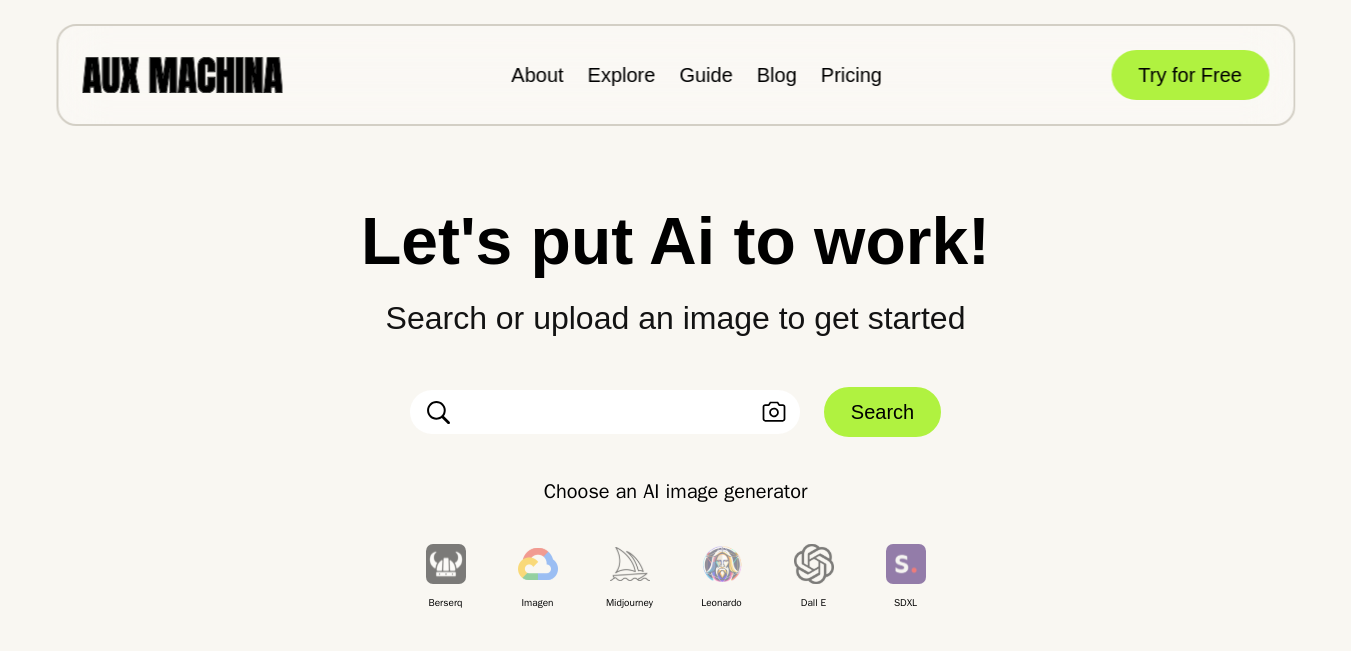 scroll, scrollTop: 0, scrollLeft: 0, axis: both 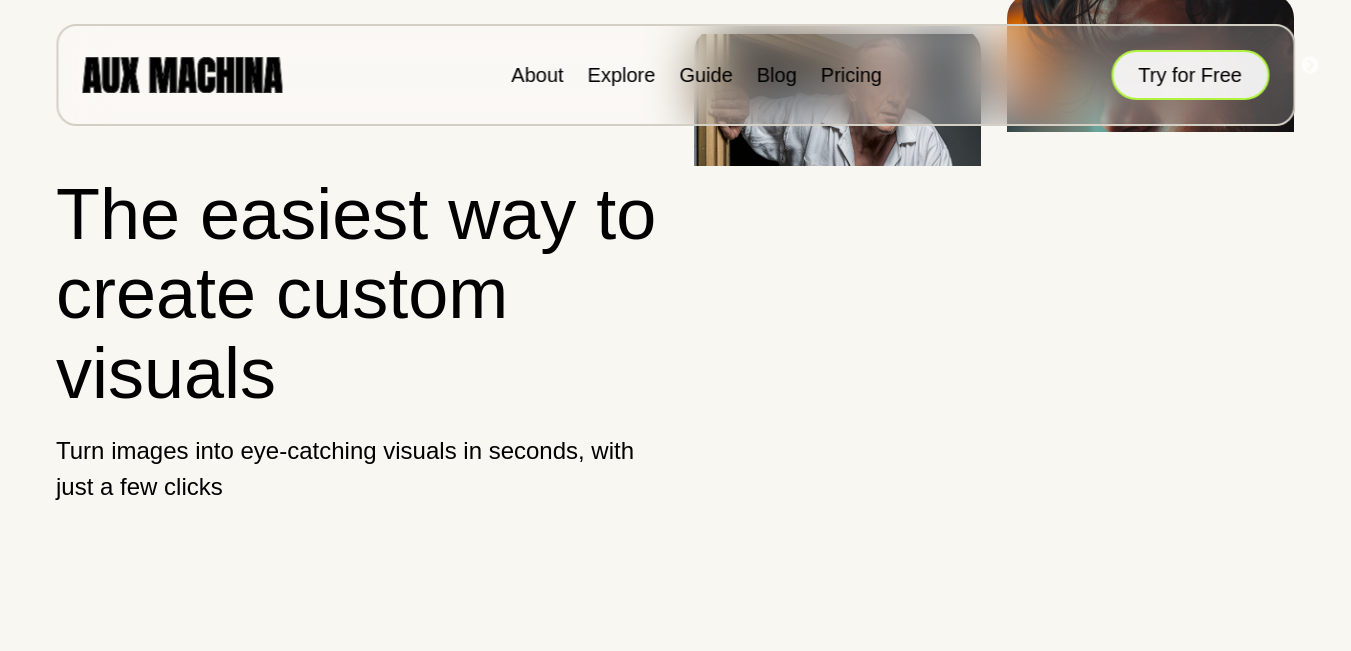 click on "Try for Free" at bounding box center [1190, 75] 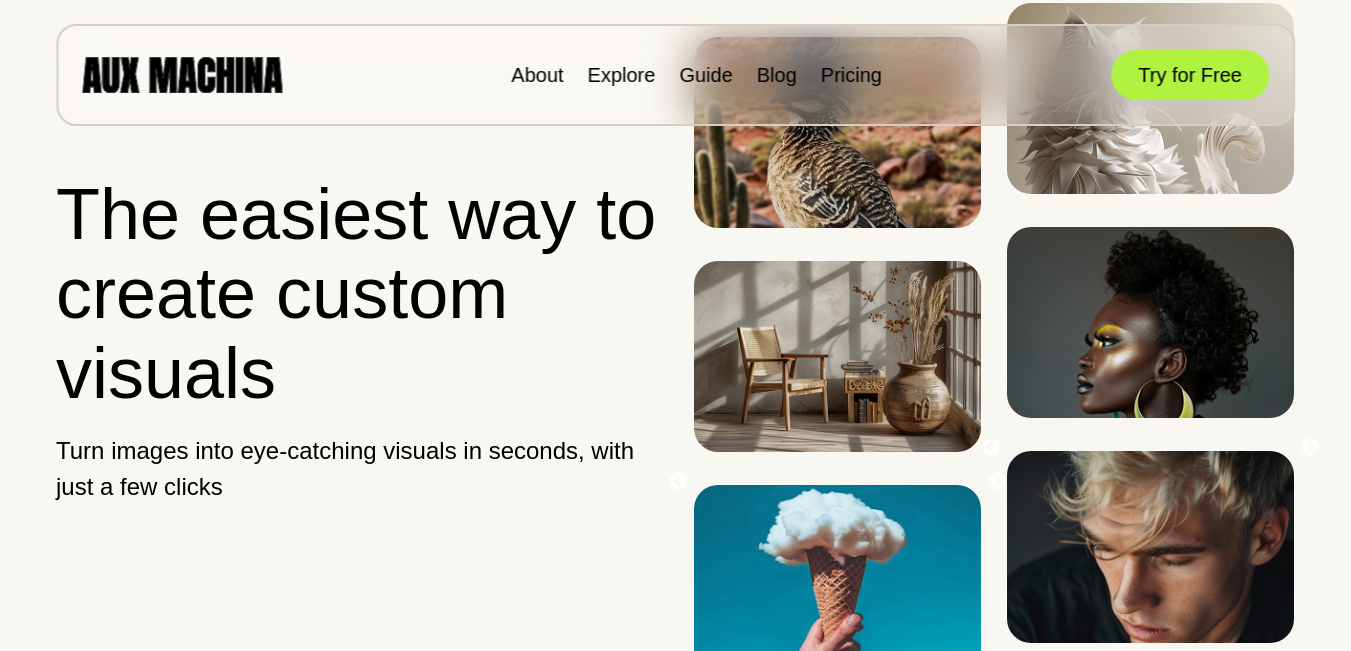 scroll, scrollTop: 0, scrollLeft: 0, axis: both 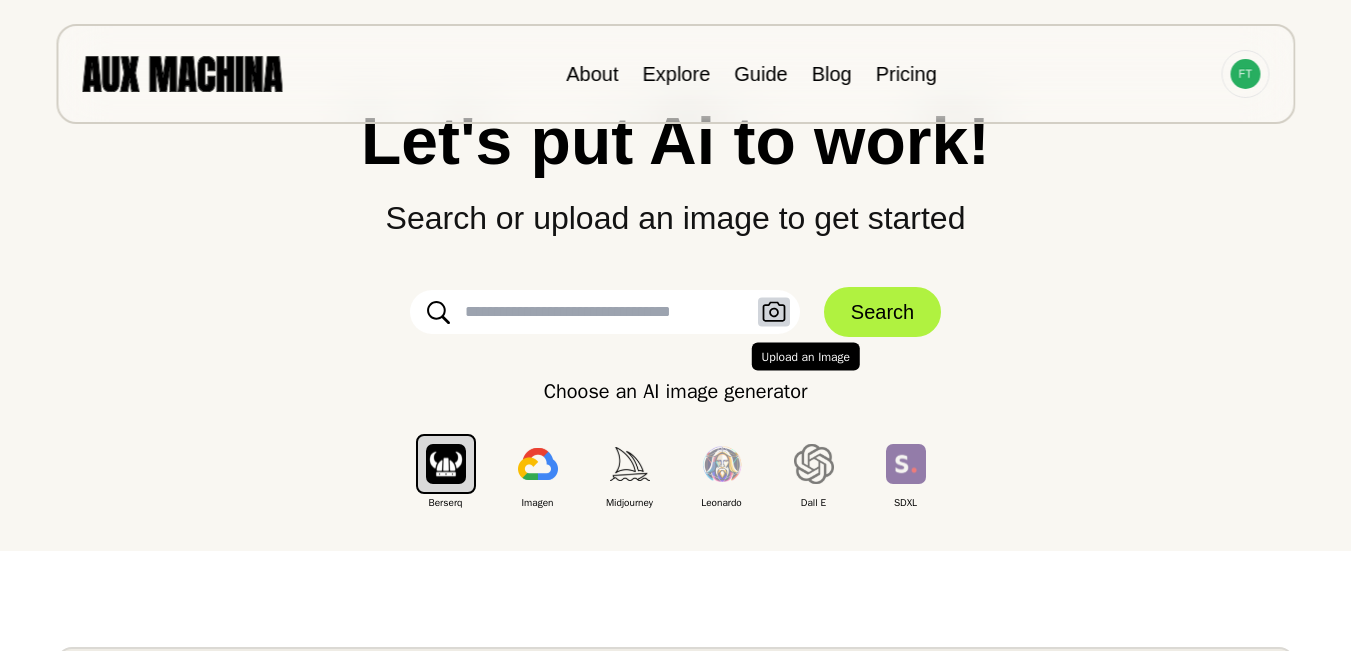 click 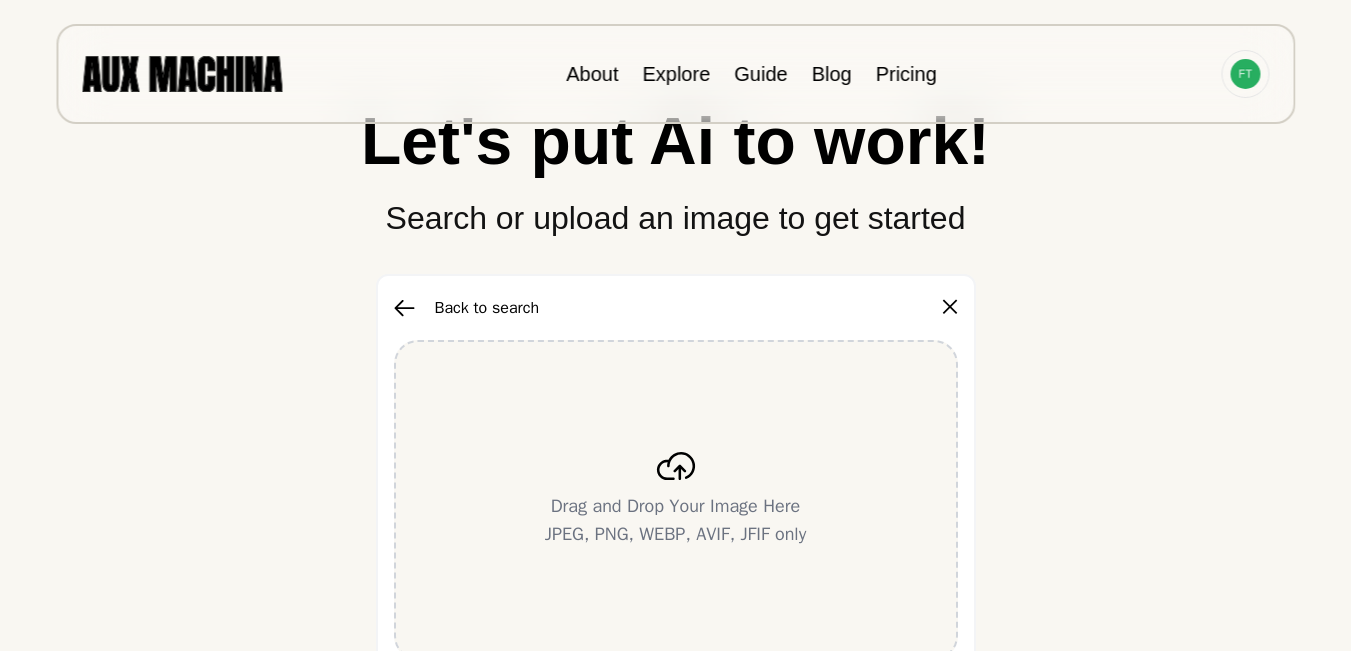 click on "Drag and Drop Your Image Here JPEG, PNG, WEBP, AVIF, JFIF only" at bounding box center [676, 500] 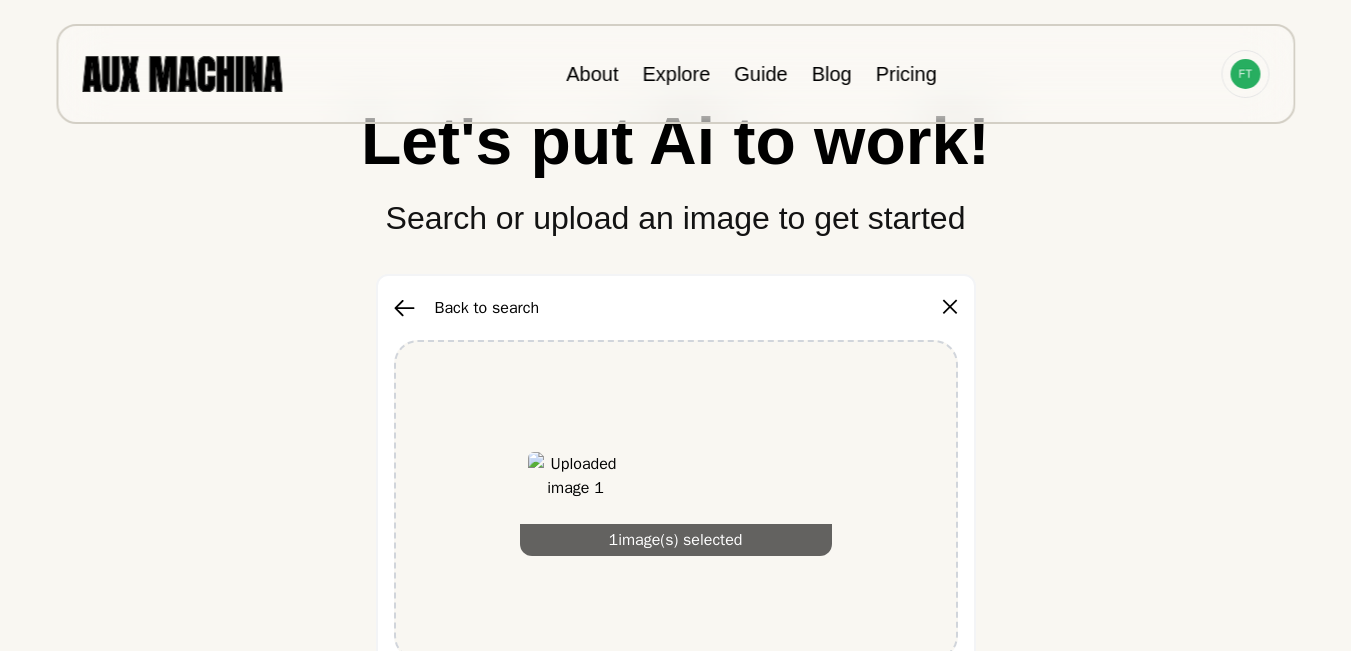 scroll, scrollTop: 167, scrollLeft: 0, axis: vertical 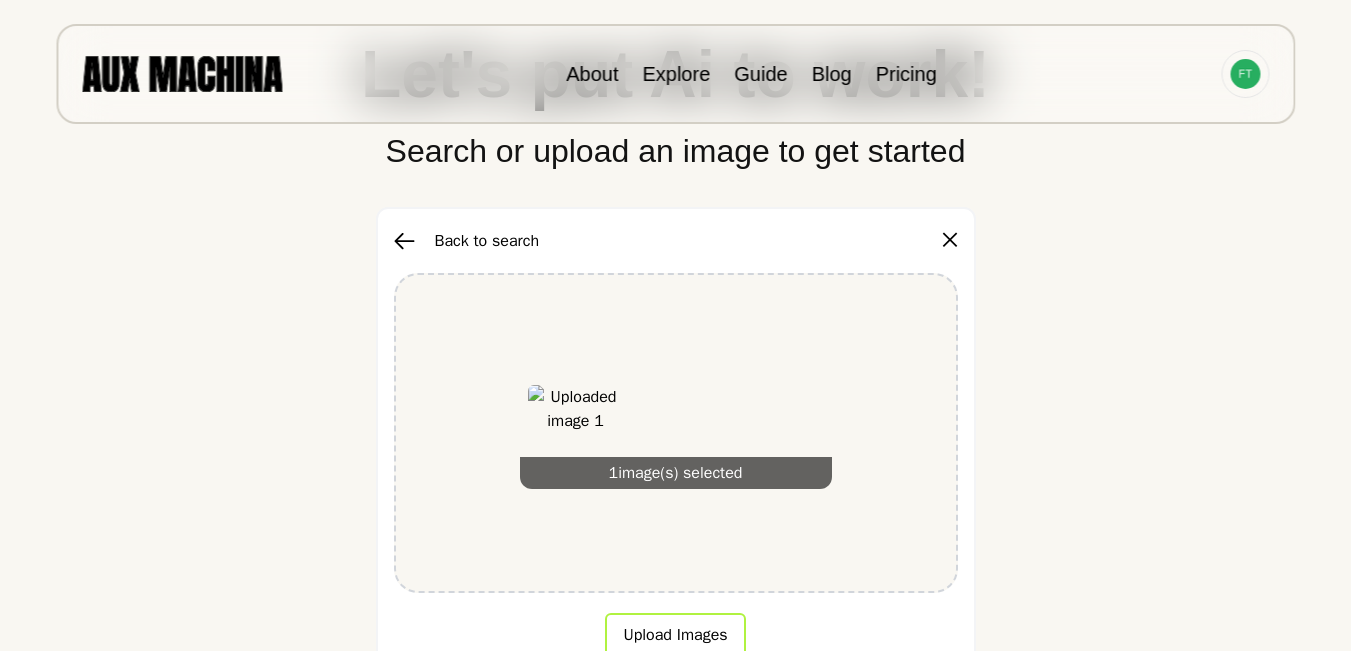 click on "Upload Images" at bounding box center [675, 635] 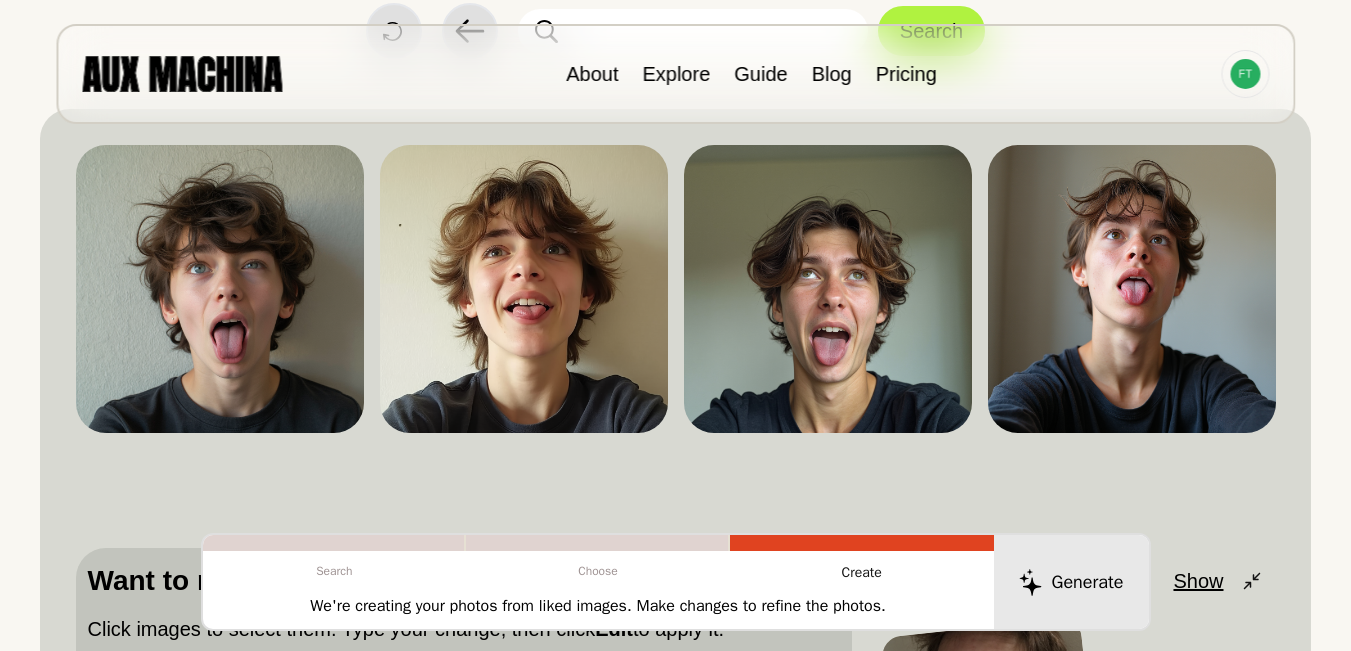 click at bounding box center [524, 289] 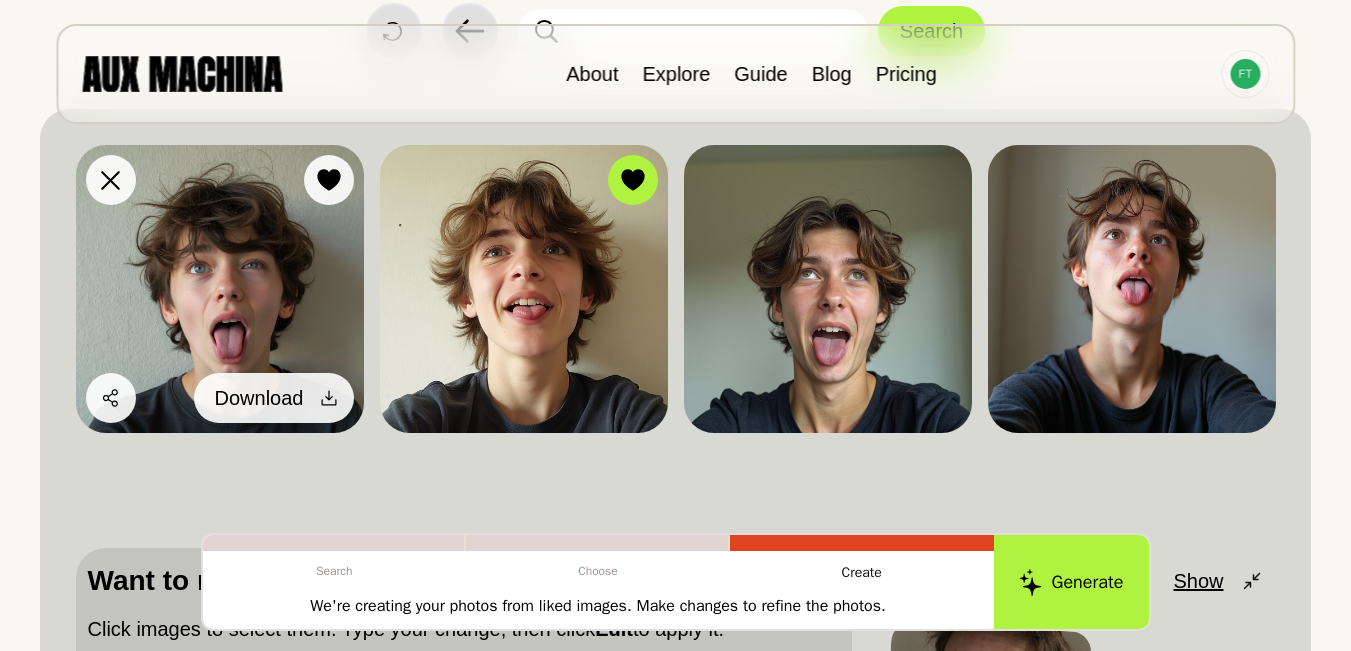 click at bounding box center (329, 398) 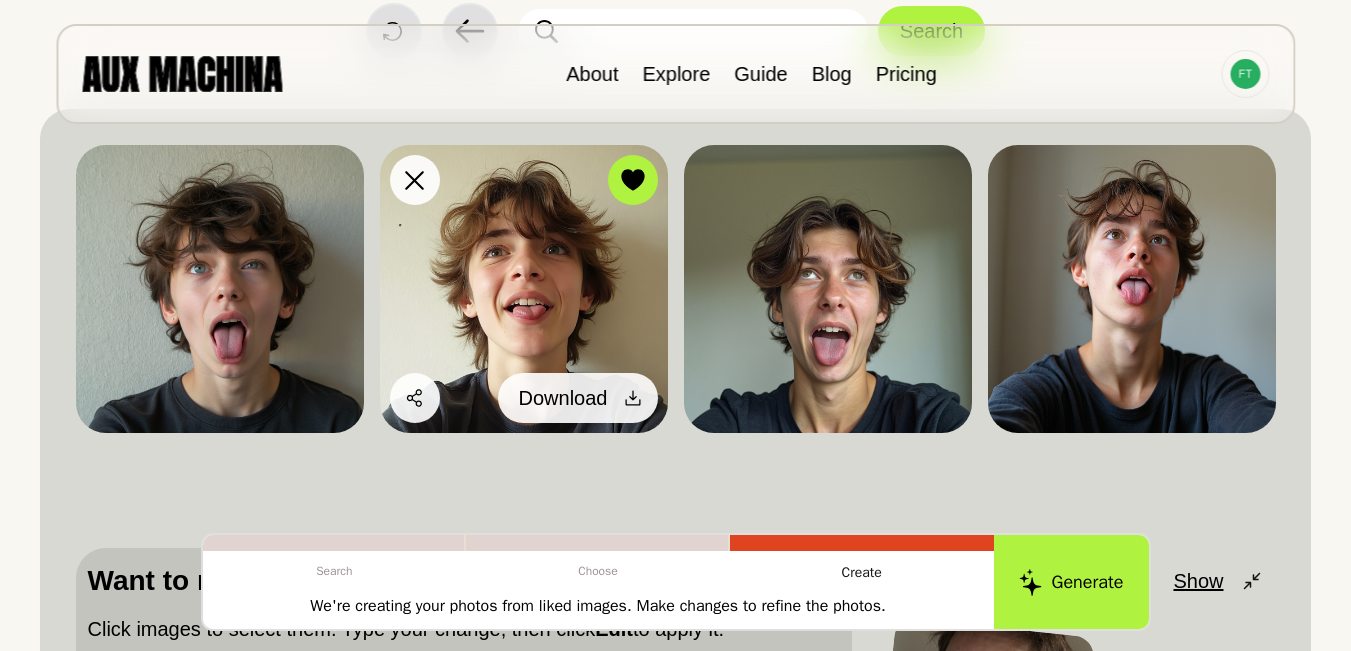 click 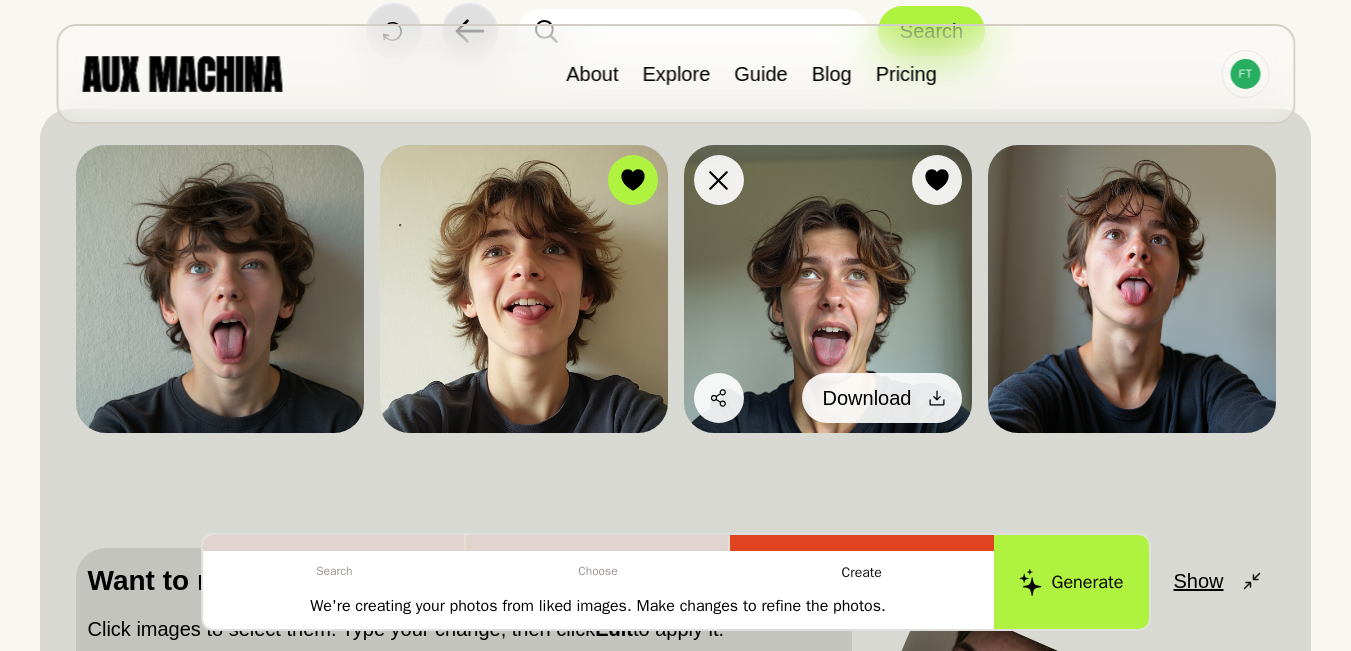click 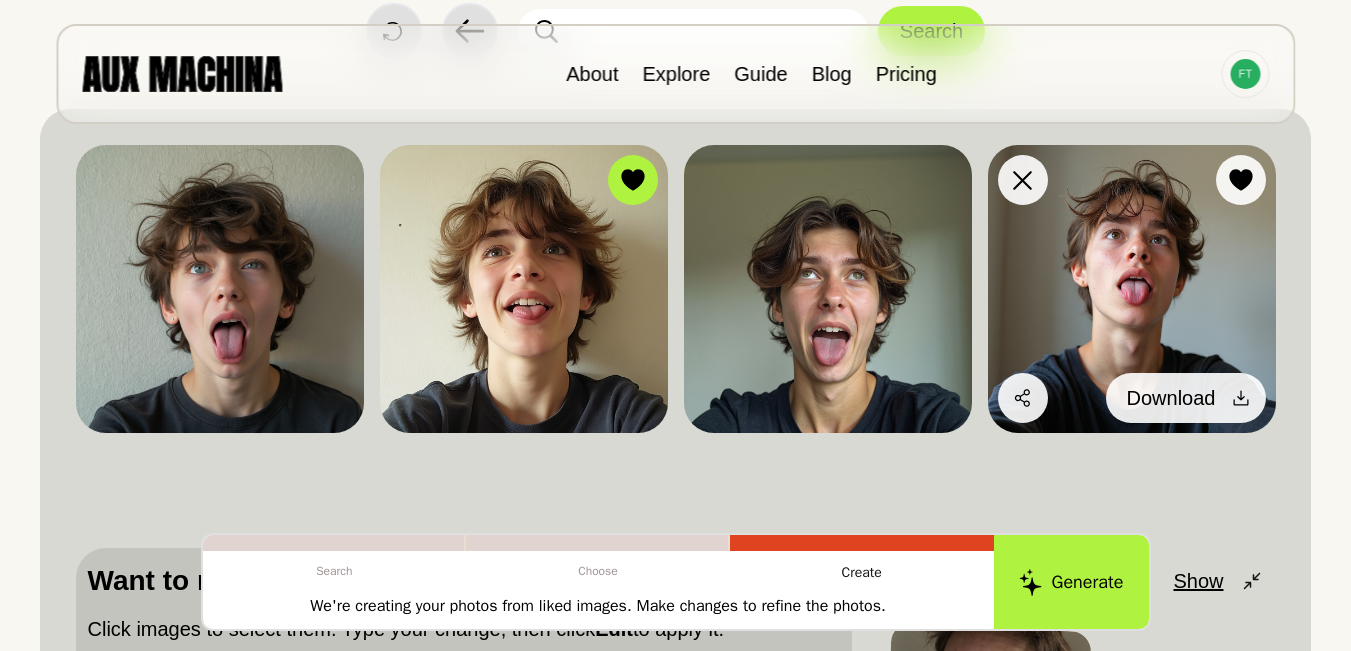 click at bounding box center [1241, 398] 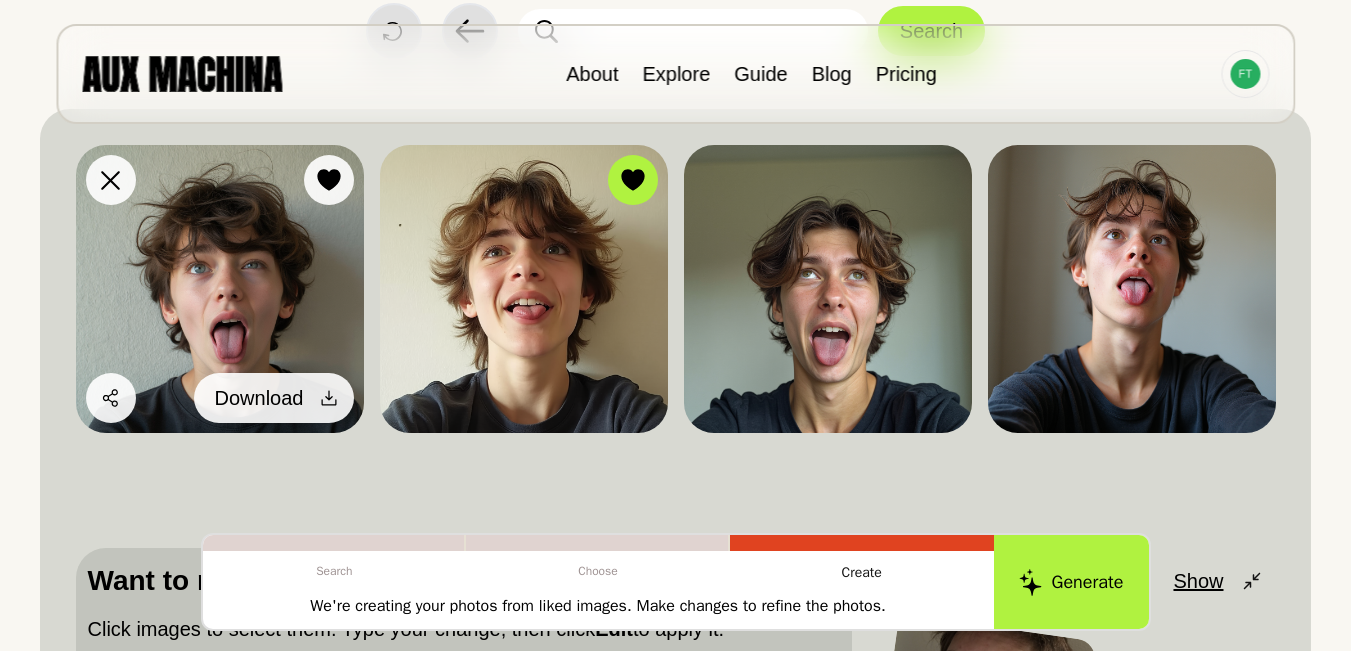 click 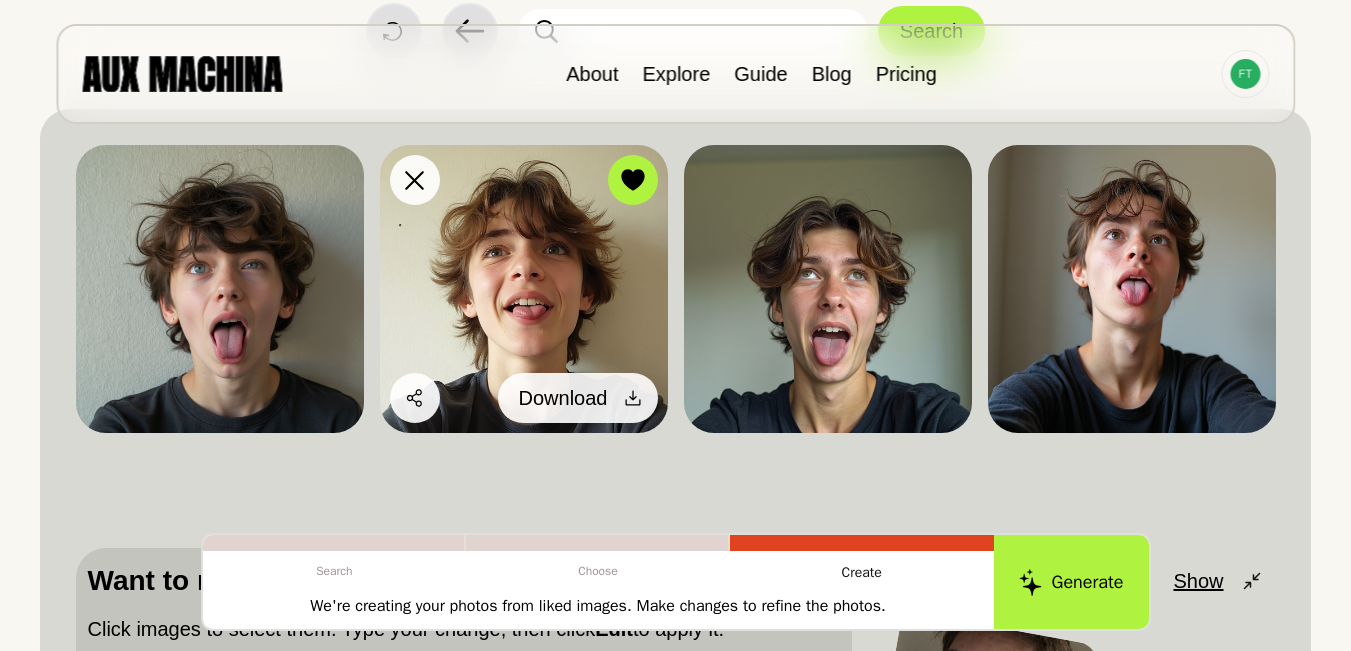 click 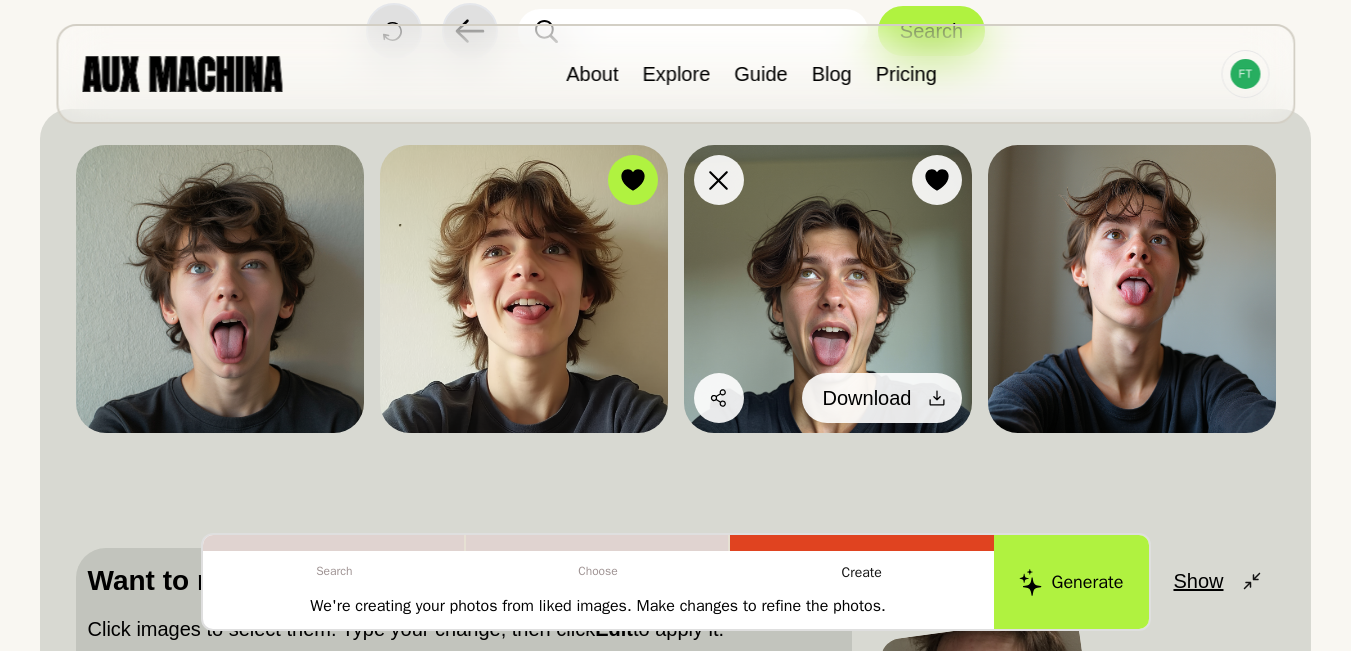 click at bounding box center [937, 398] 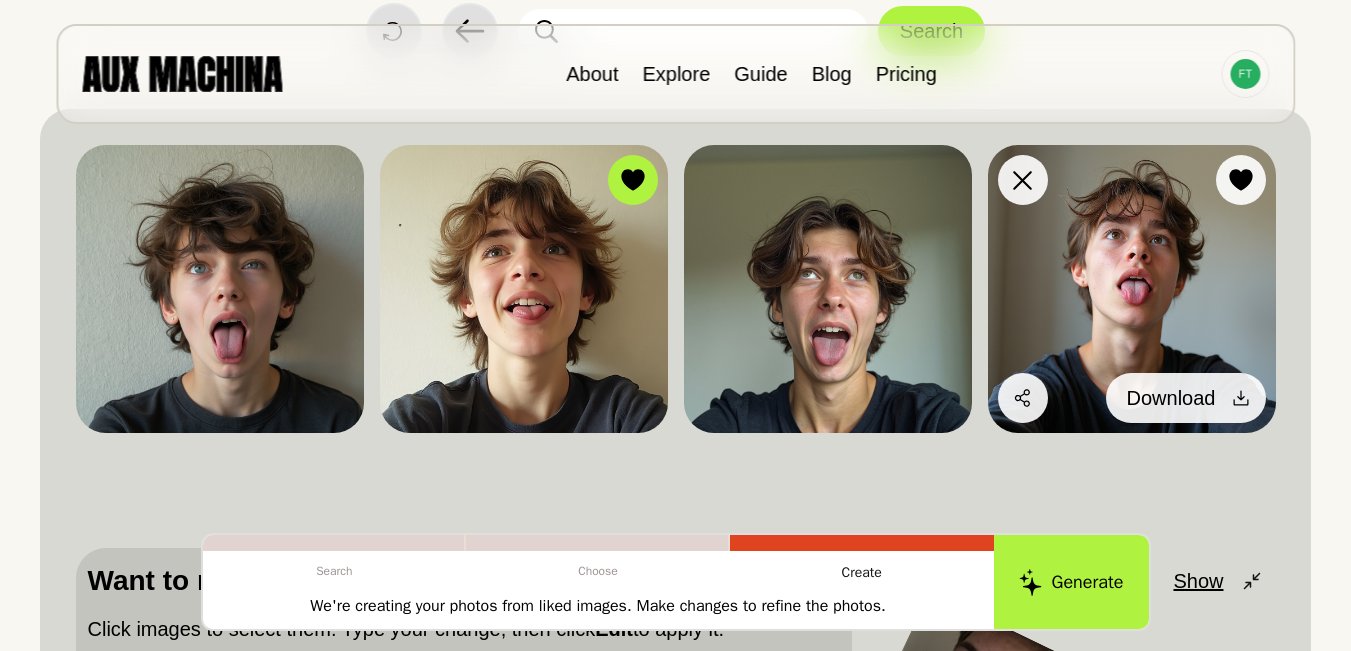 click on "Download" at bounding box center [1186, 398] 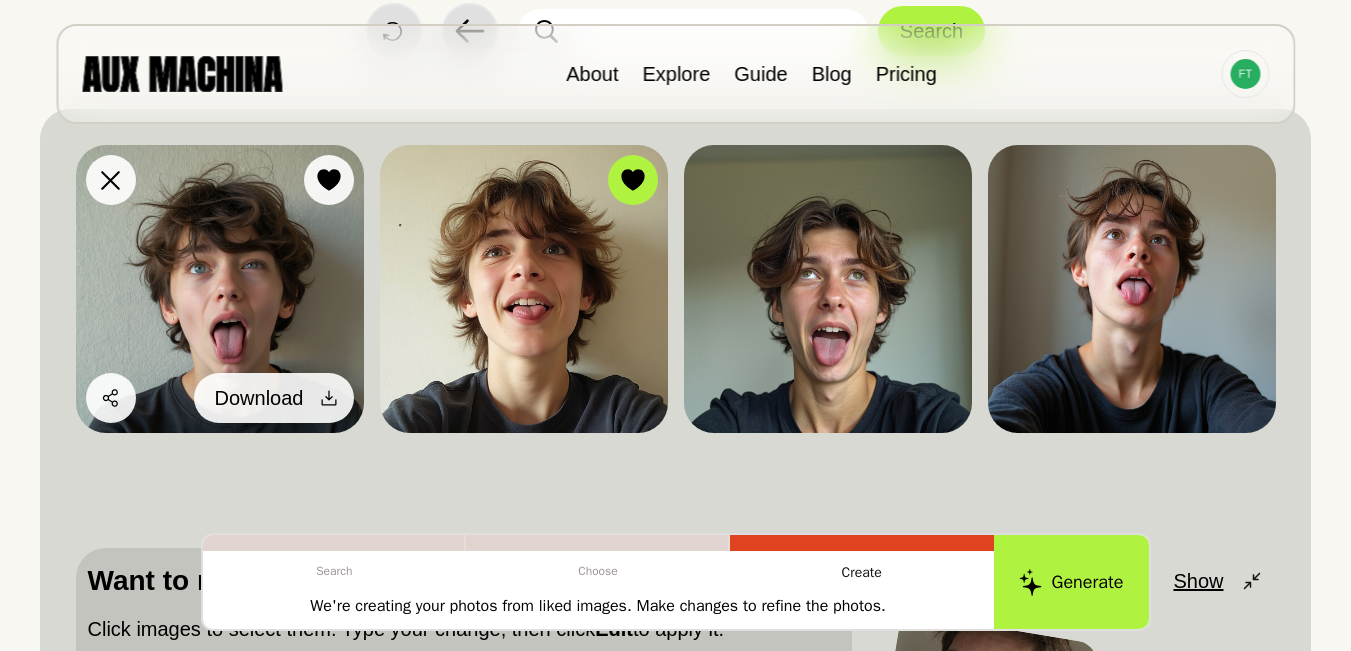 click 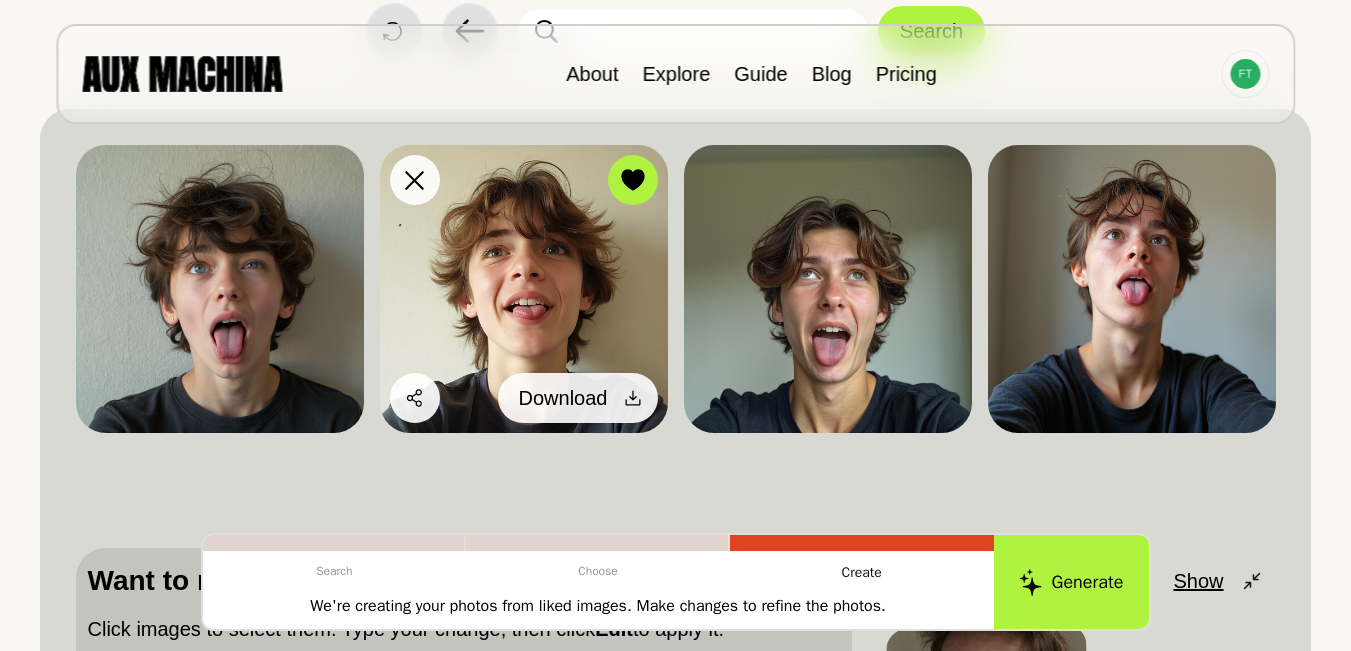 click 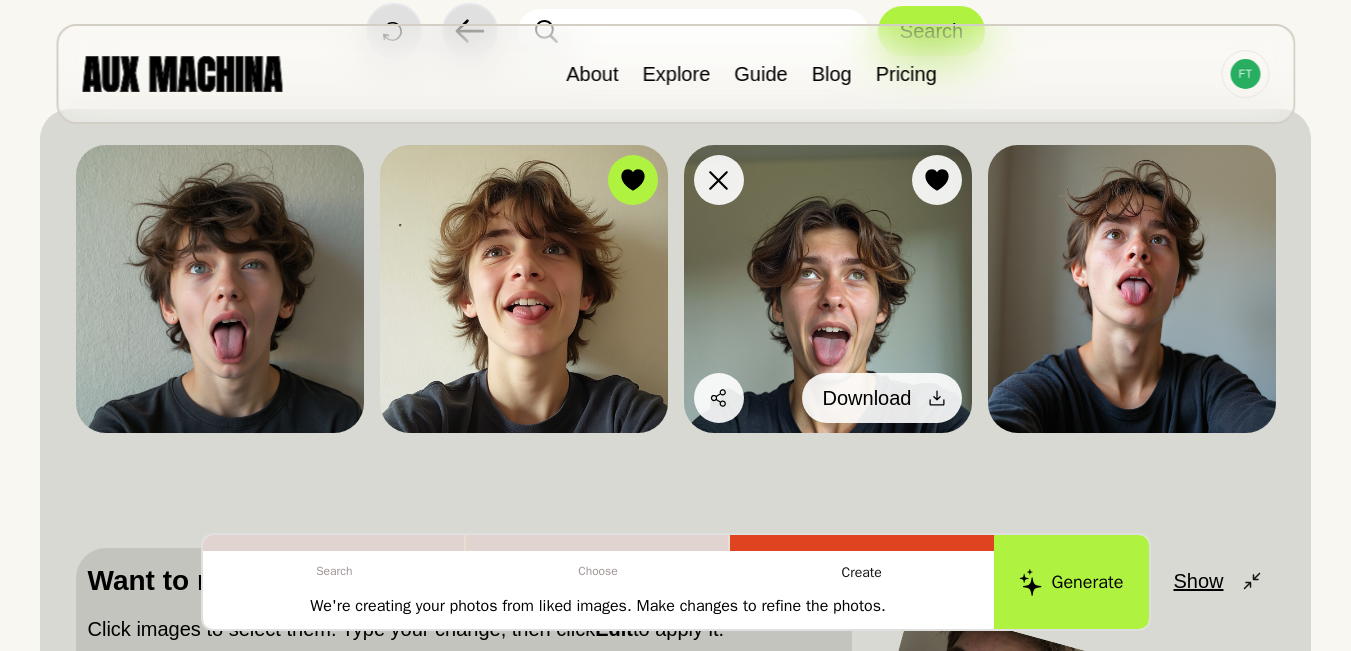 click on "Download" at bounding box center (867, 398) 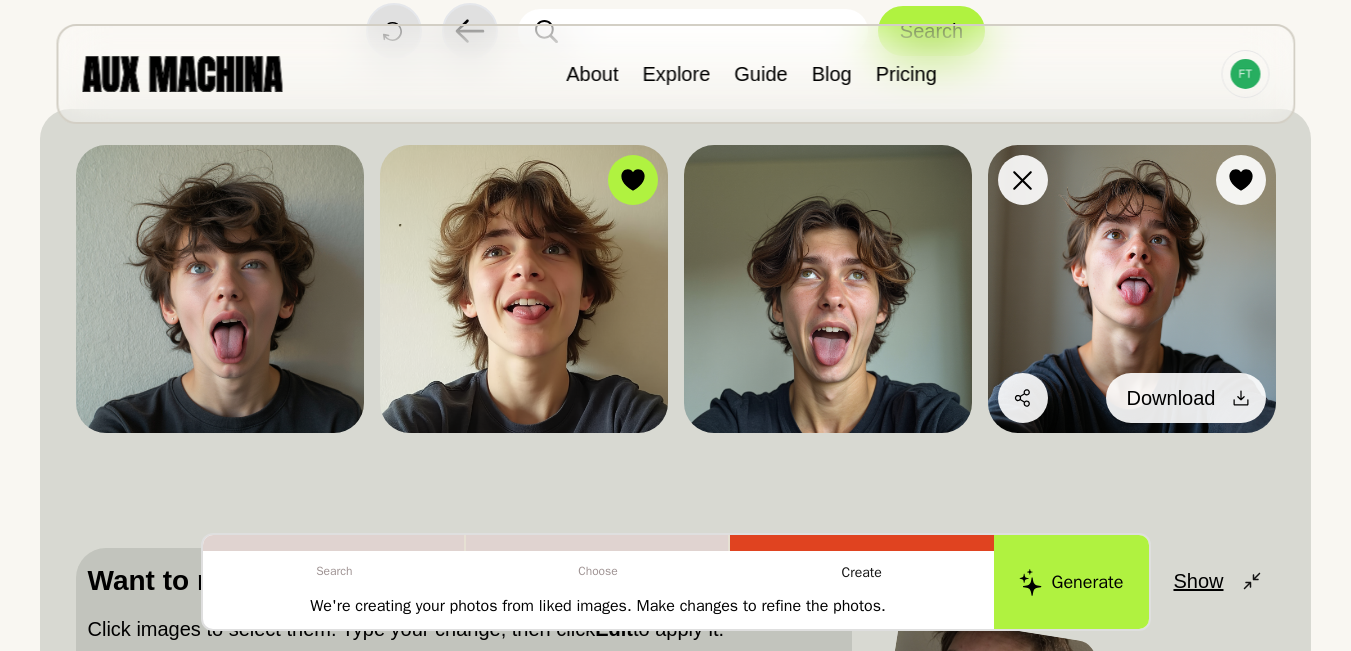 click at bounding box center (1241, 398) 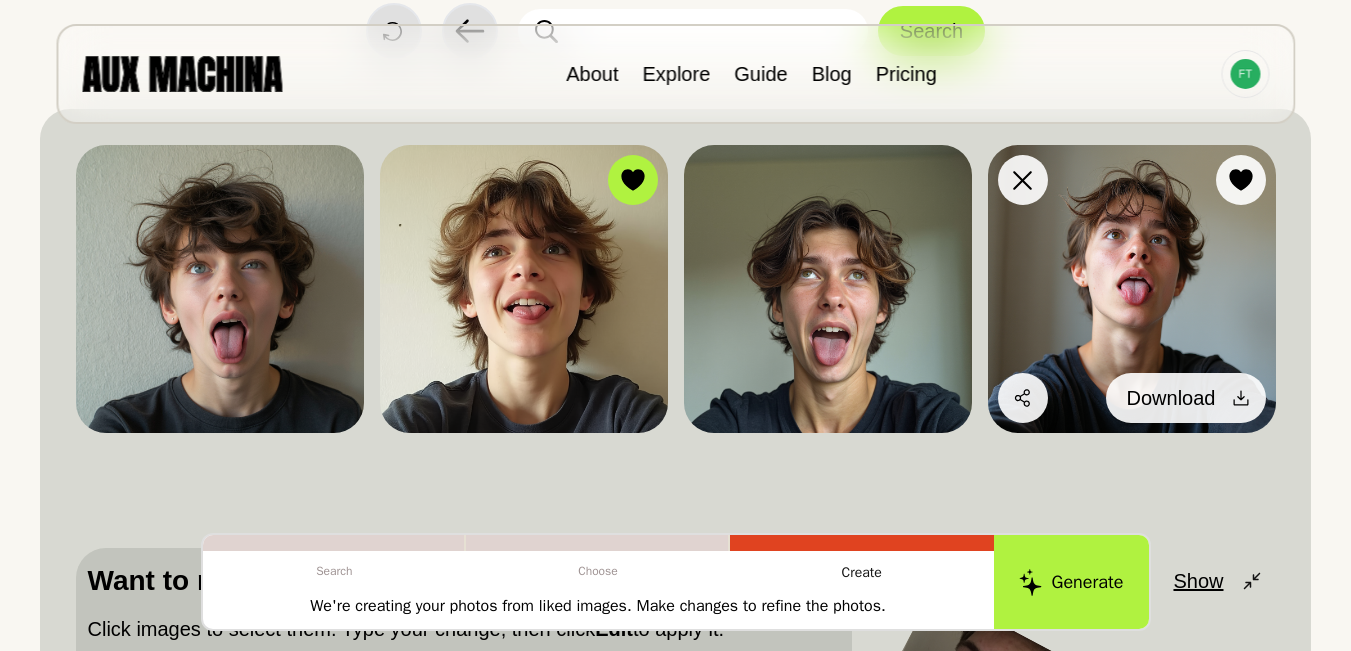 click at bounding box center [1241, 398] 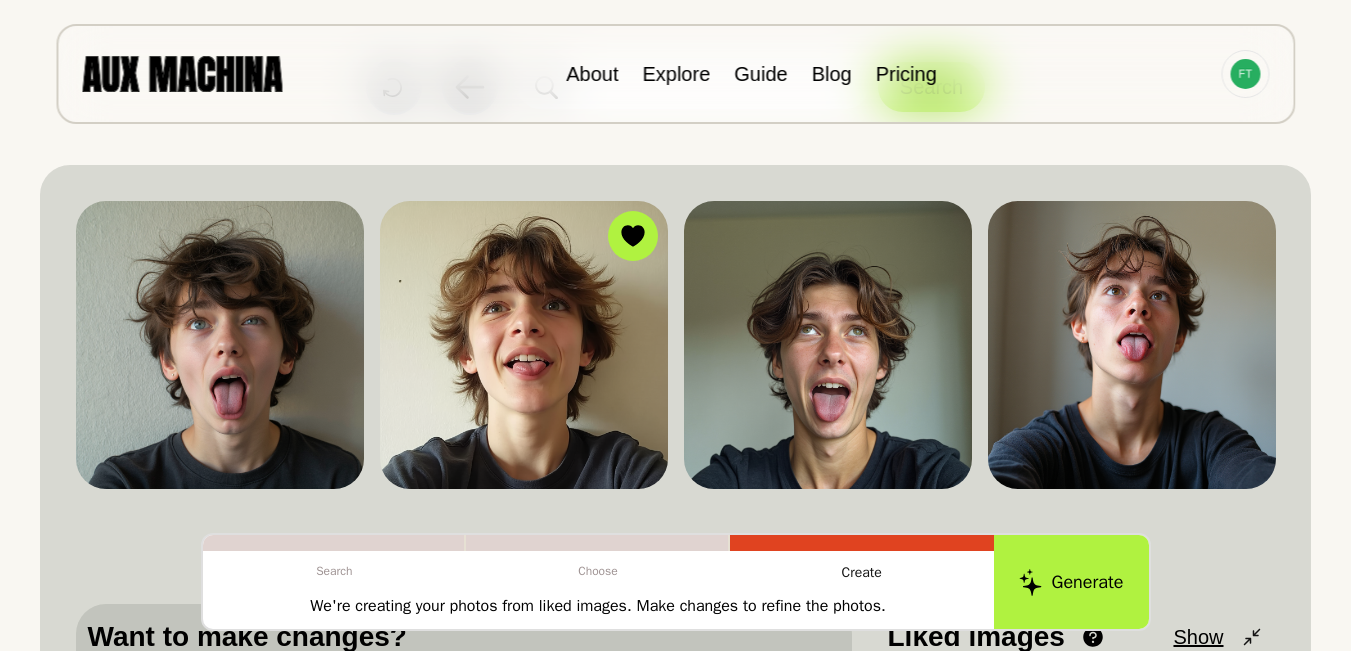 scroll, scrollTop: 123, scrollLeft: 0, axis: vertical 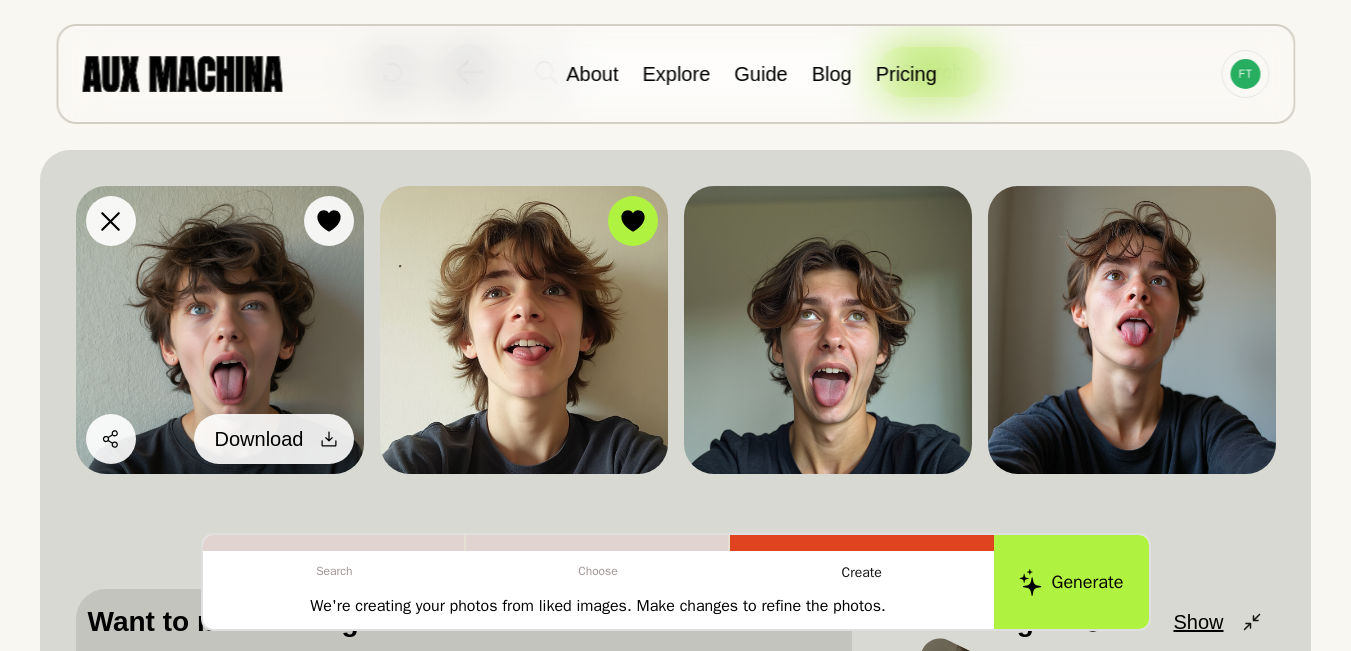 click 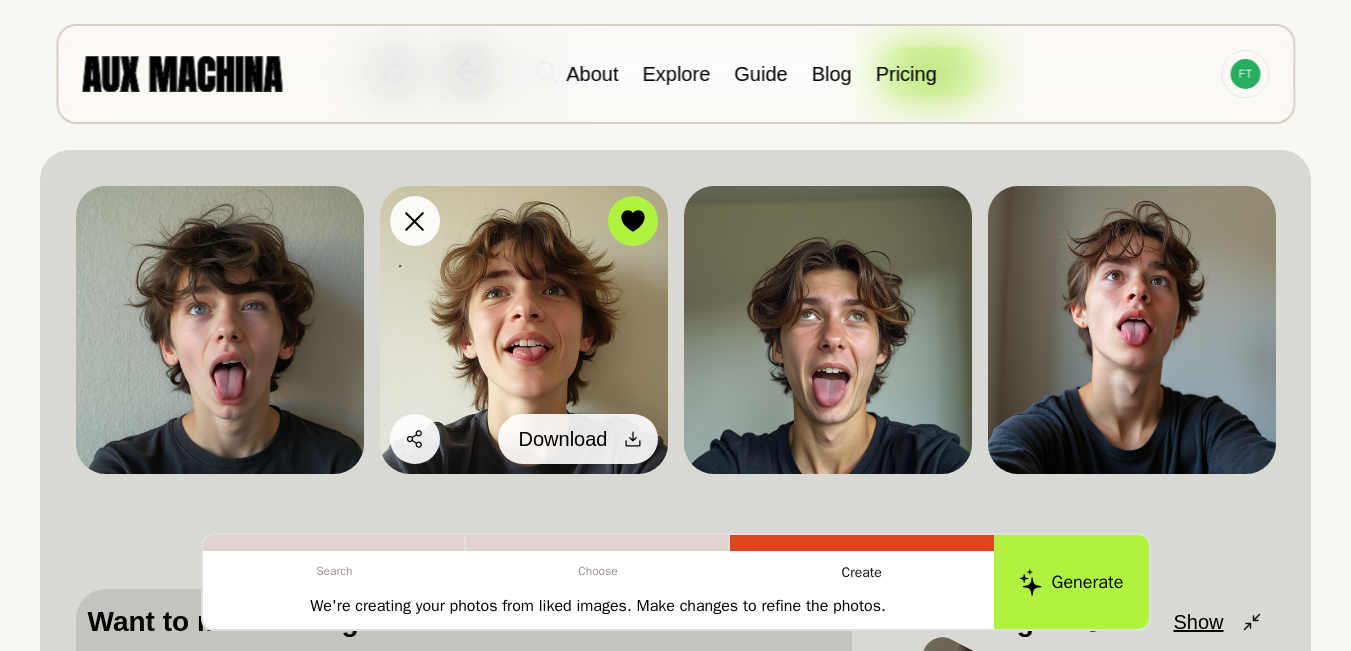 click 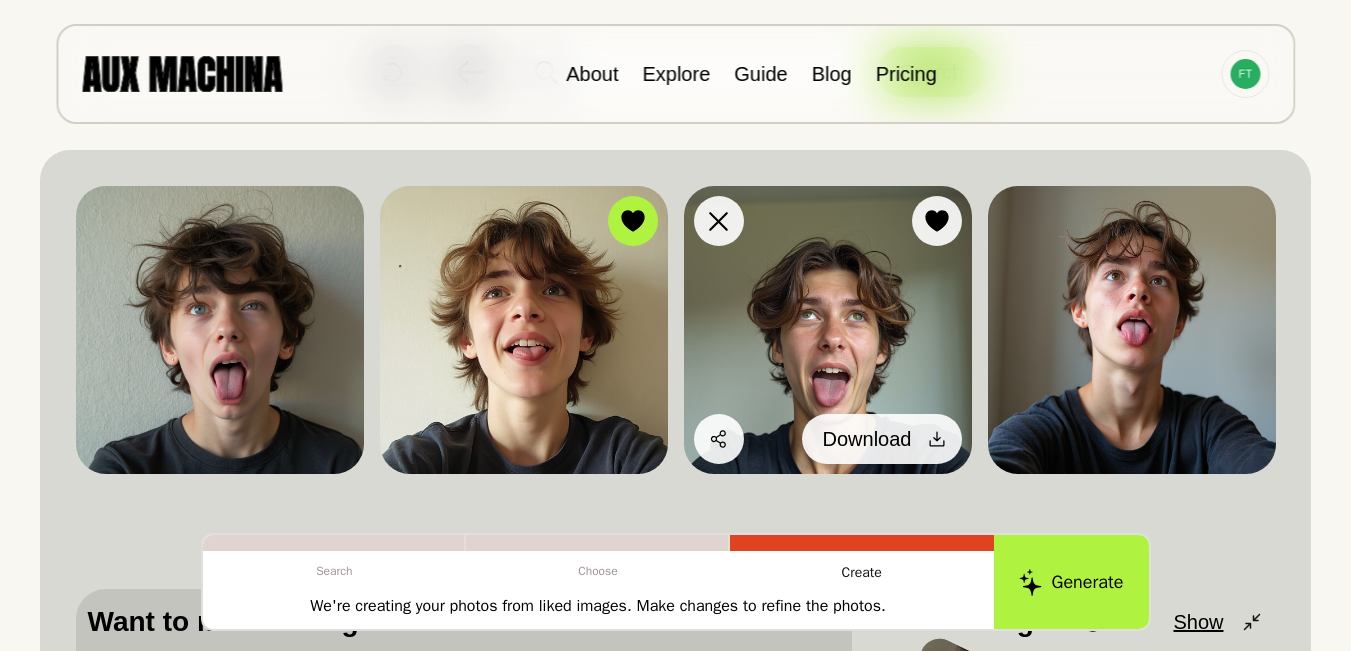click 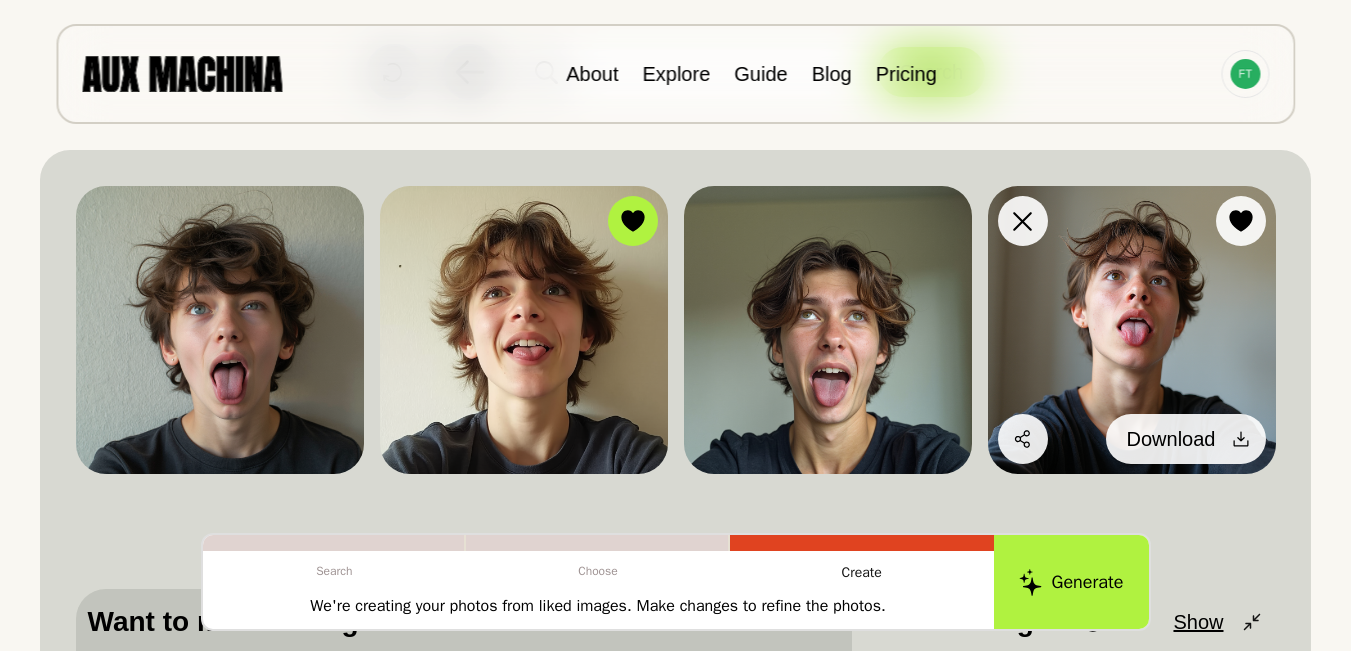 click at bounding box center (1241, 439) 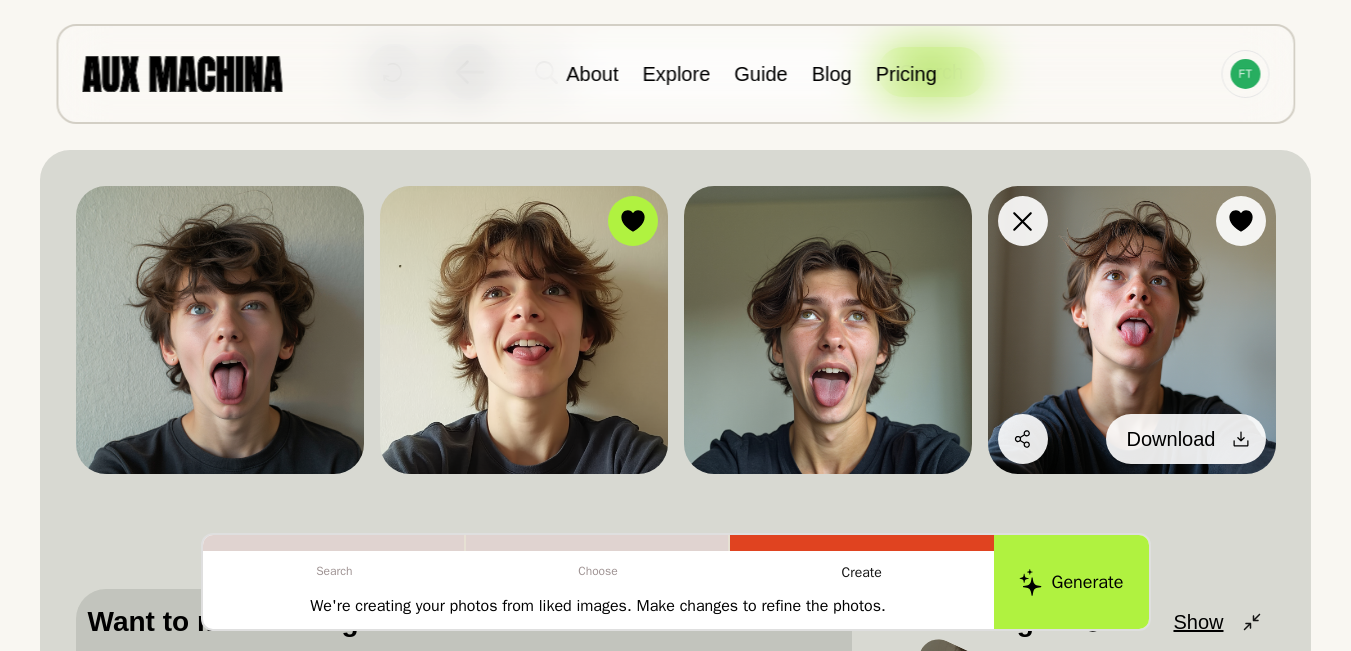 click at bounding box center [1241, 439] 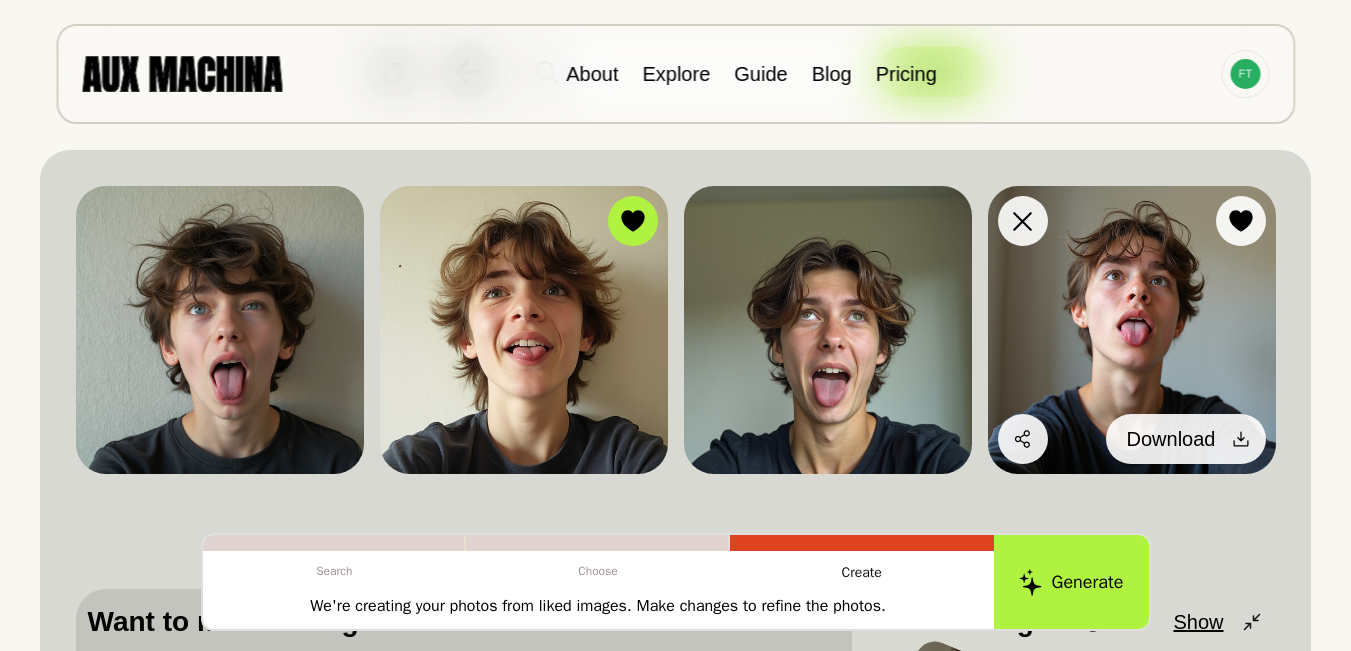 click at bounding box center (1241, 439) 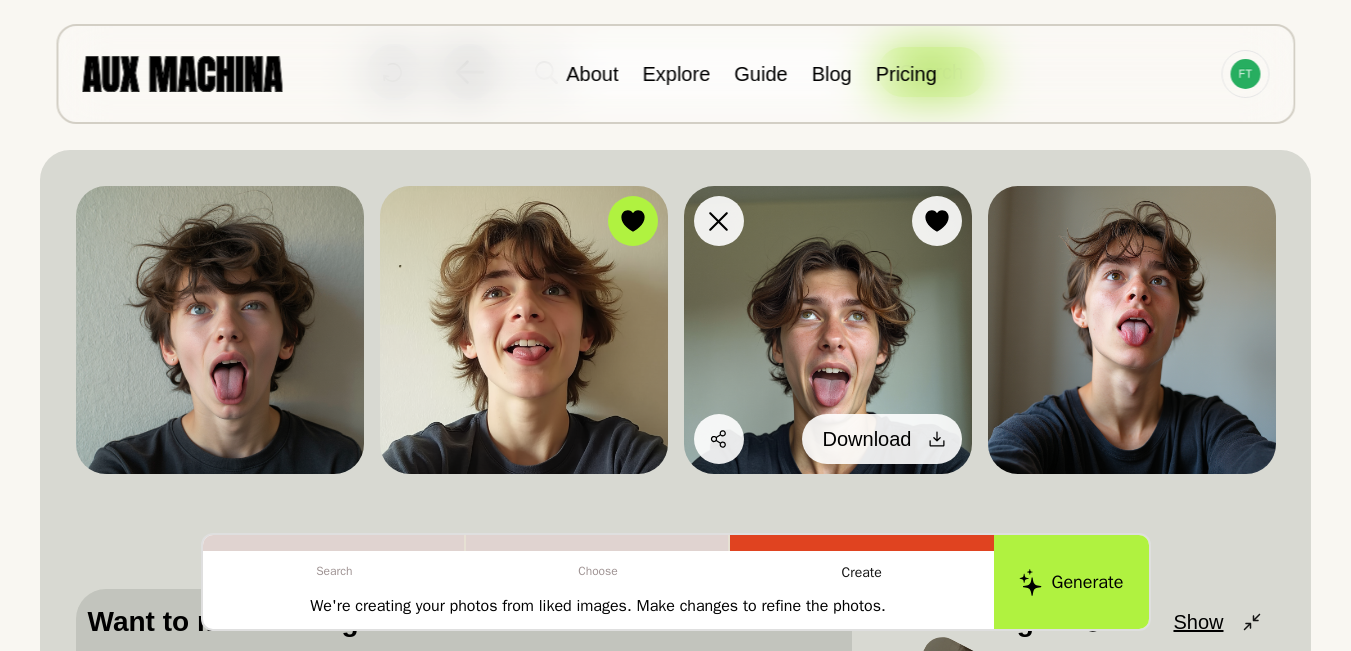 click at bounding box center (937, 439) 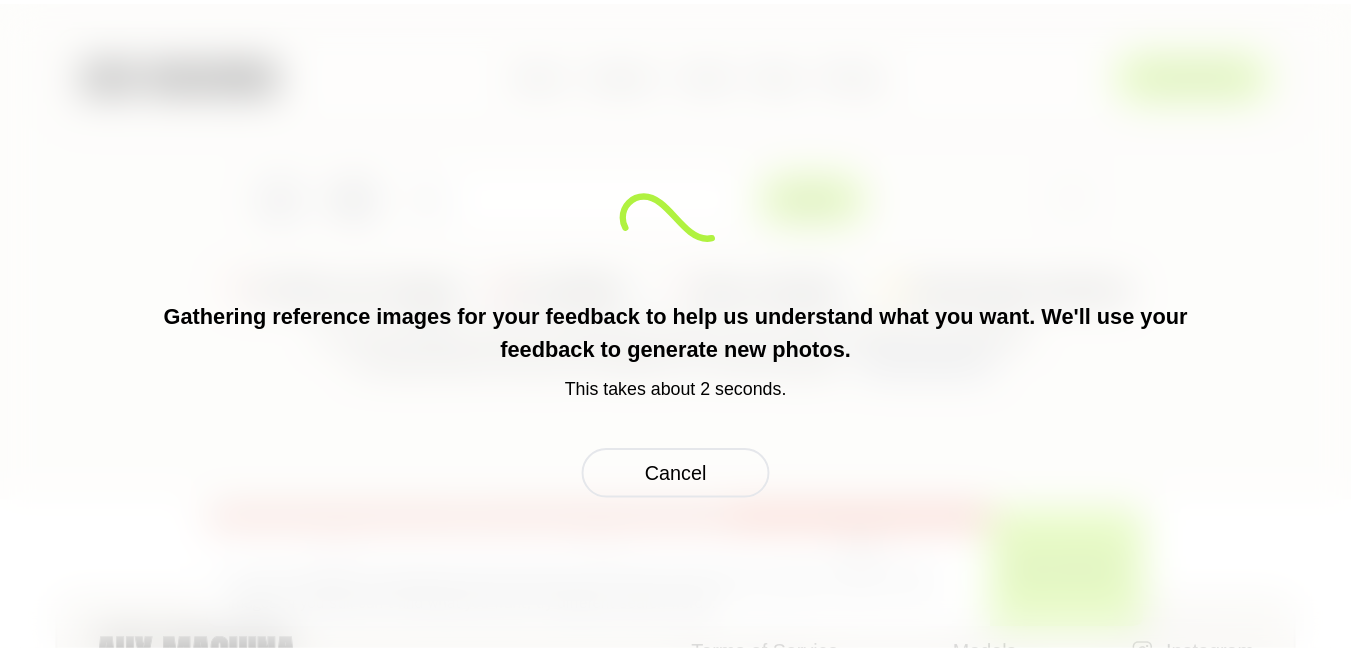 scroll, scrollTop: 0, scrollLeft: 0, axis: both 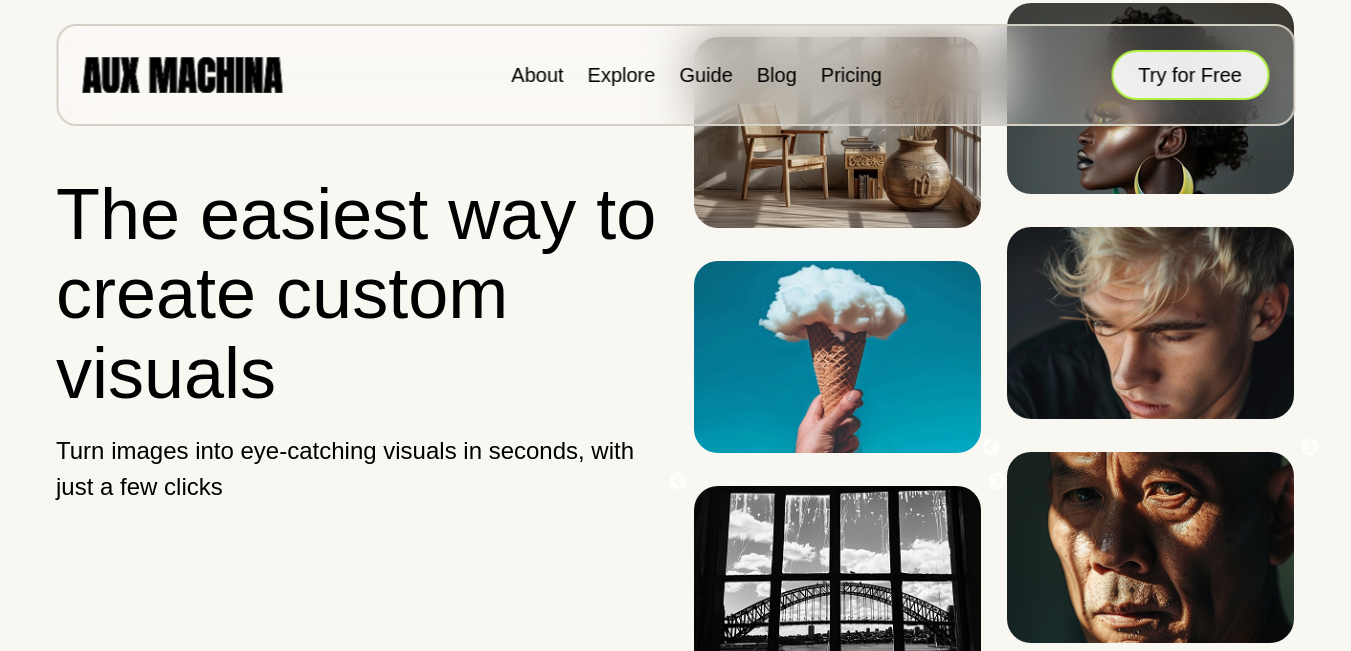 click on "Try for Free" at bounding box center (1190, 75) 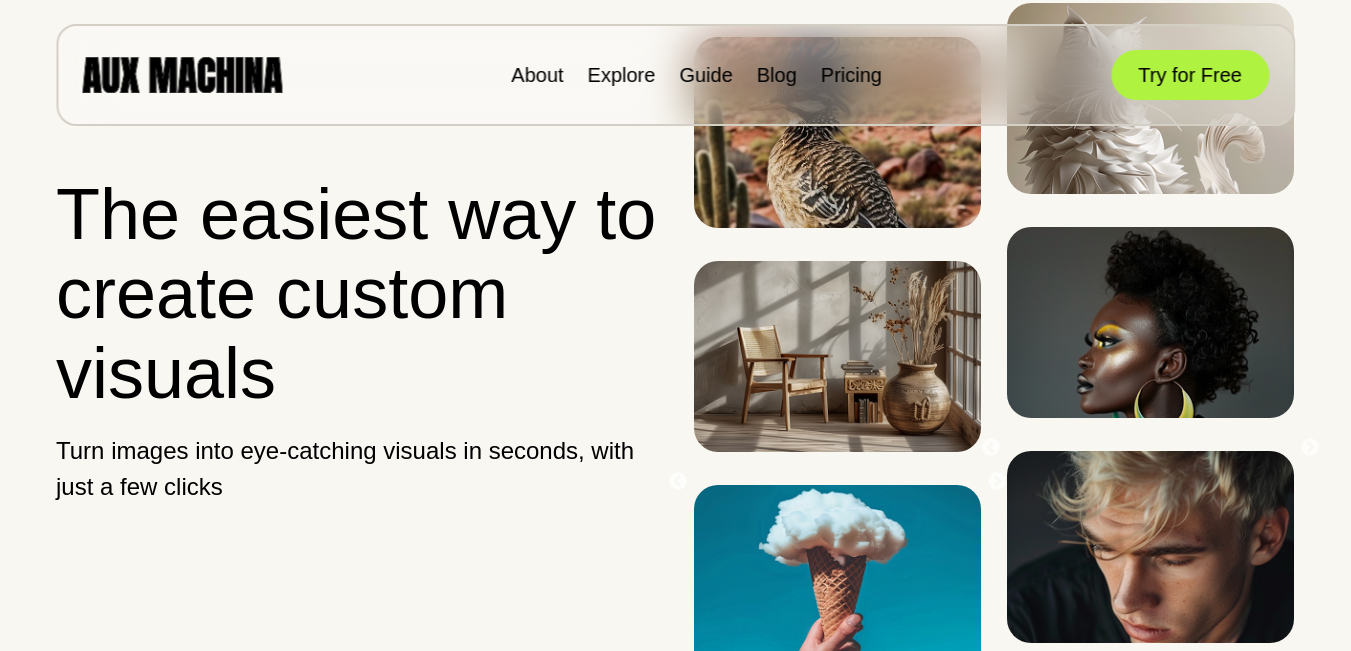 scroll, scrollTop: 0, scrollLeft: 0, axis: both 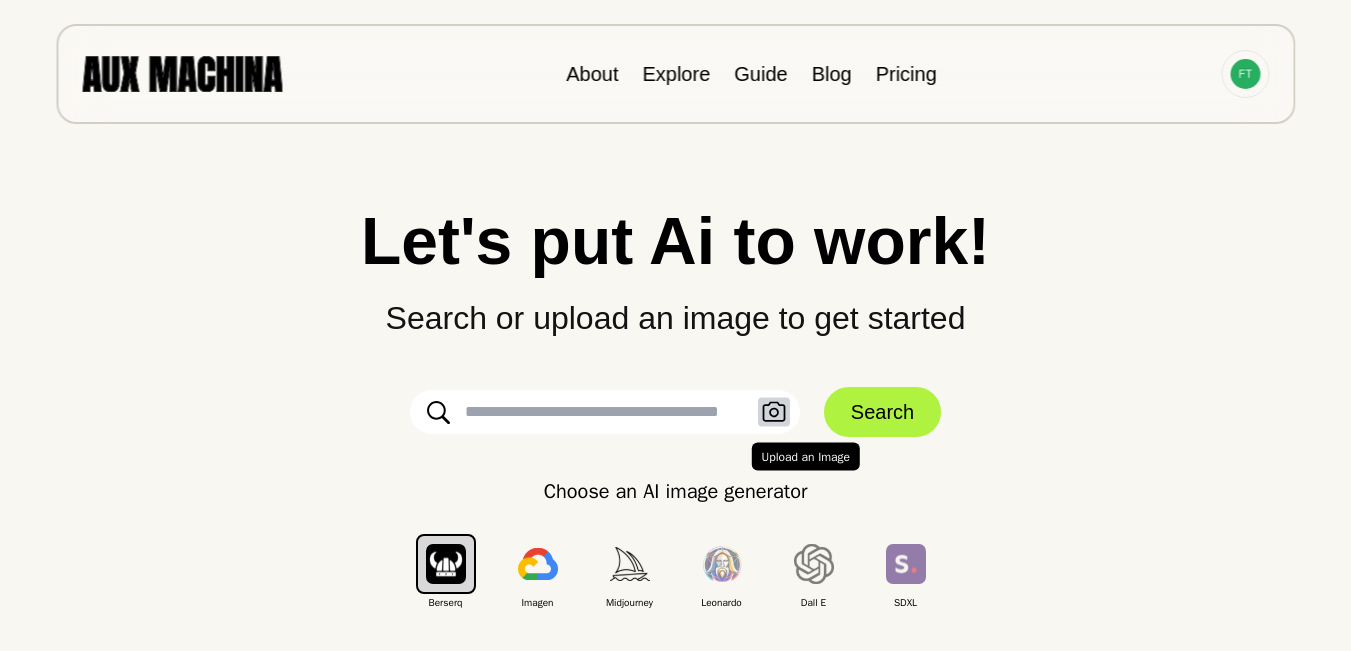 click 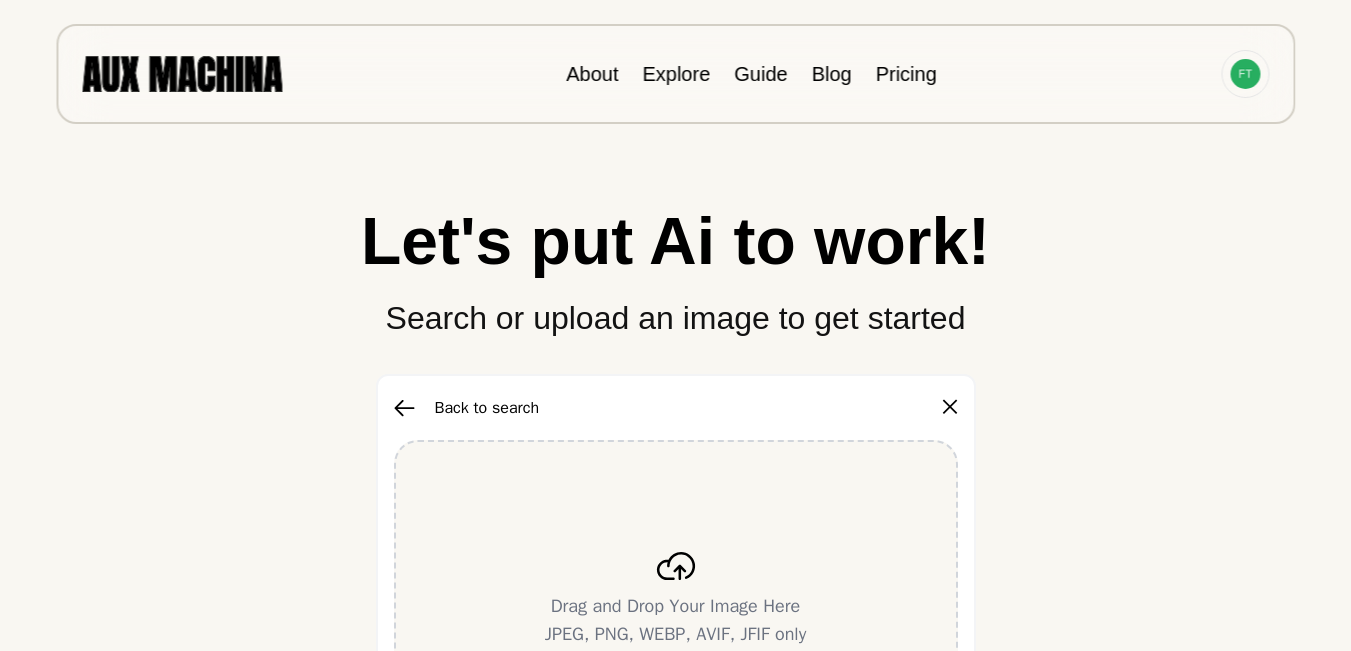 click on "Drag and Drop Your Image Here JPEG, PNG, WEBP, AVIF, JFIF only" at bounding box center (676, 600) 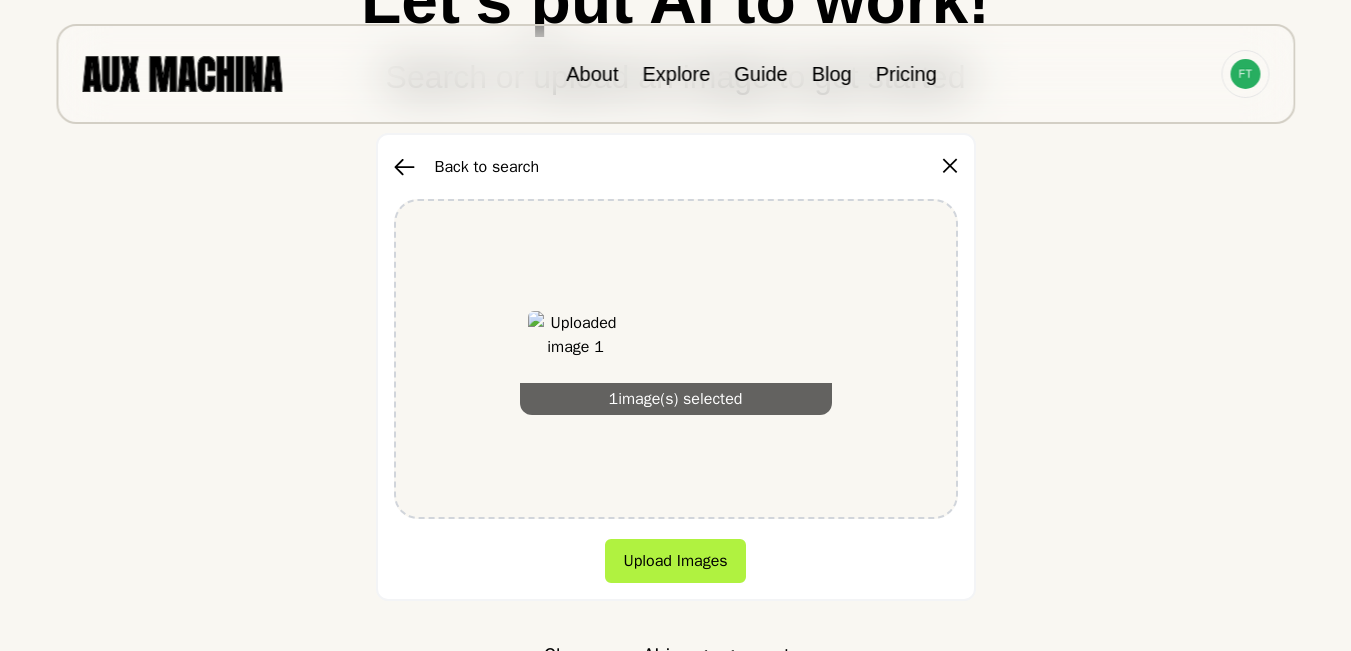 scroll, scrollTop: 294, scrollLeft: 0, axis: vertical 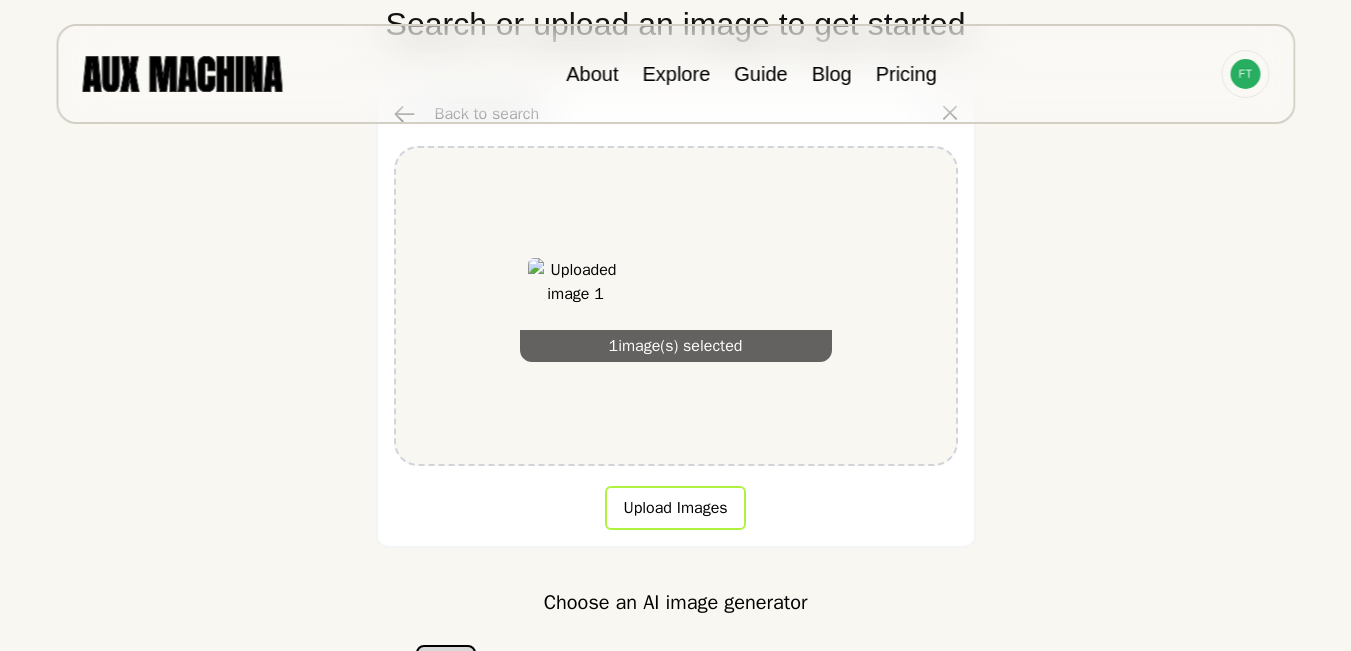 click on "Upload Images" at bounding box center (675, 508) 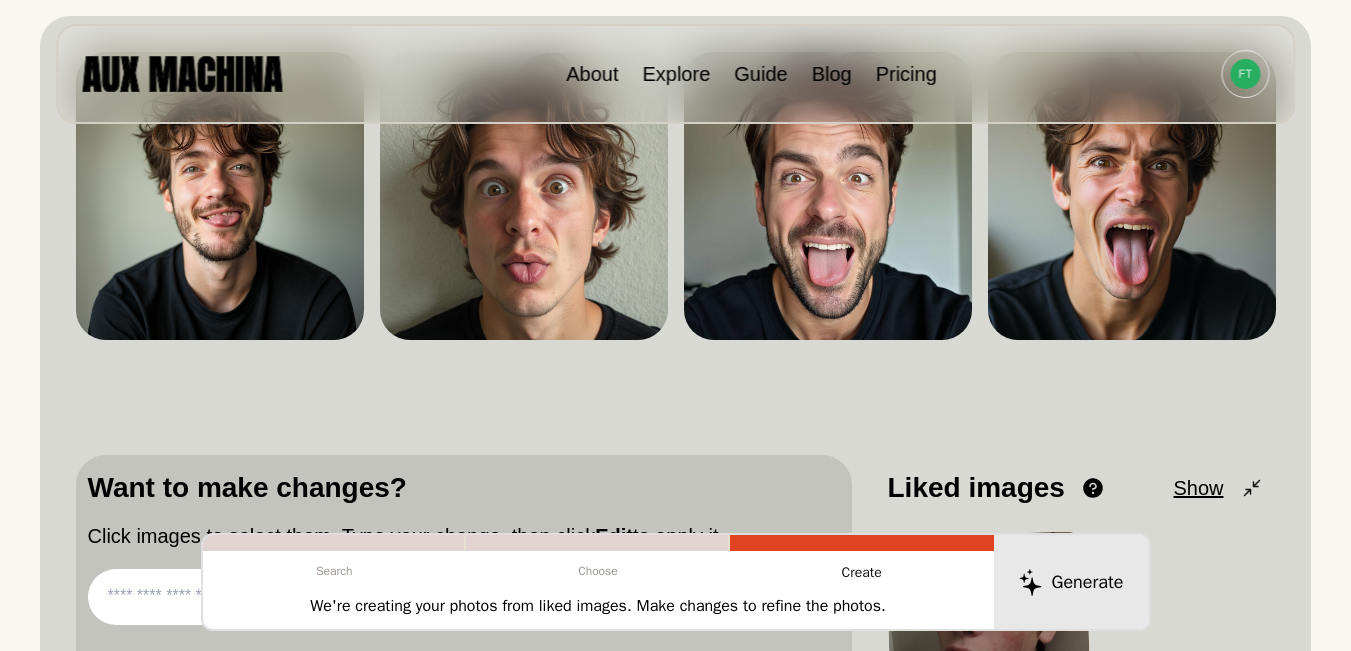 scroll, scrollTop: 259, scrollLeft: 0, axis: vertical 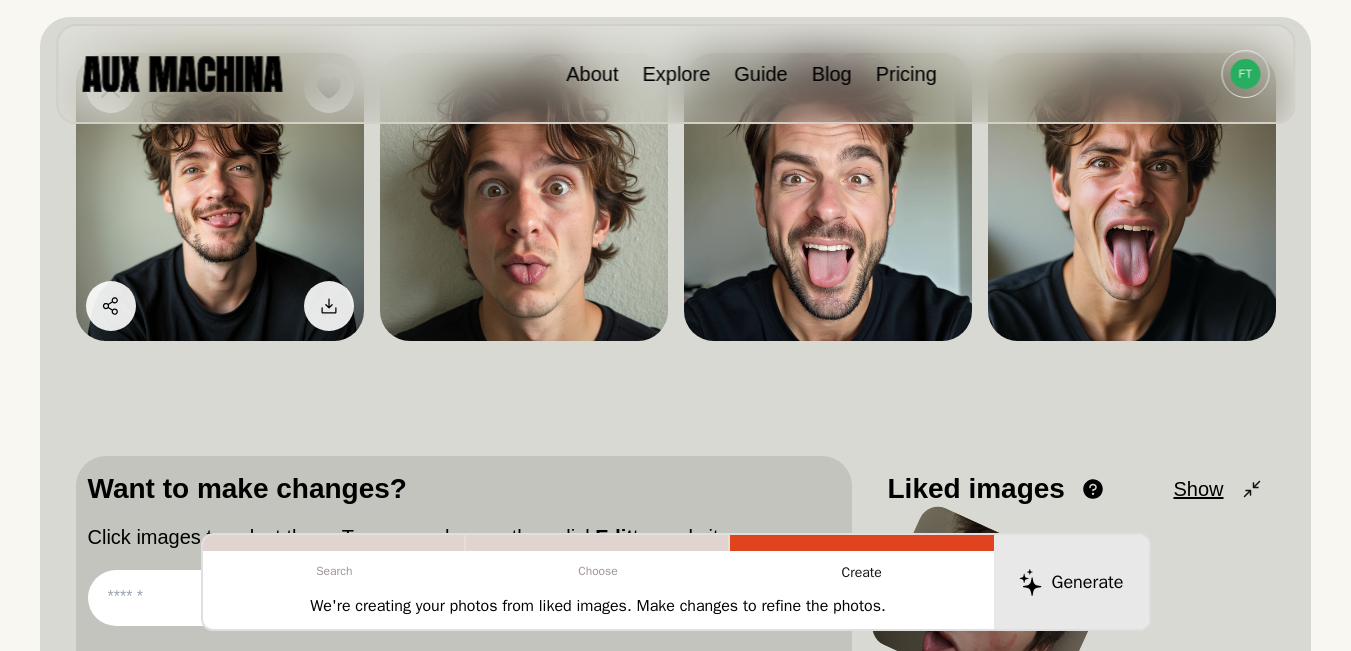 click at bounding box center (220, 197) 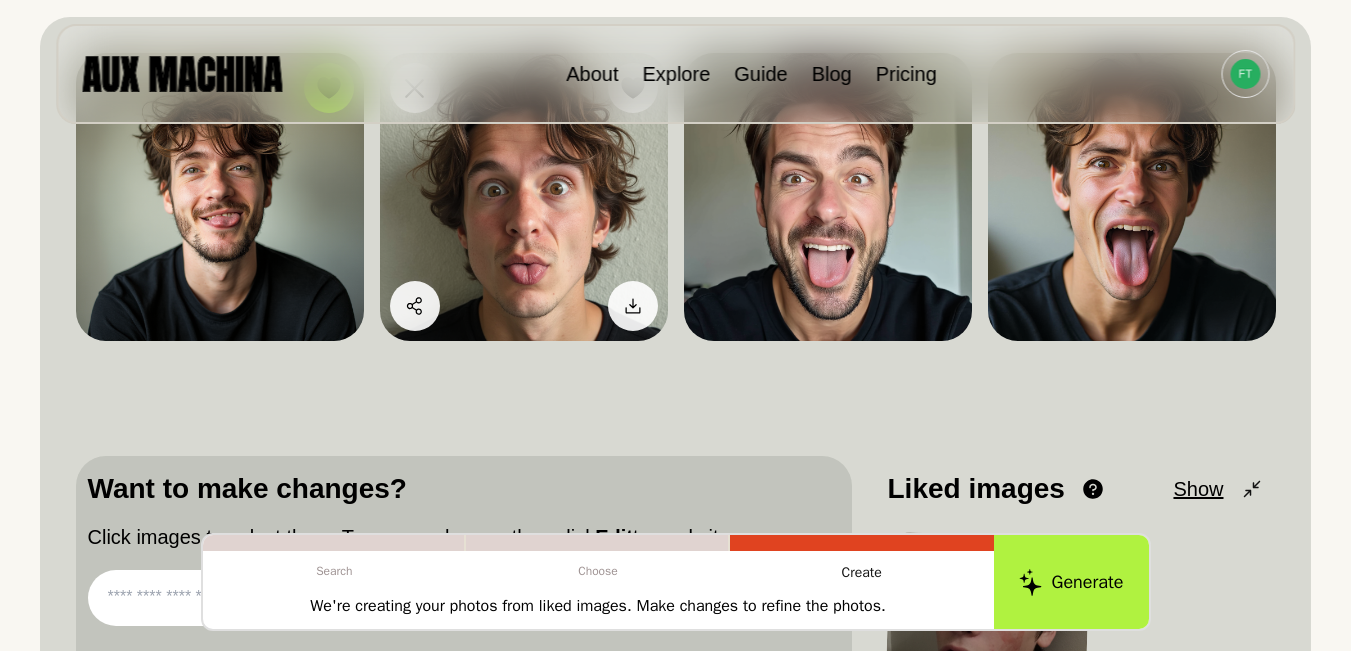 click at bounding box center [524, 197] 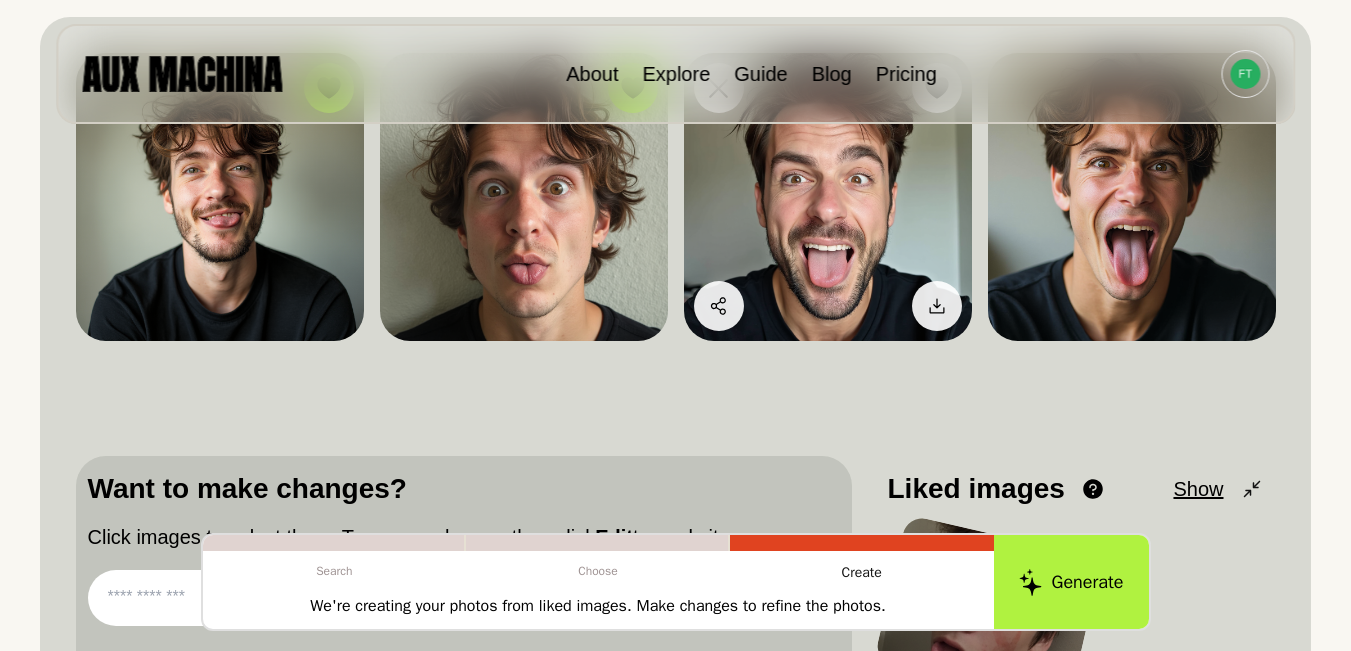 click at bounding box center [828, 197] 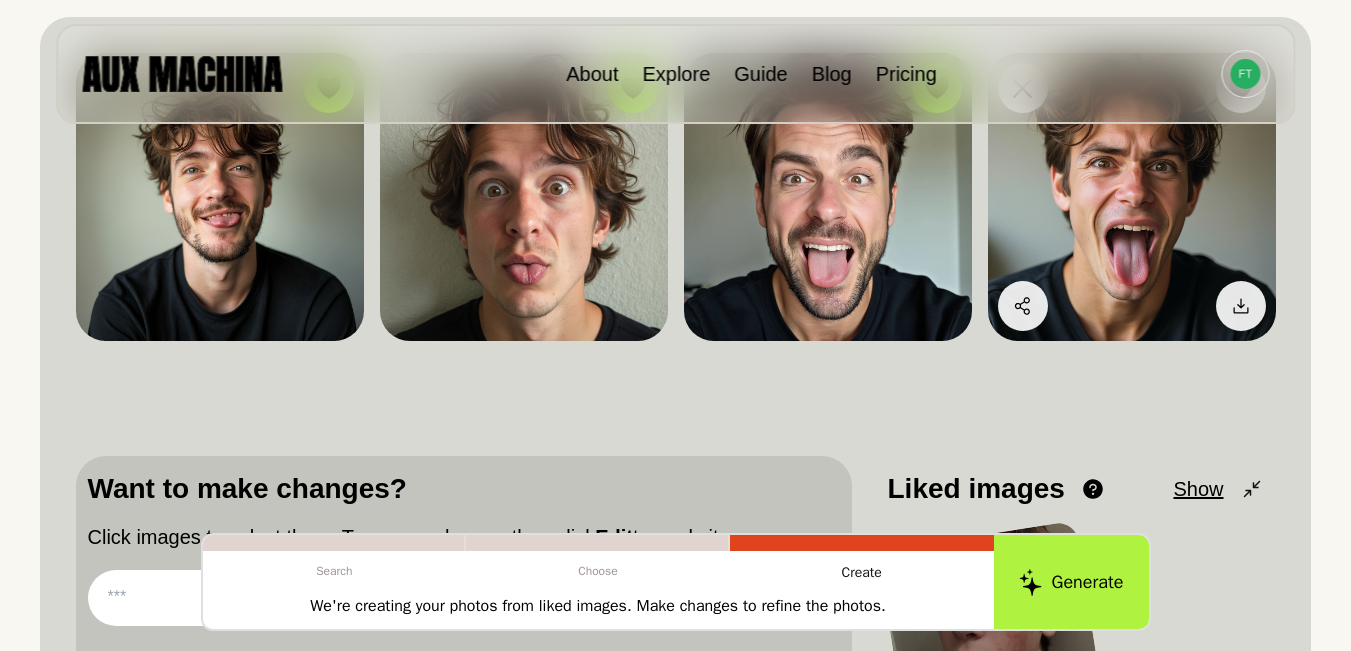 click at bounding box center [1132, 197] 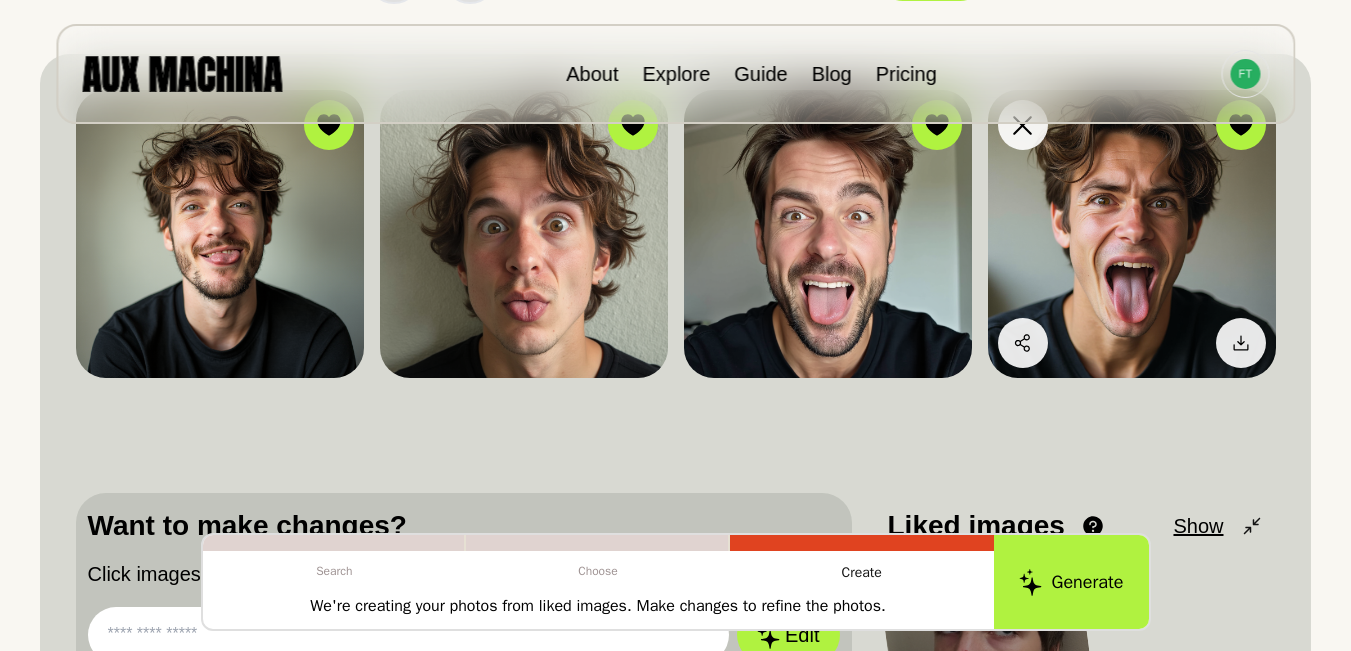scroll, scrollTop: 215, scrollLeft: 0, axis: vertical 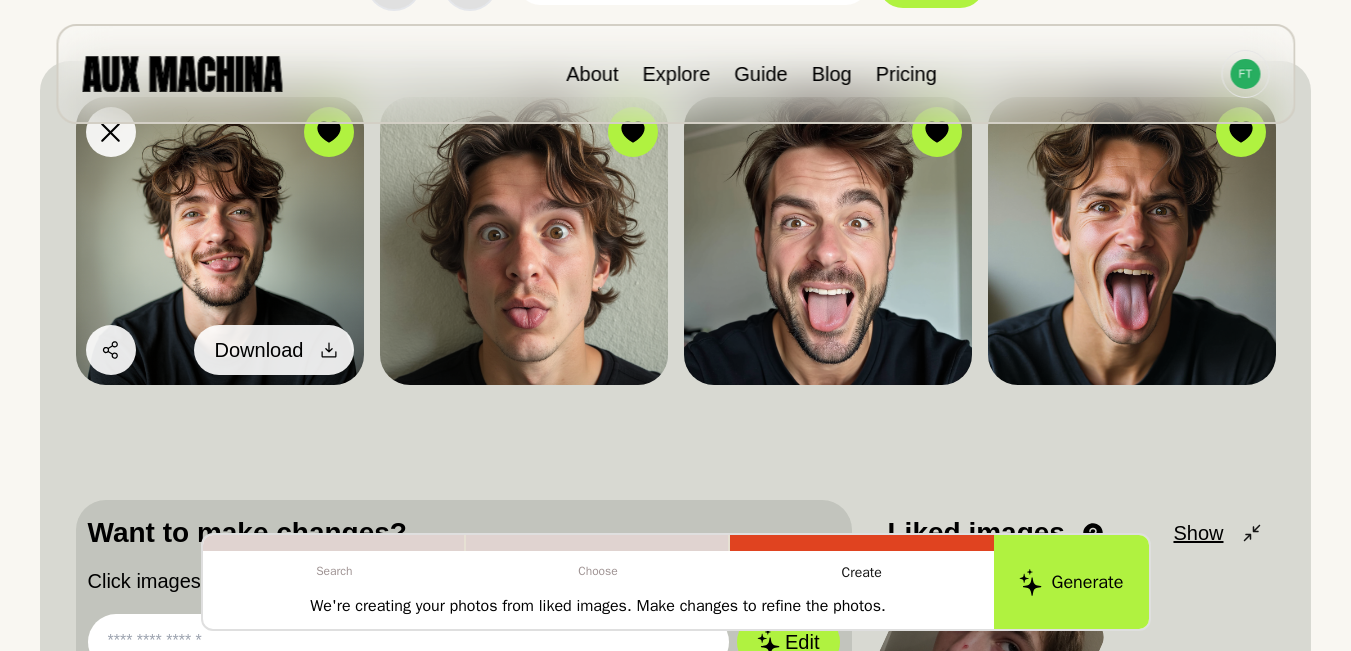 click at bounding box center [329, 350] 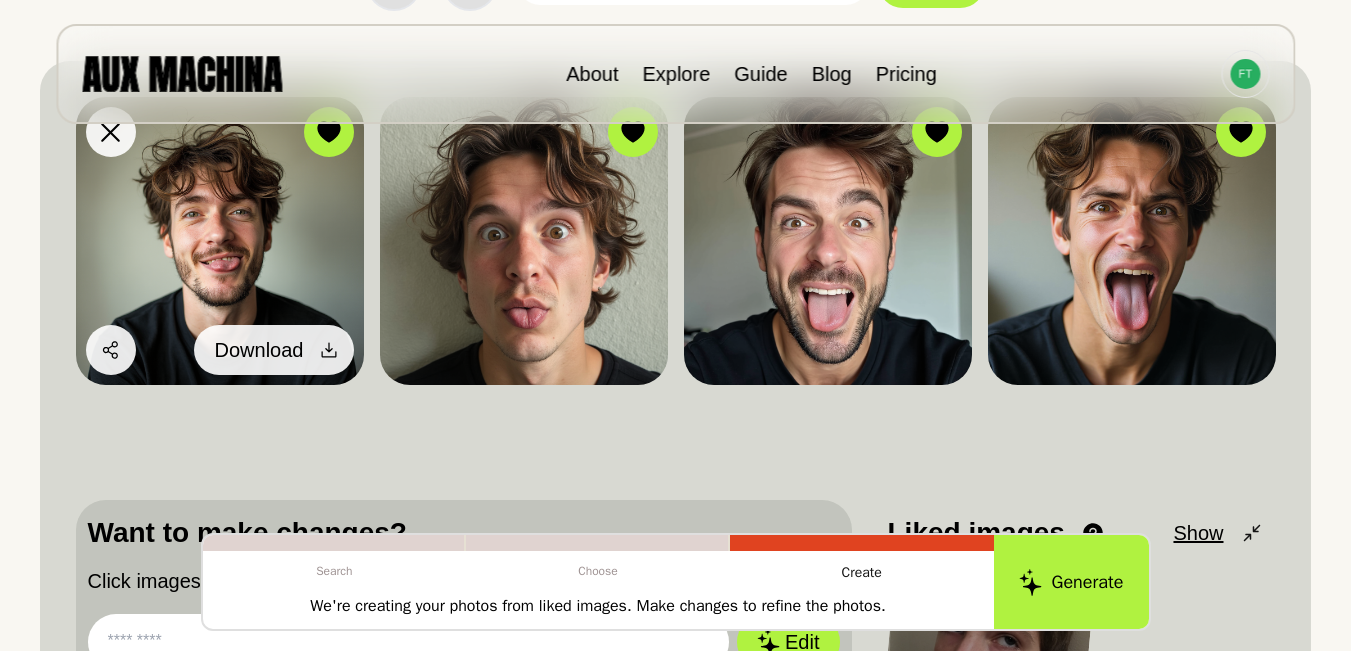 click on "Download" at bounding box center (259, 350) 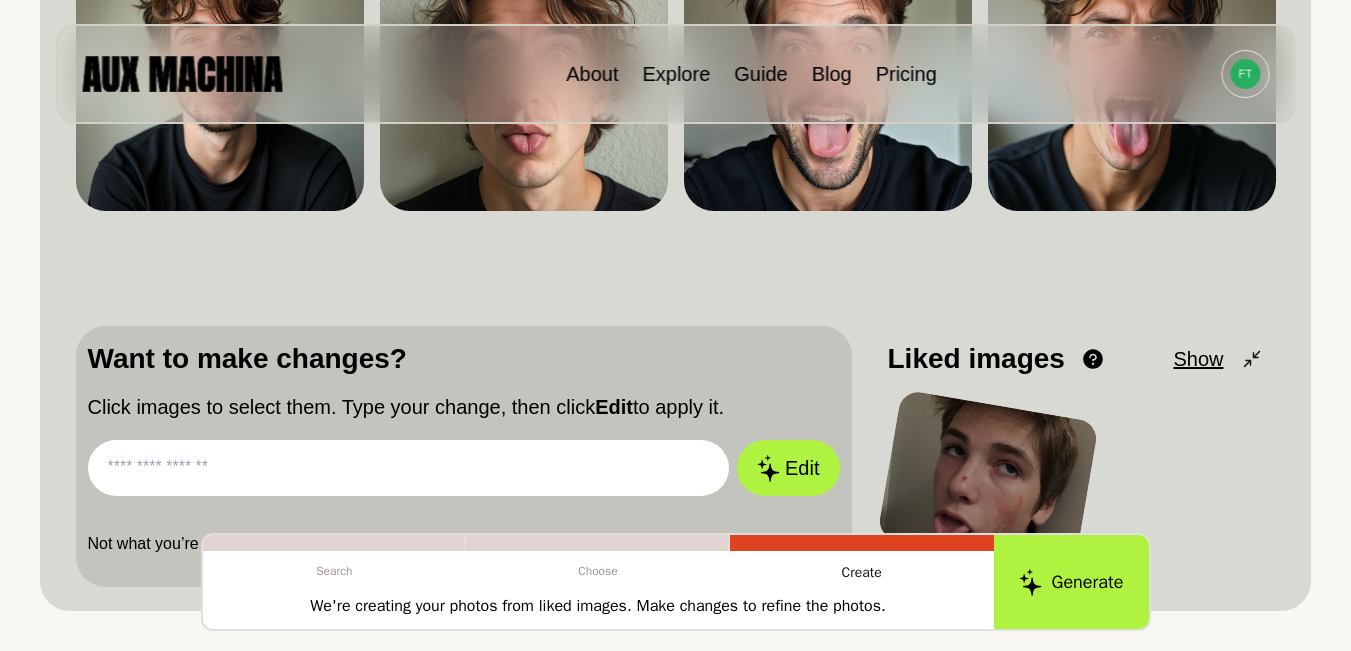 scroll, scrollTop: 419, scrollLeft: 0, axis: vertical 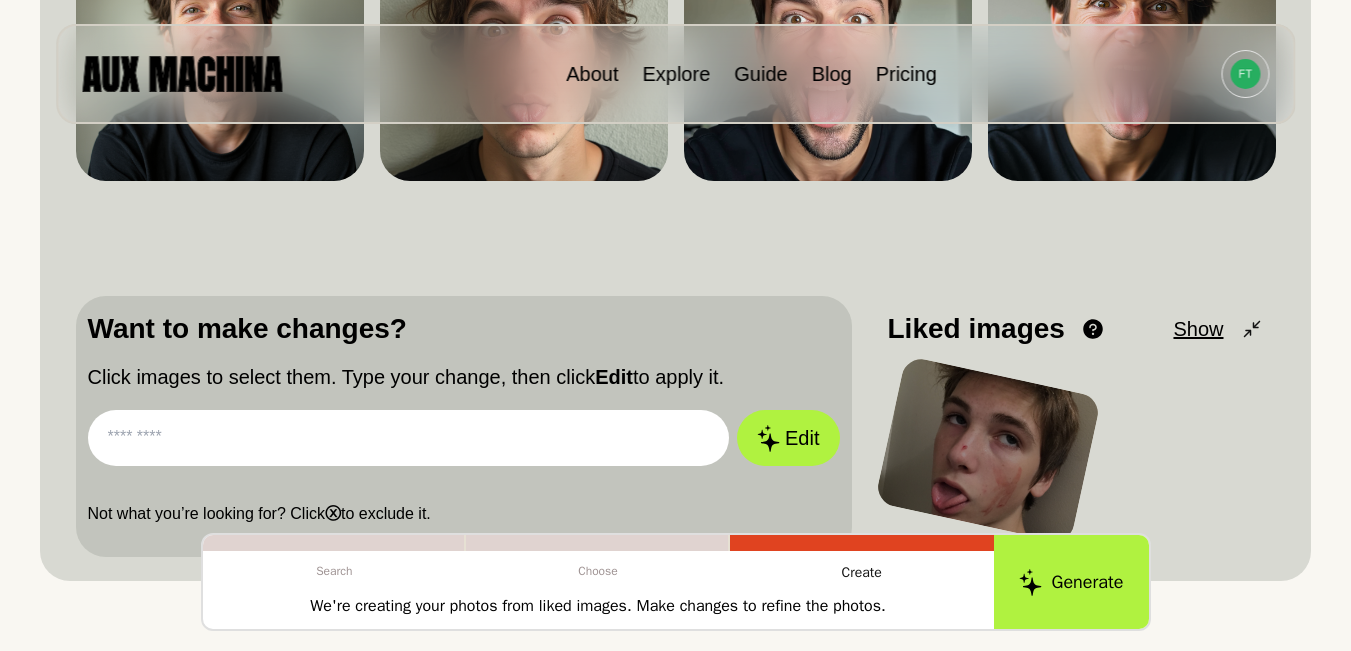paste on "**********" 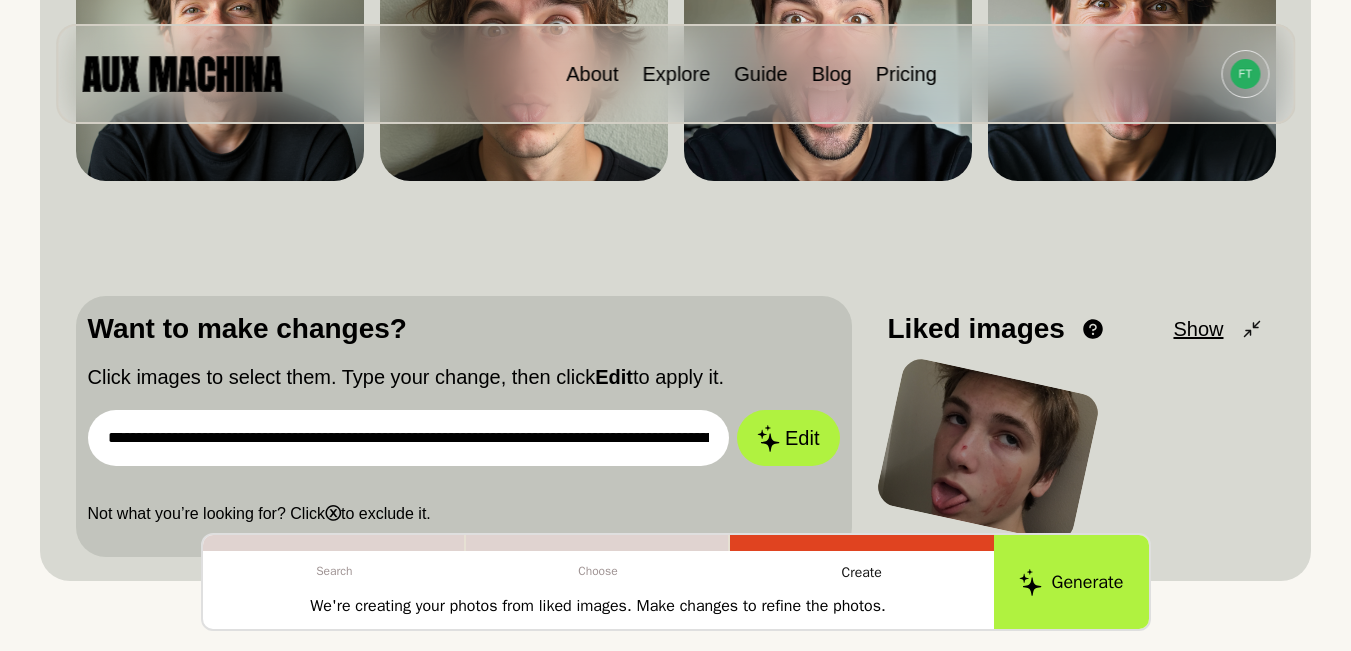 scroll, scrollTop: 0, scrollLeft: 3373, axis: horizontal 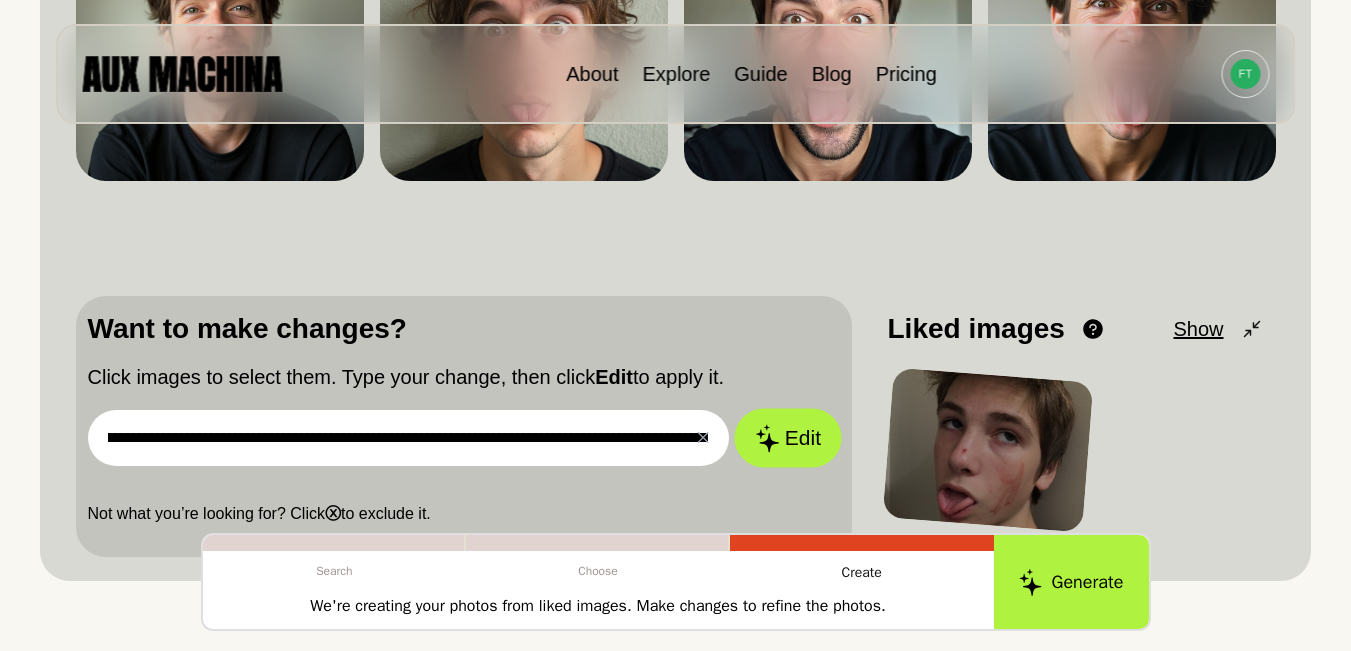 type on "**********" 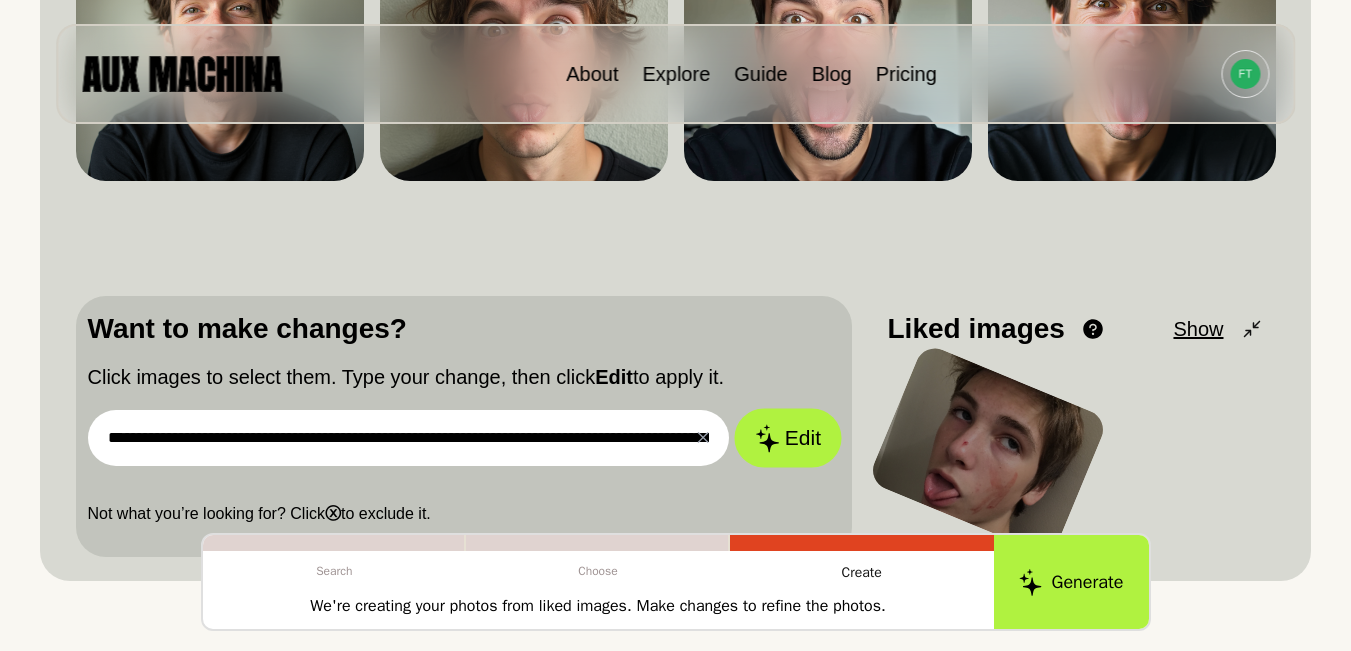click on "Edit" at bounding box center [788, 438] 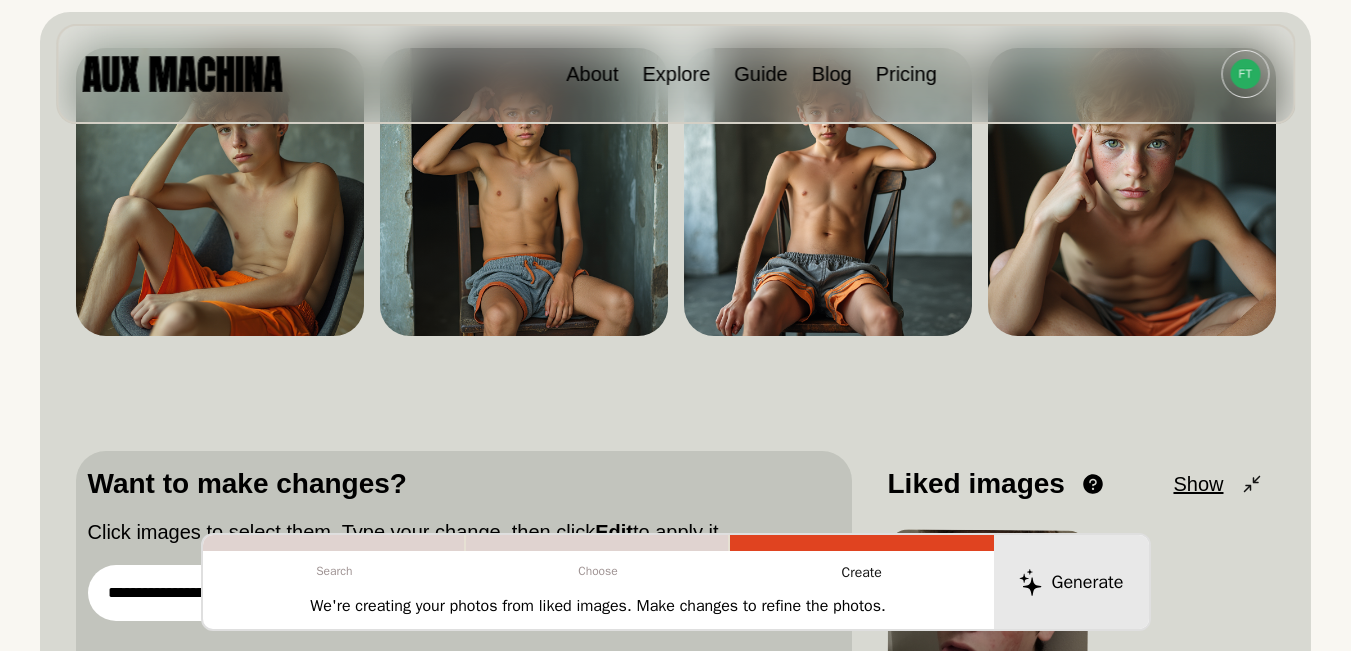 scroll, scrollTop: 262, scrollLeft: 0, axis: vertical 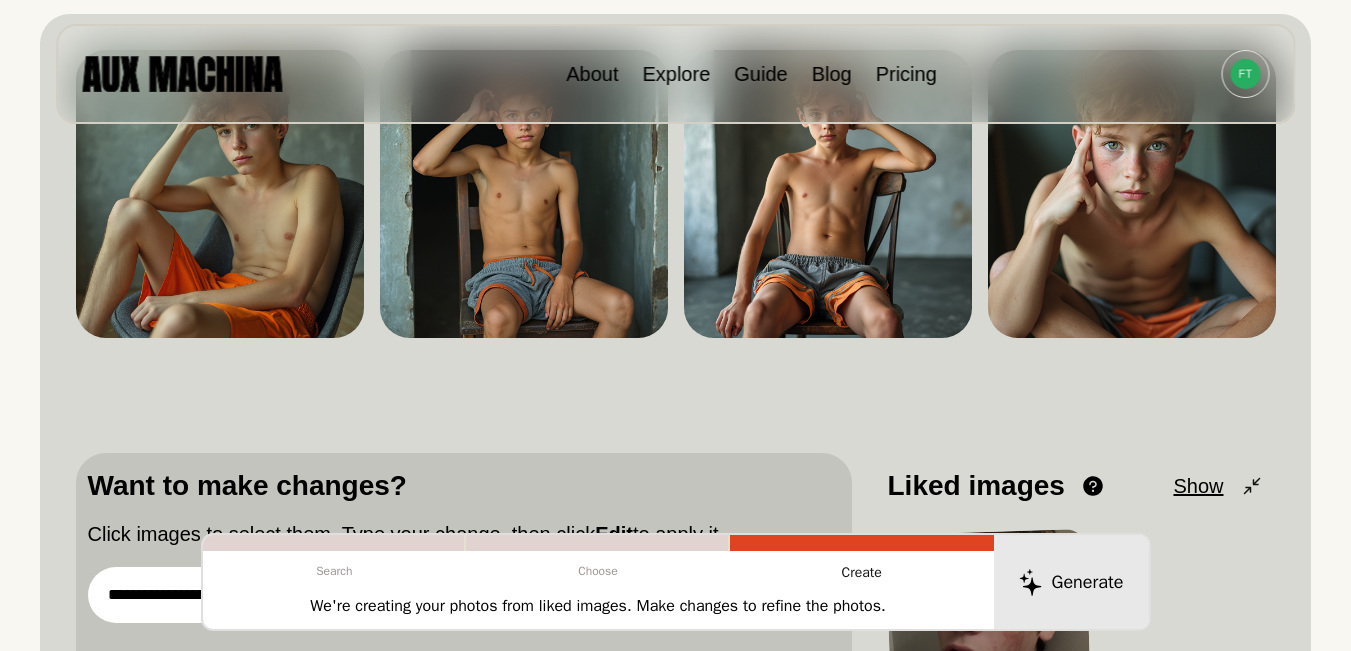 click on "**********" at bounding box center (675, 376) 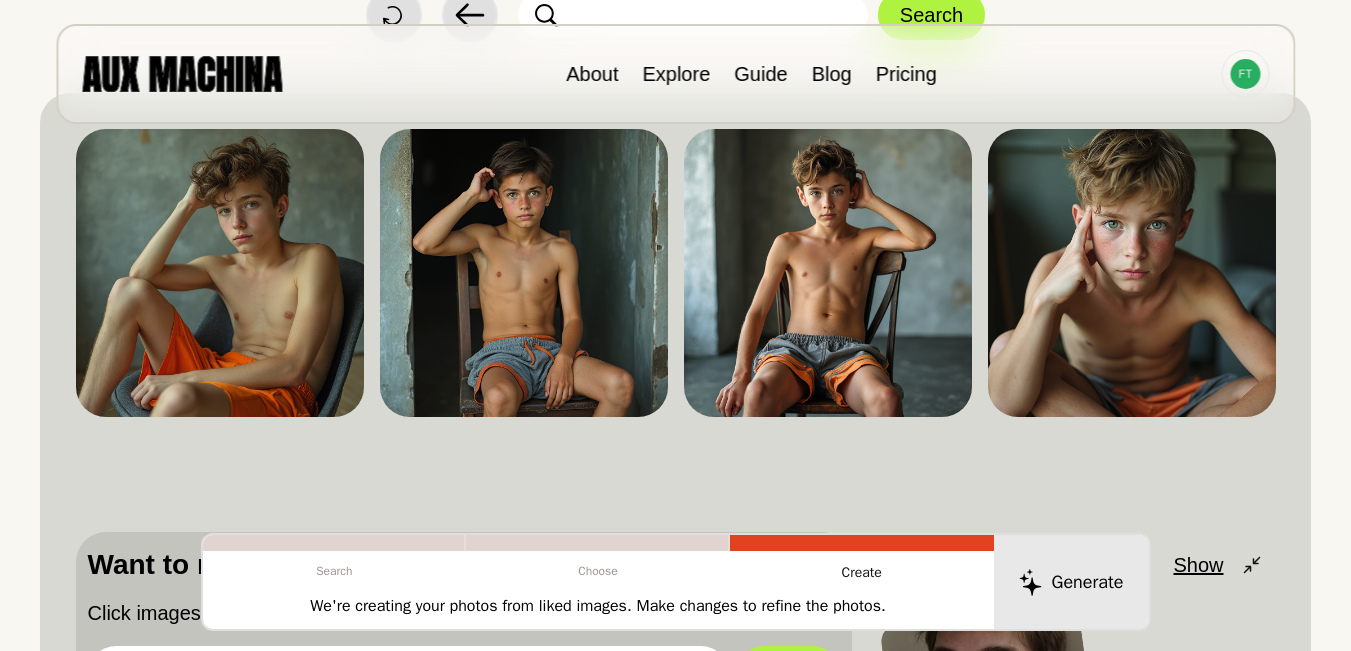 scroll, scrollTop: 176, scrollLeft: 0, axis: vertical 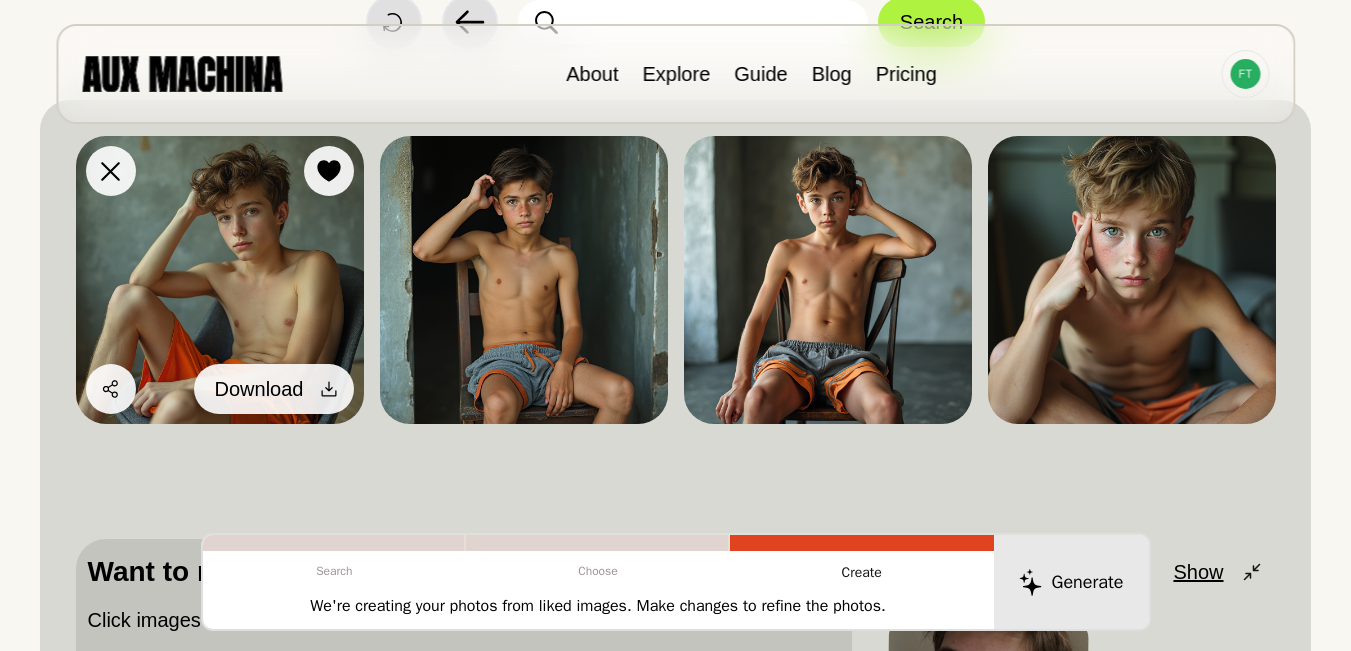 click 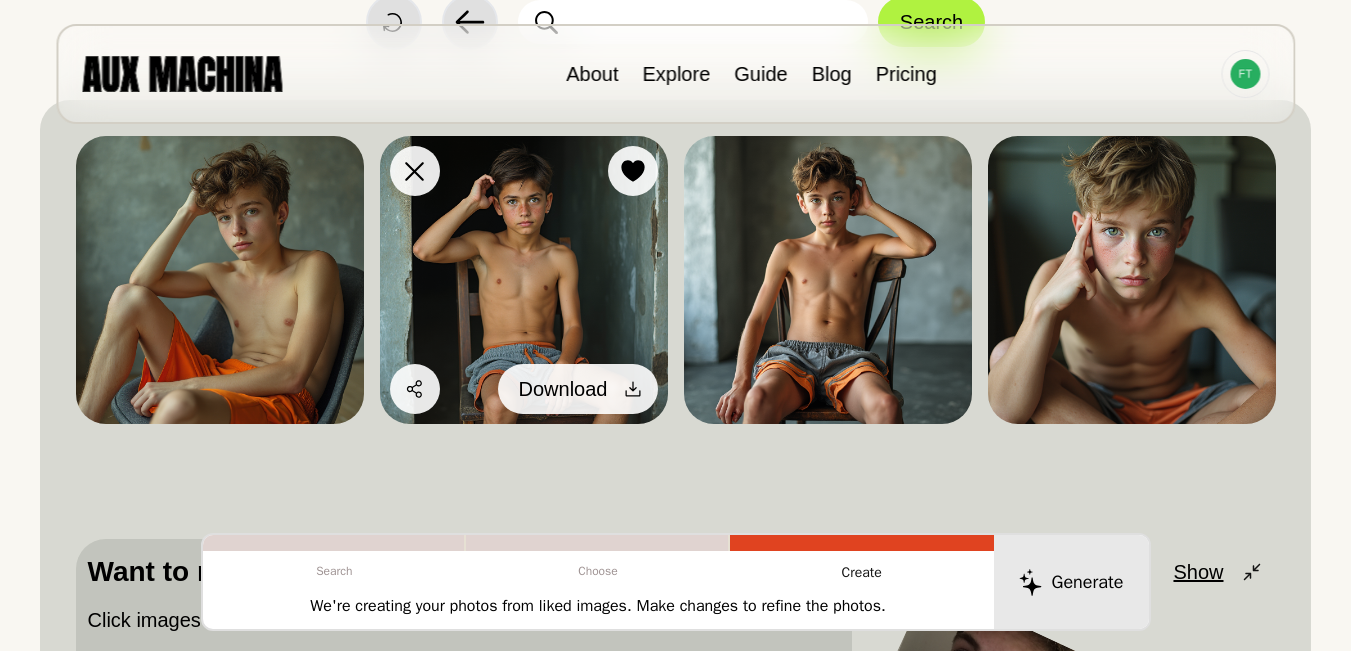 click 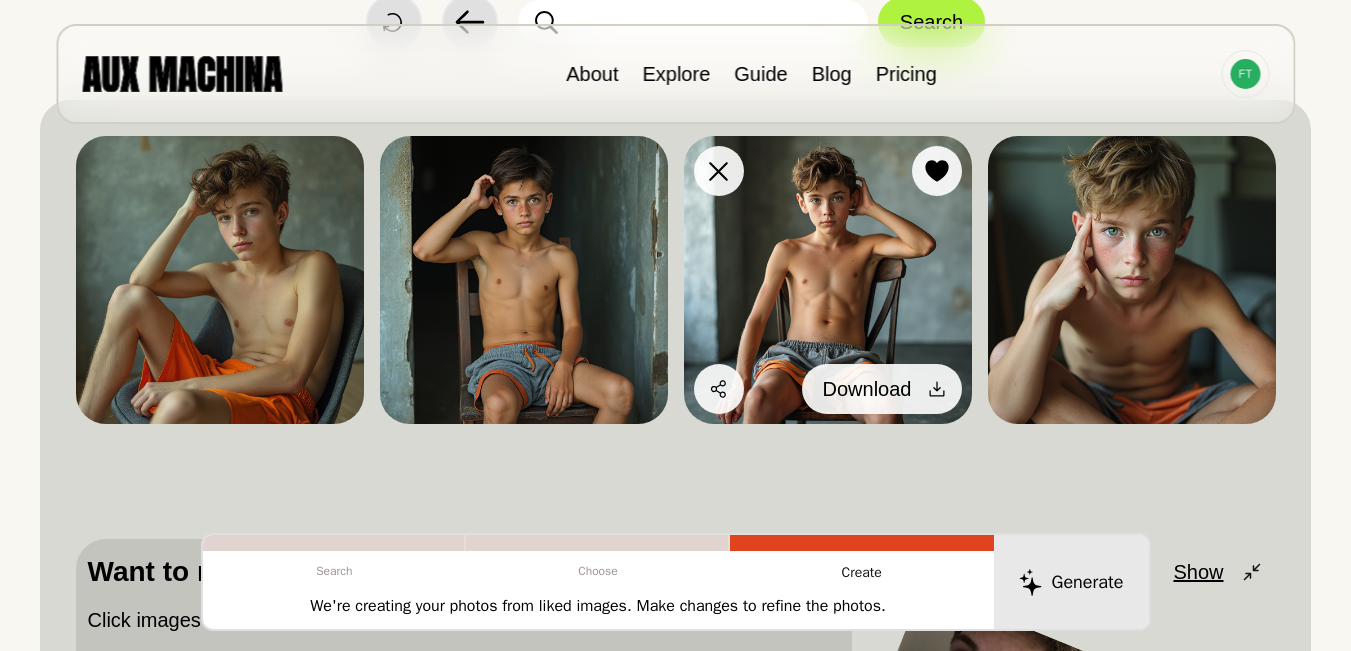 click at bounding box center (937, 389) 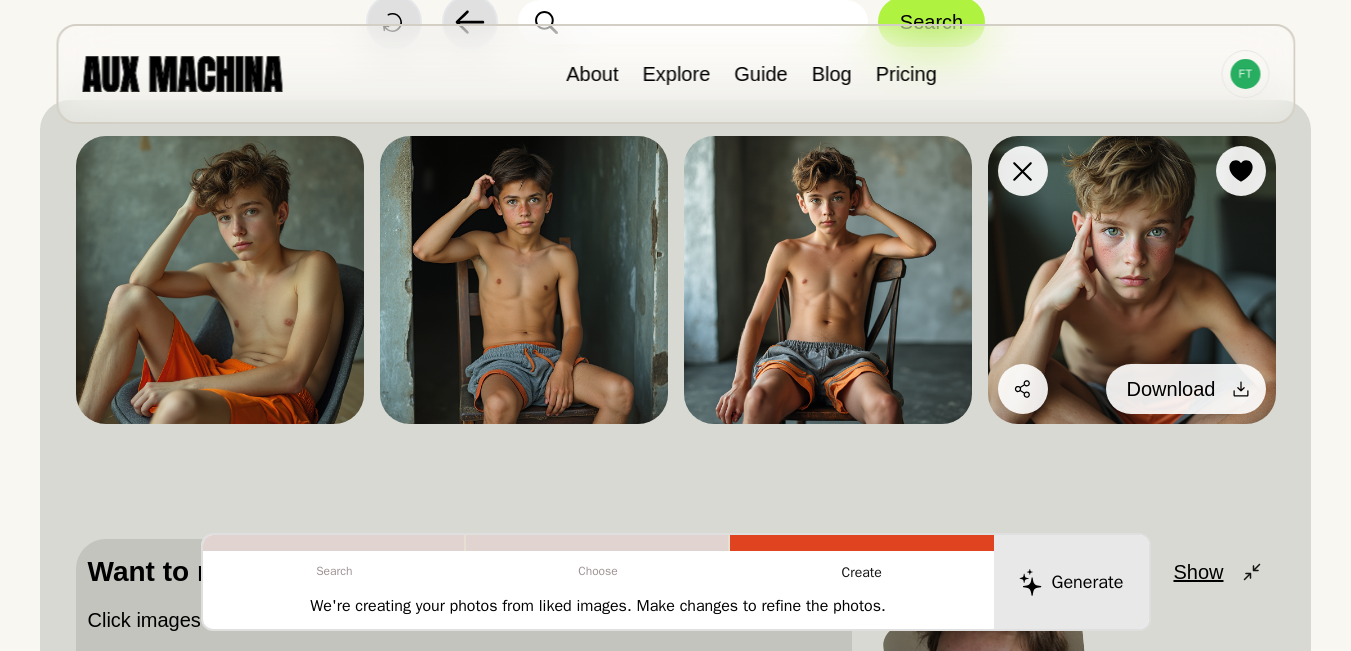 click 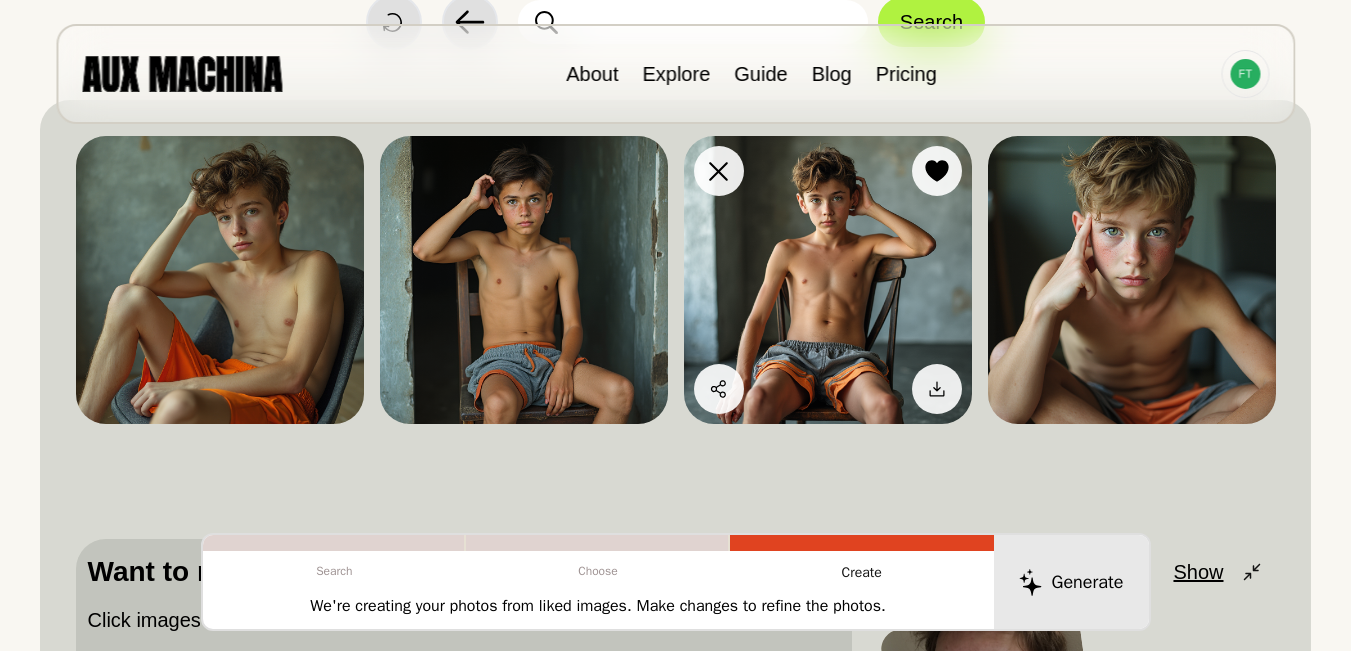click at bounding box center [828, 280] 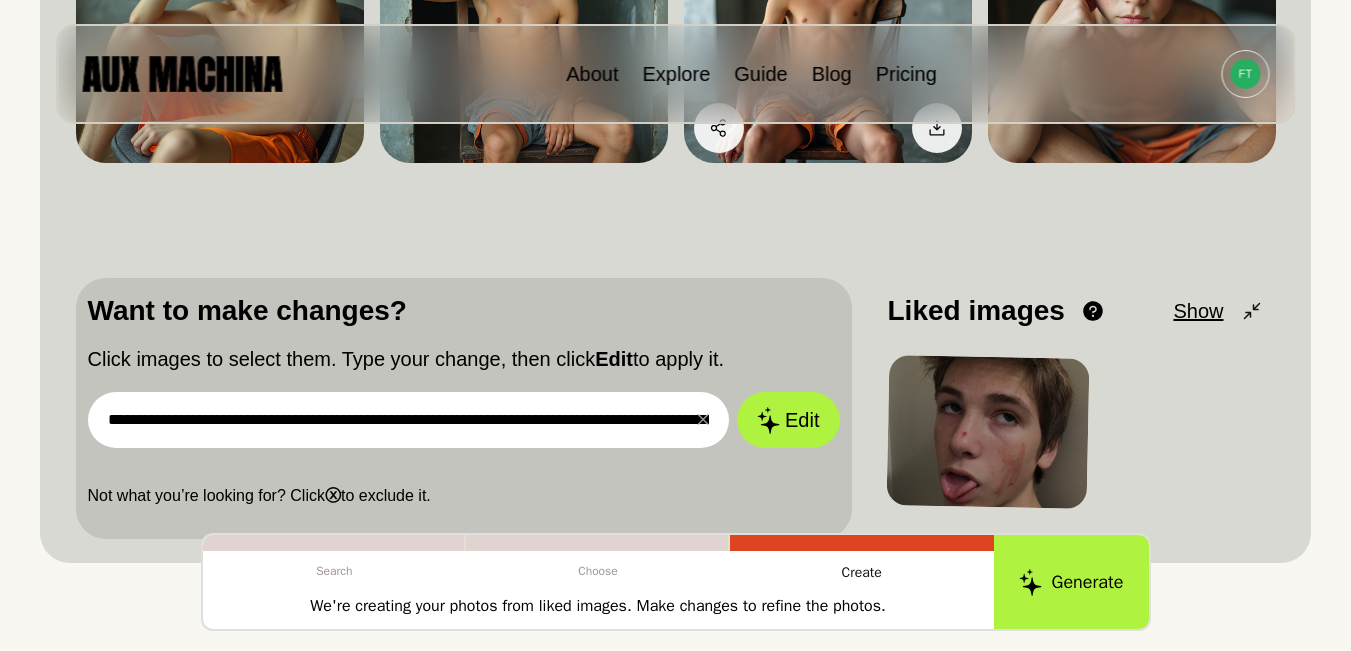 scroll, scrollTop: 482, scrollLeft: 0, axis: vertical 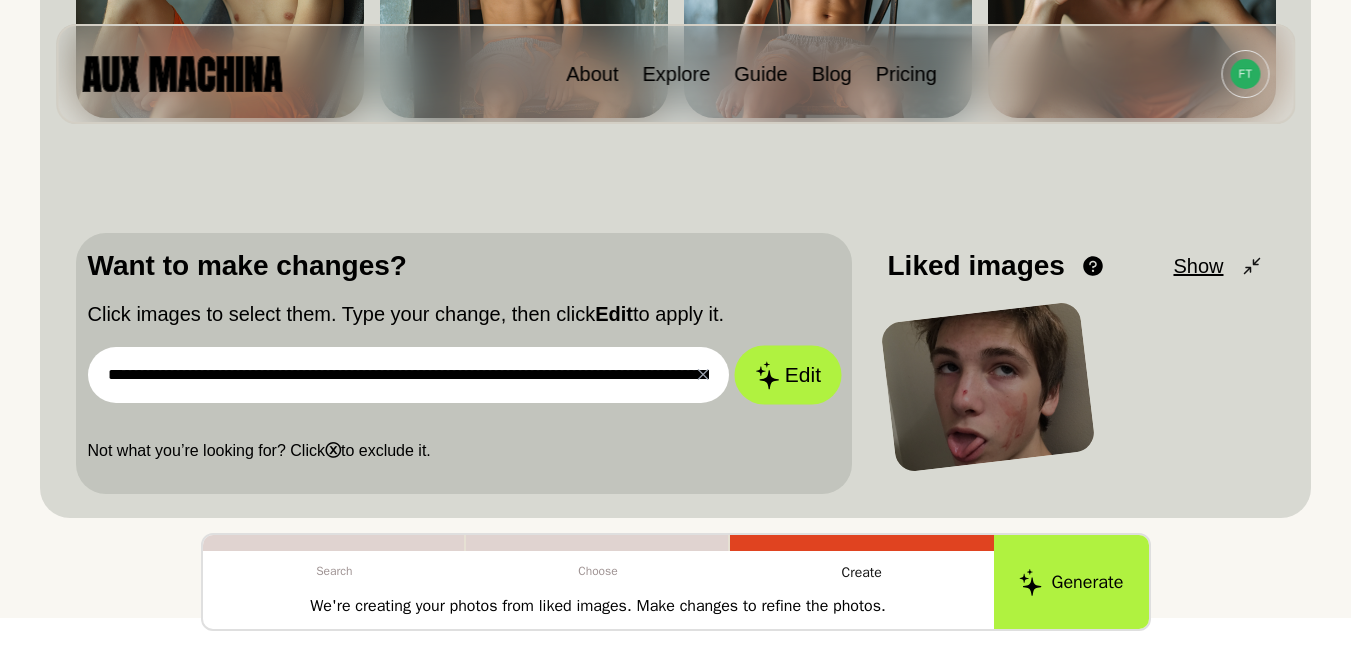 click on "Edit" at bounding box center [788, 375] 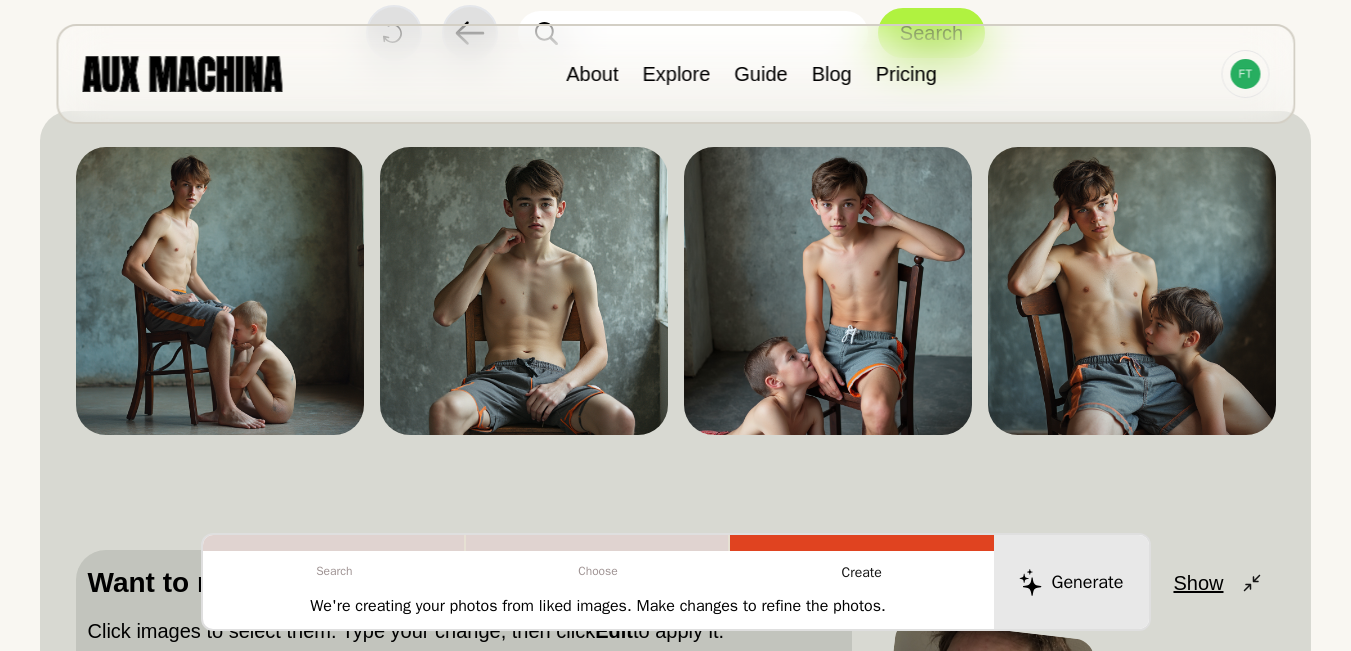 scroll, scrollTop: 164, scrollLeft: 0, axis: vertical 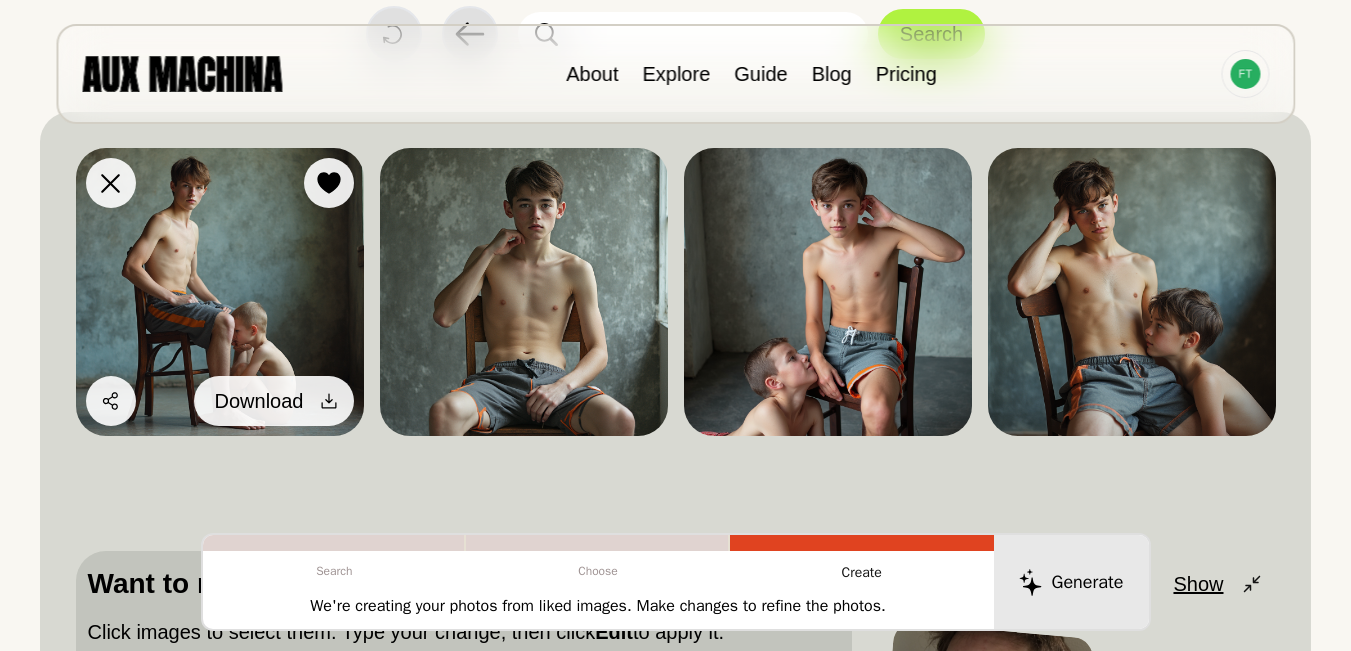 click at bounding box center (329, 401) 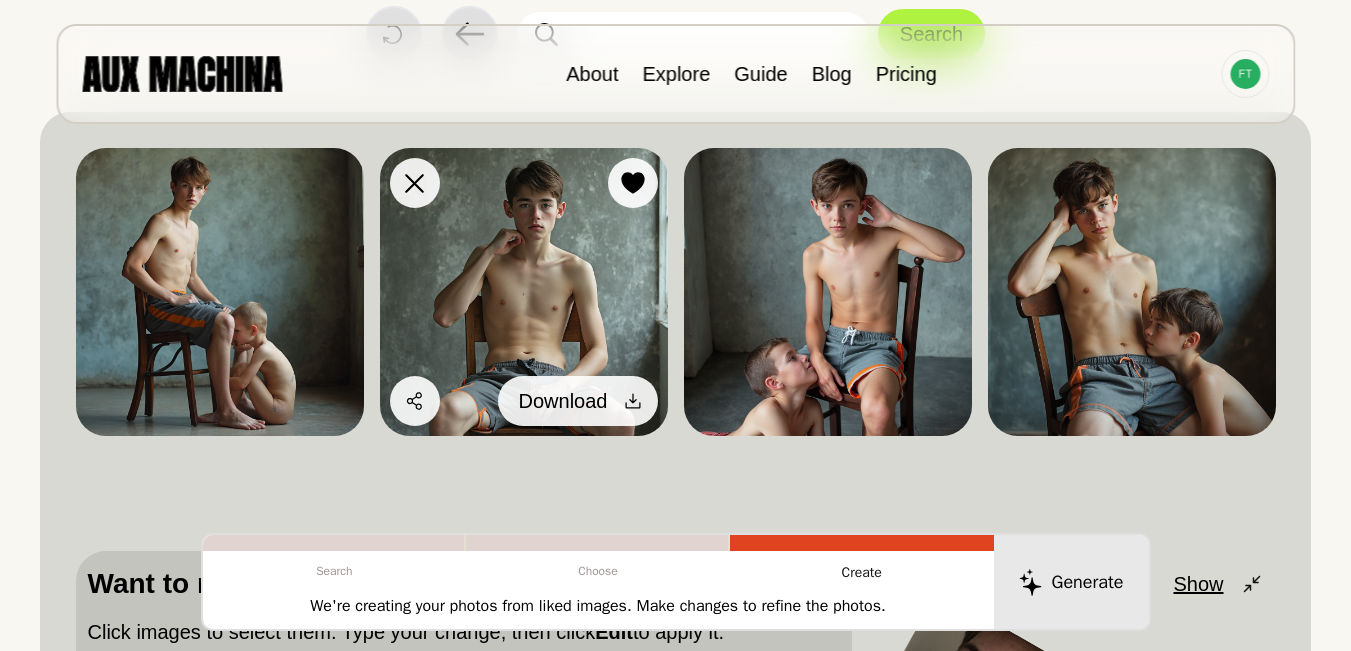 click on "Download" at bounding box center [578, 401] 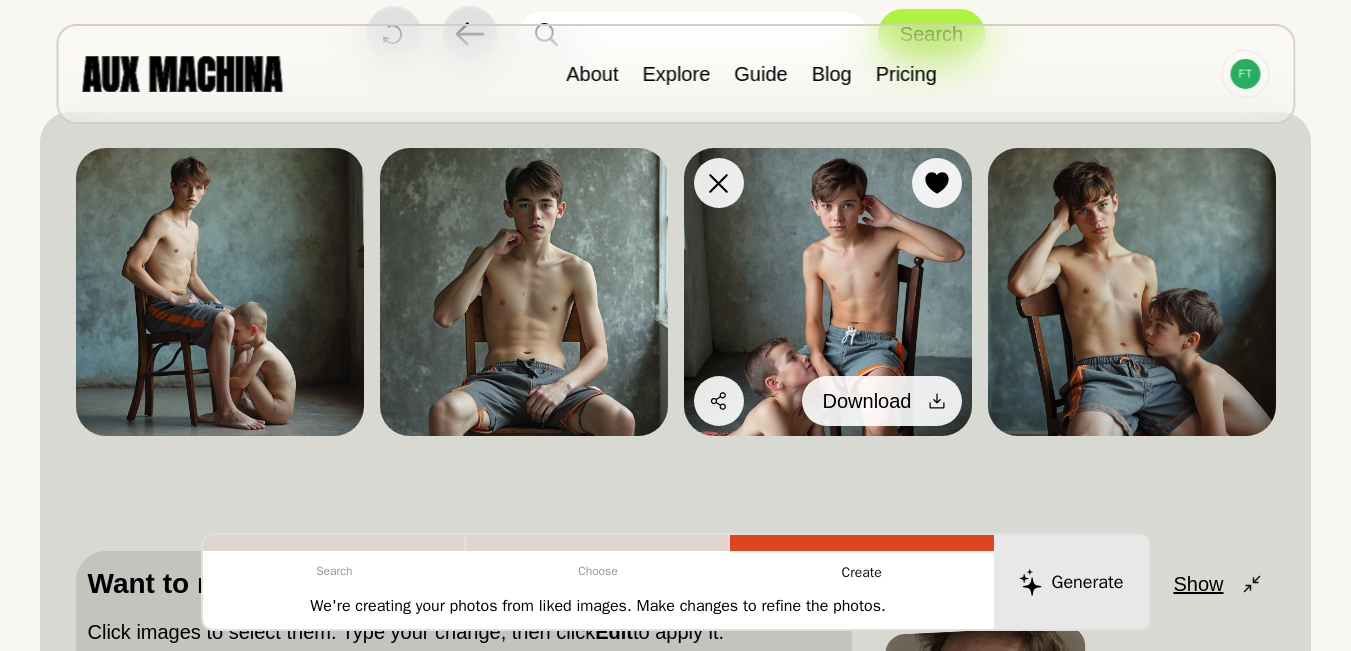 click on "Download" at bounding box center (882, 401) 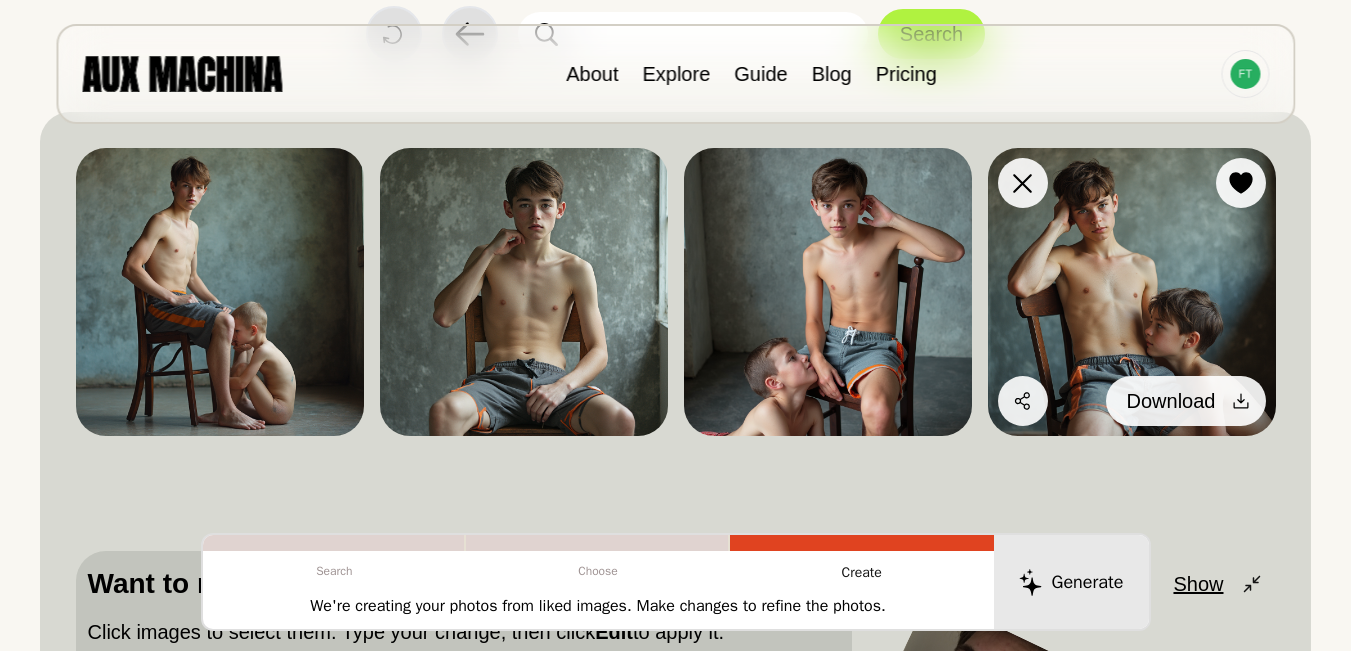 click at bounding box center (1241, 401) 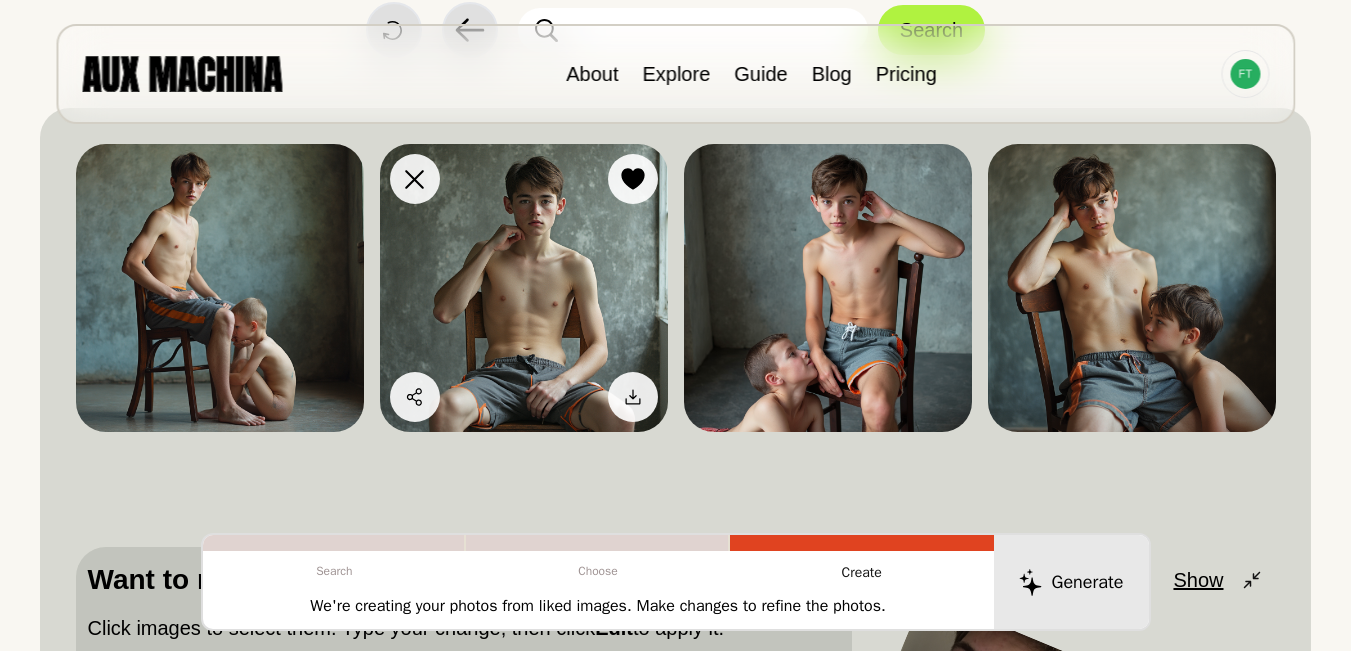 scroll, scrollTop: 169, scrollLeft: 0, axis: vertical 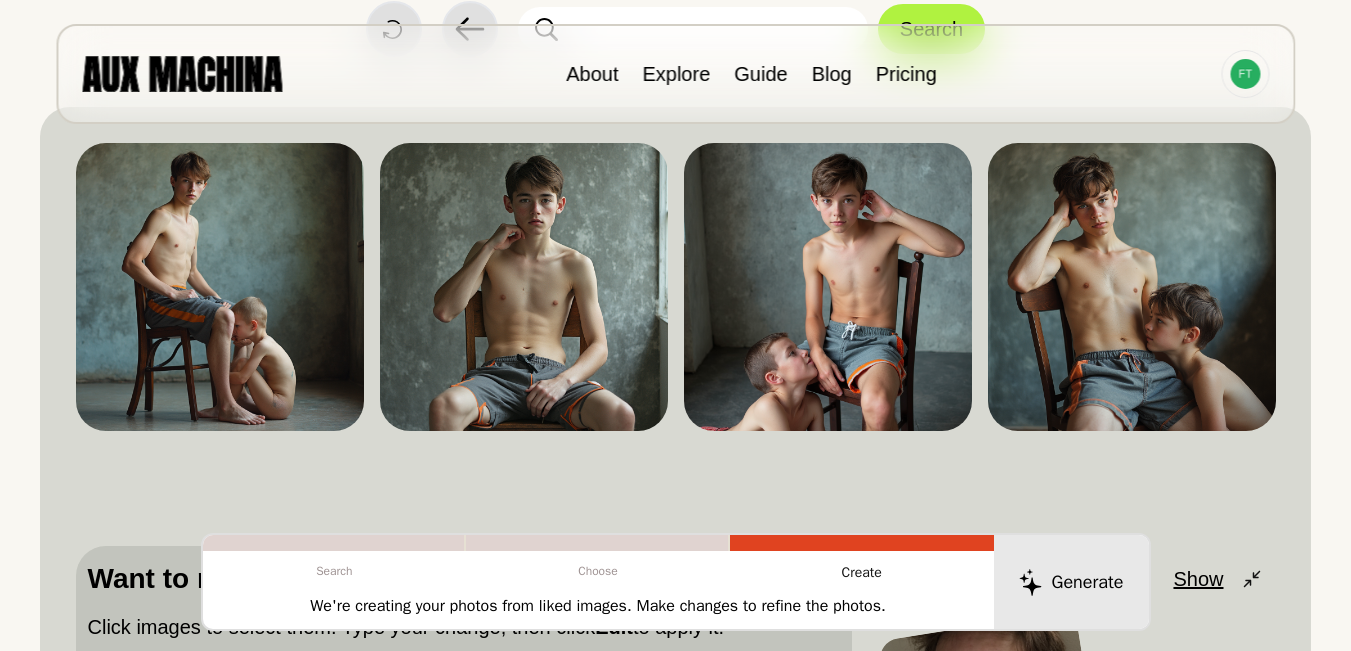 click on "**********" at bounding box center (675, 381) 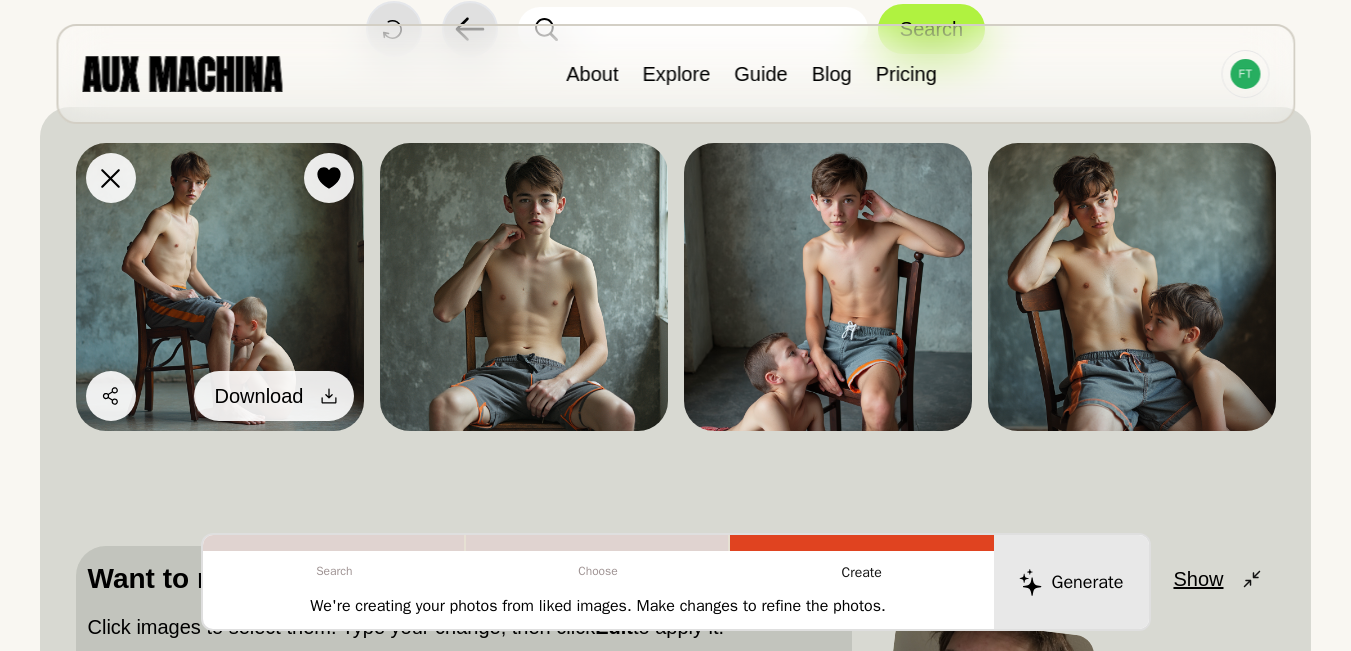 click at bounding box center (329, 396) 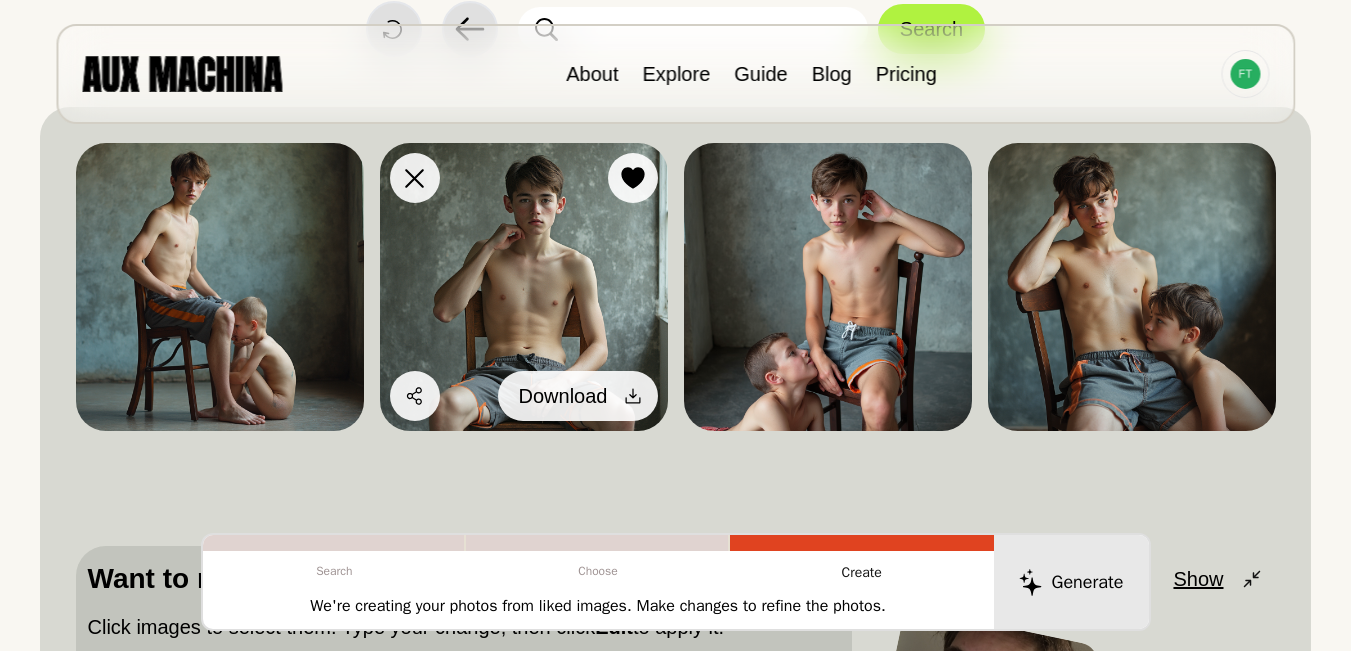 click 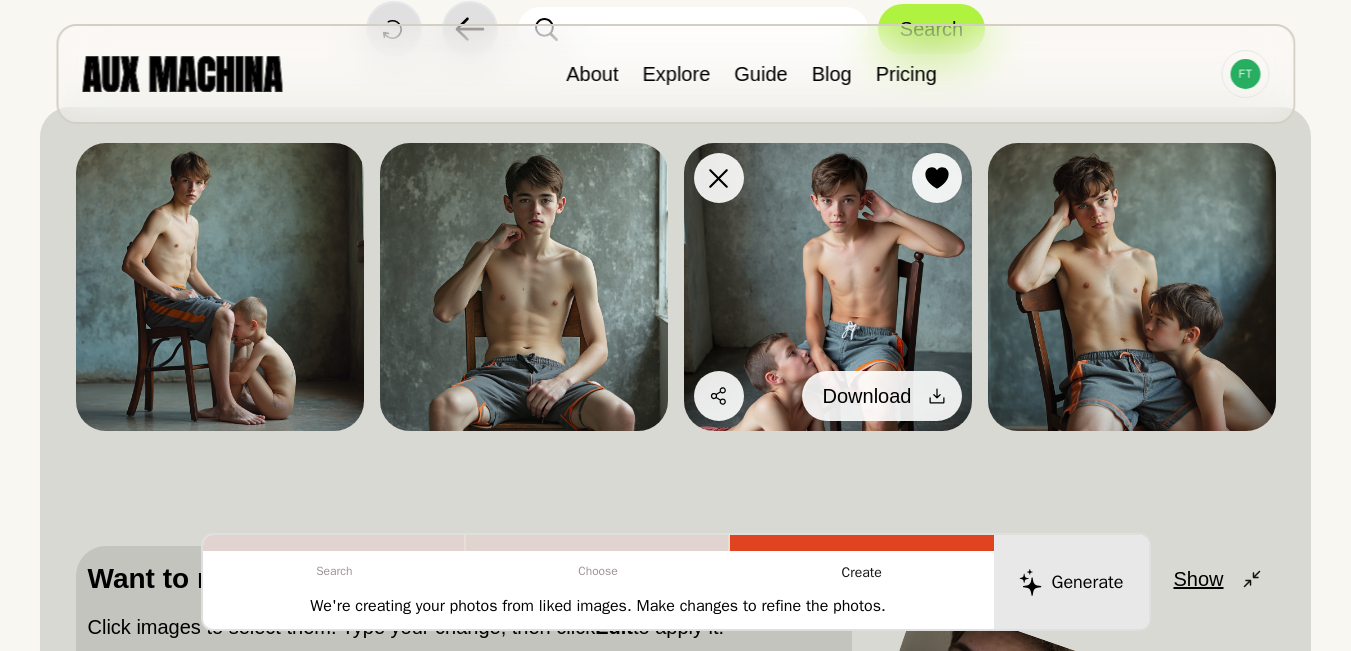 click at bounding box center (937, 396) 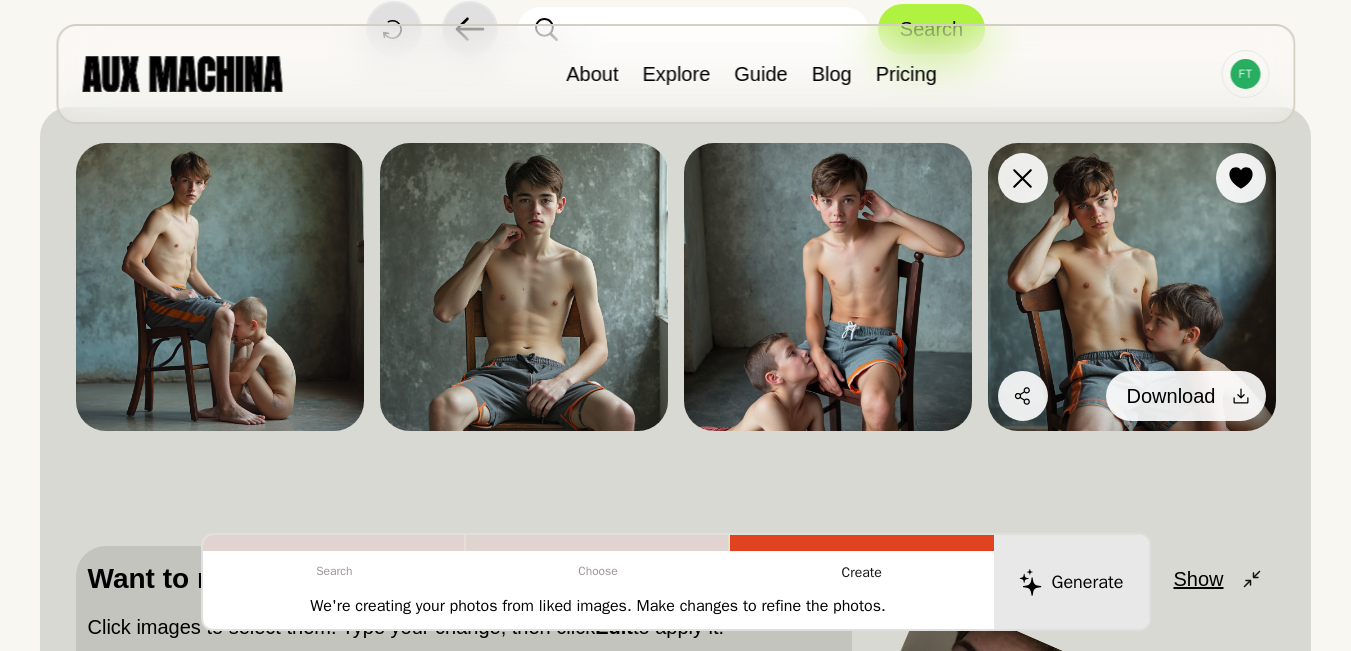 click on "Download" at bounding box center (1186, 396) 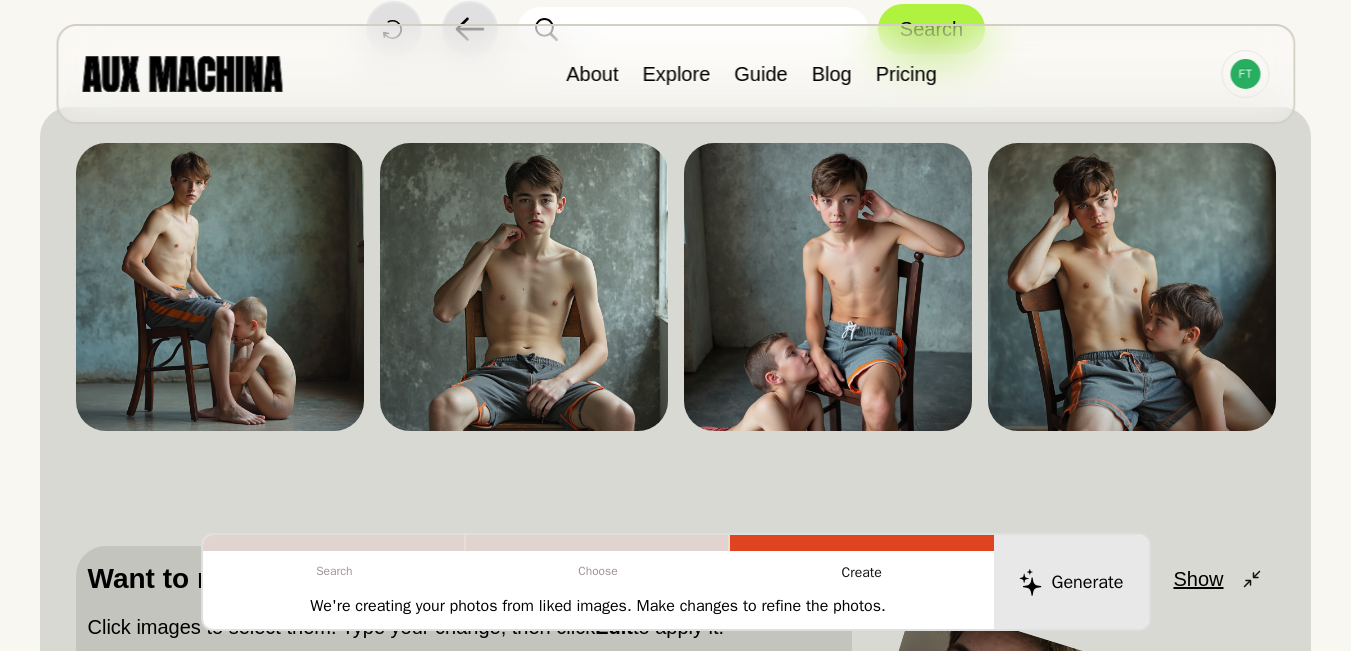 click on "**********" at bounding box center (675, 381) 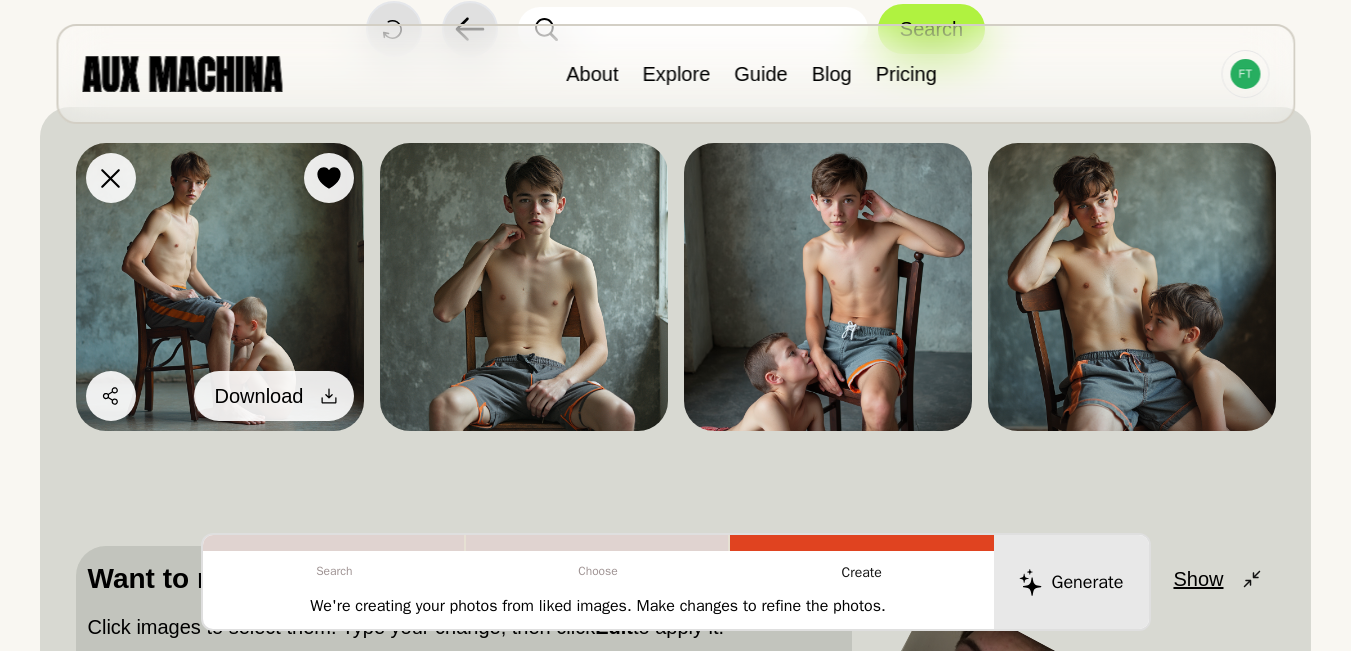 click 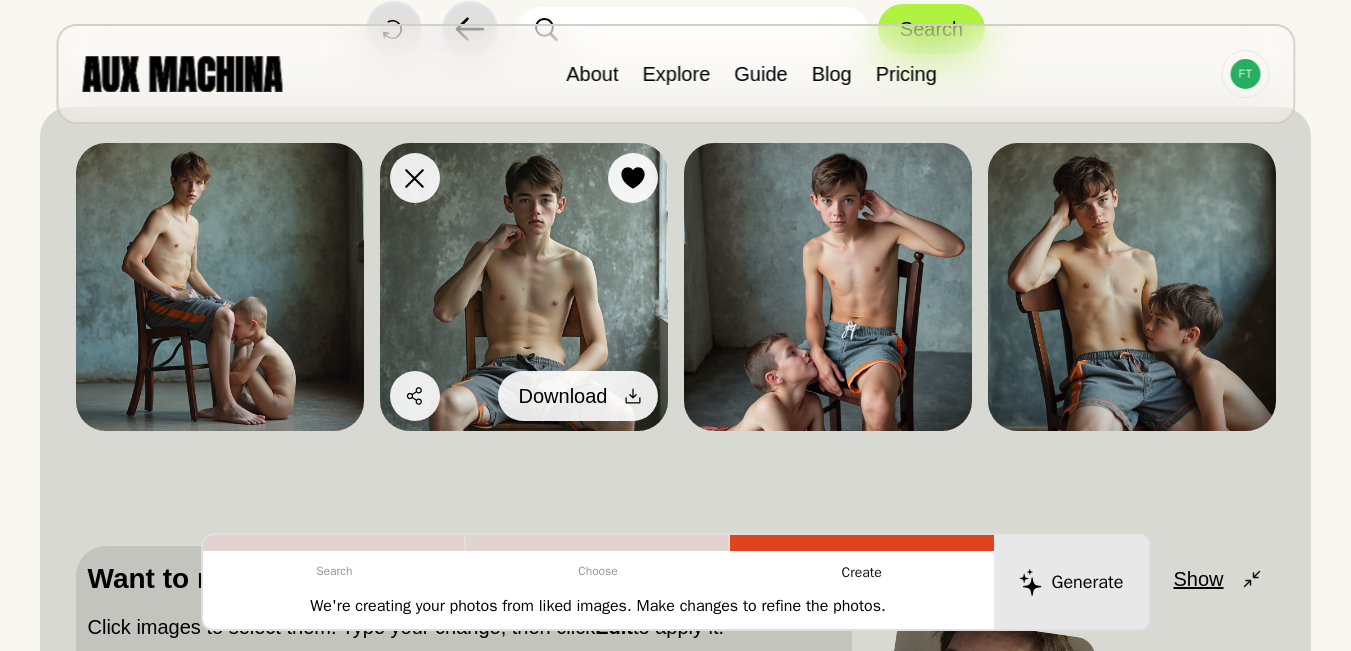 click at bounding box center [633, 396] 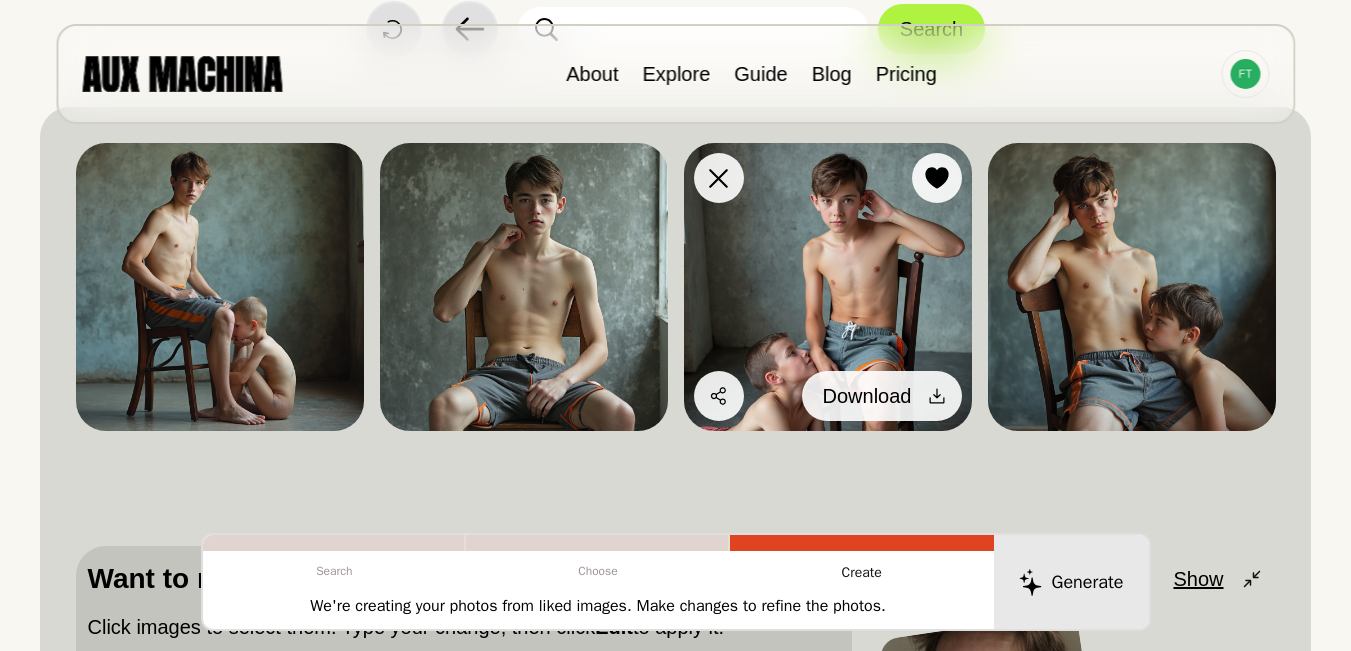 click at bounding box center [937, 396] 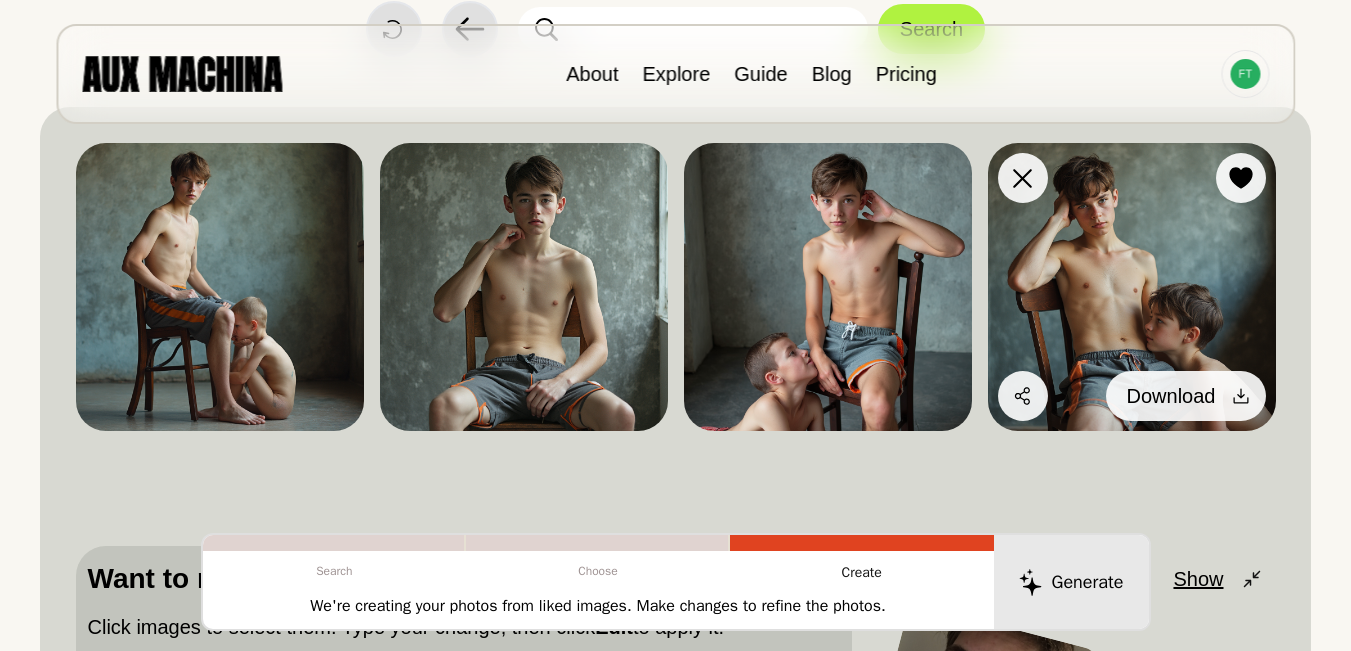 click 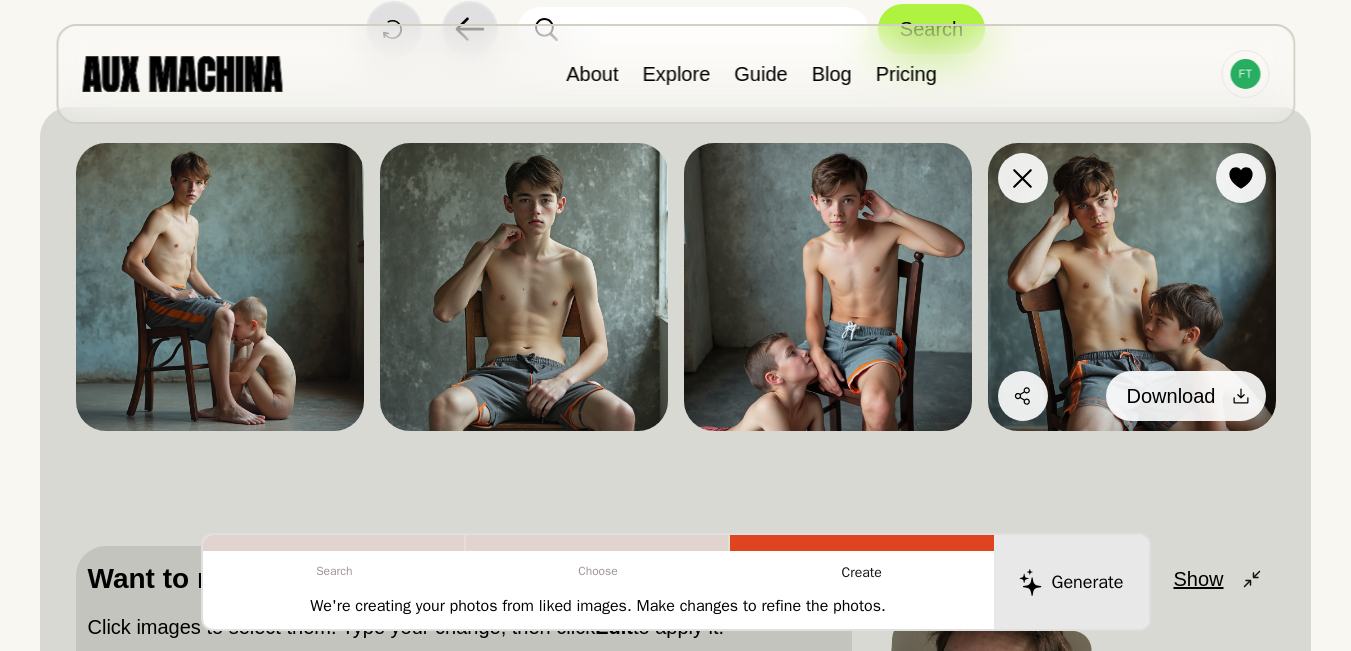 click on "Download" at bounding box center (1186, 396) 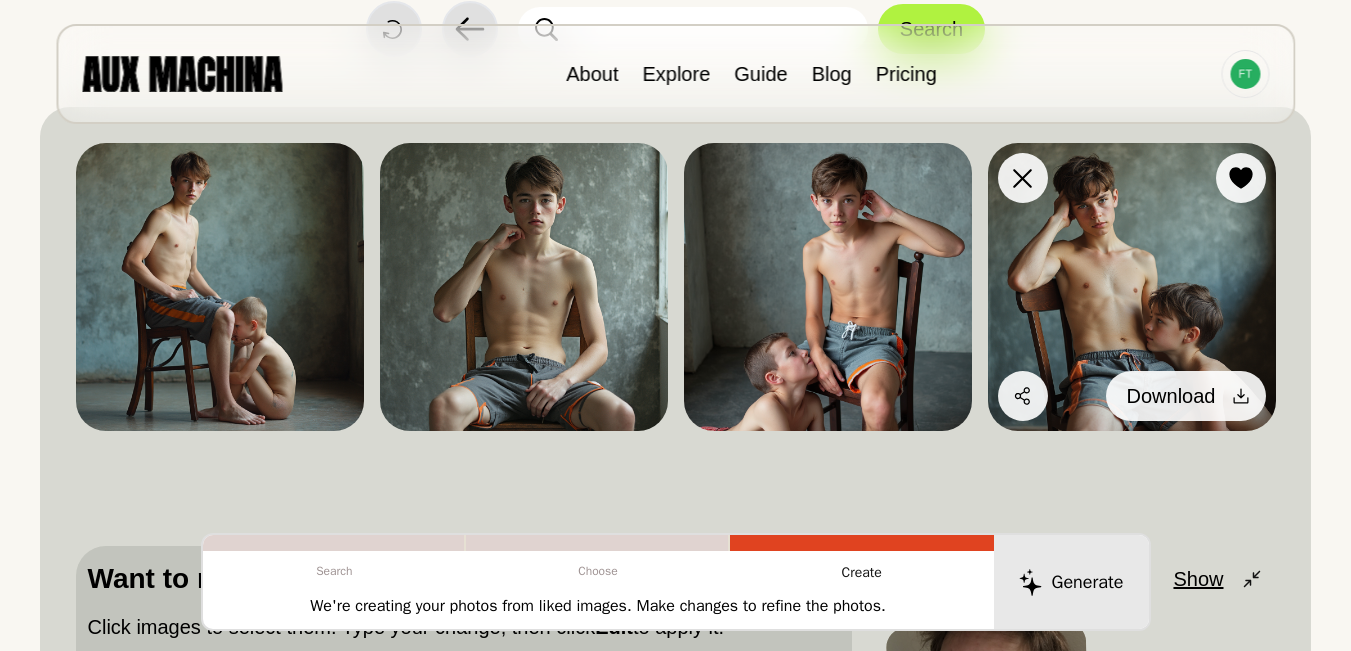 click on "Download" at bounding box center (1186, 396) 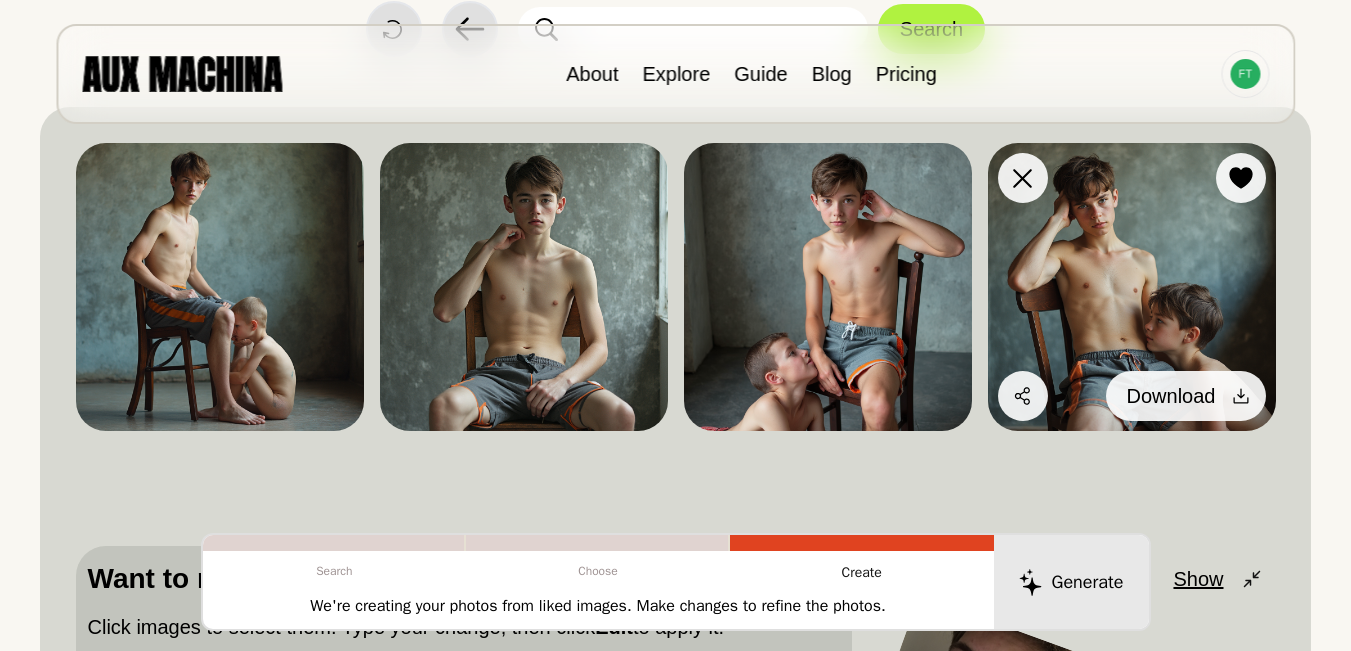 click on "Download" at bounding box center [1186, 396] 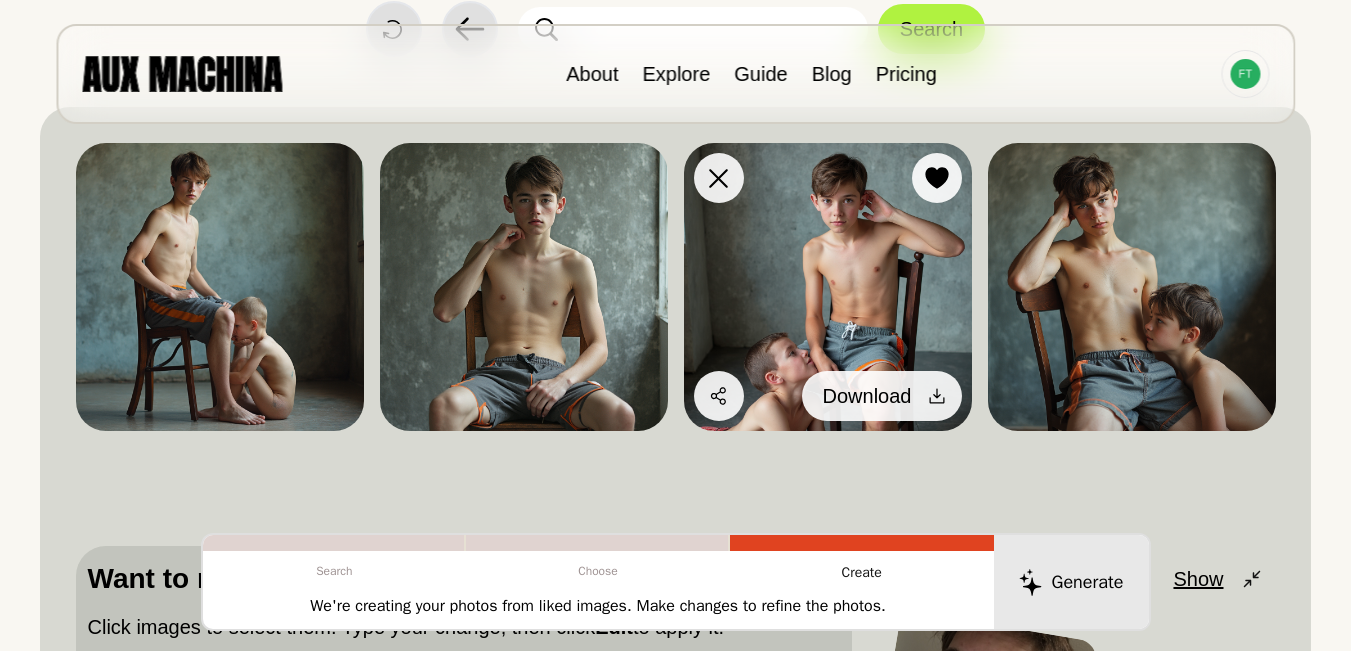 click 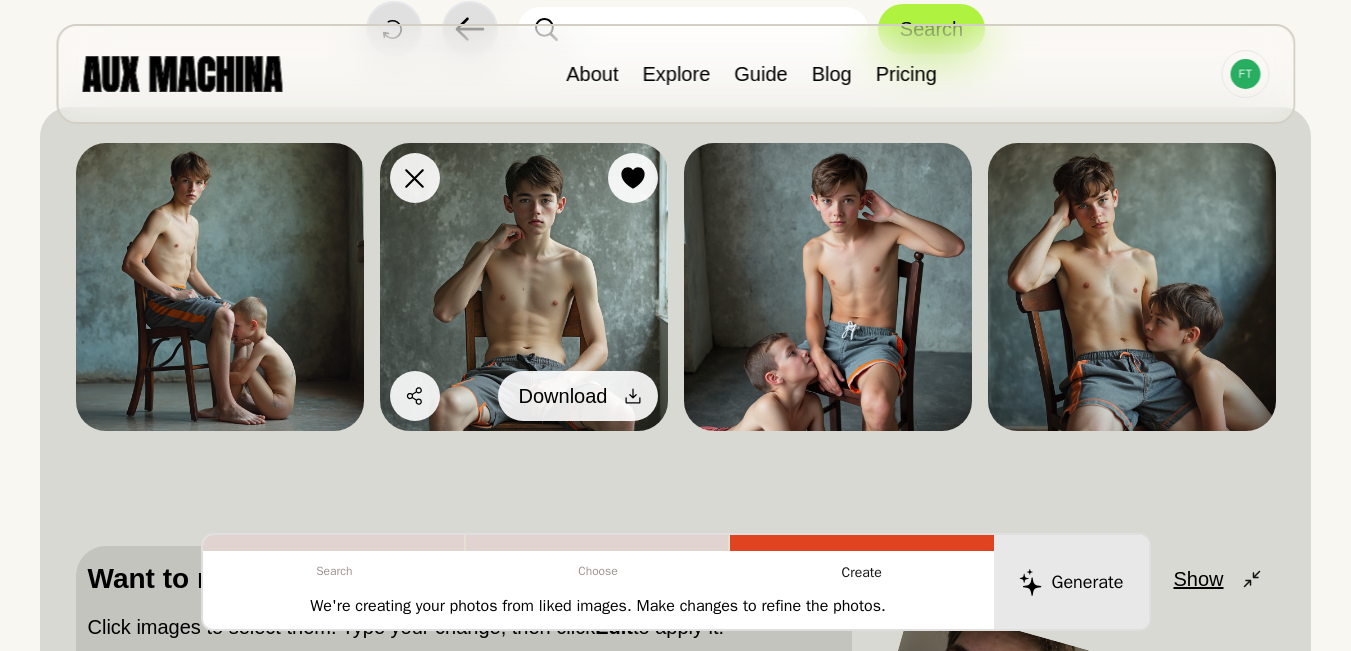 click 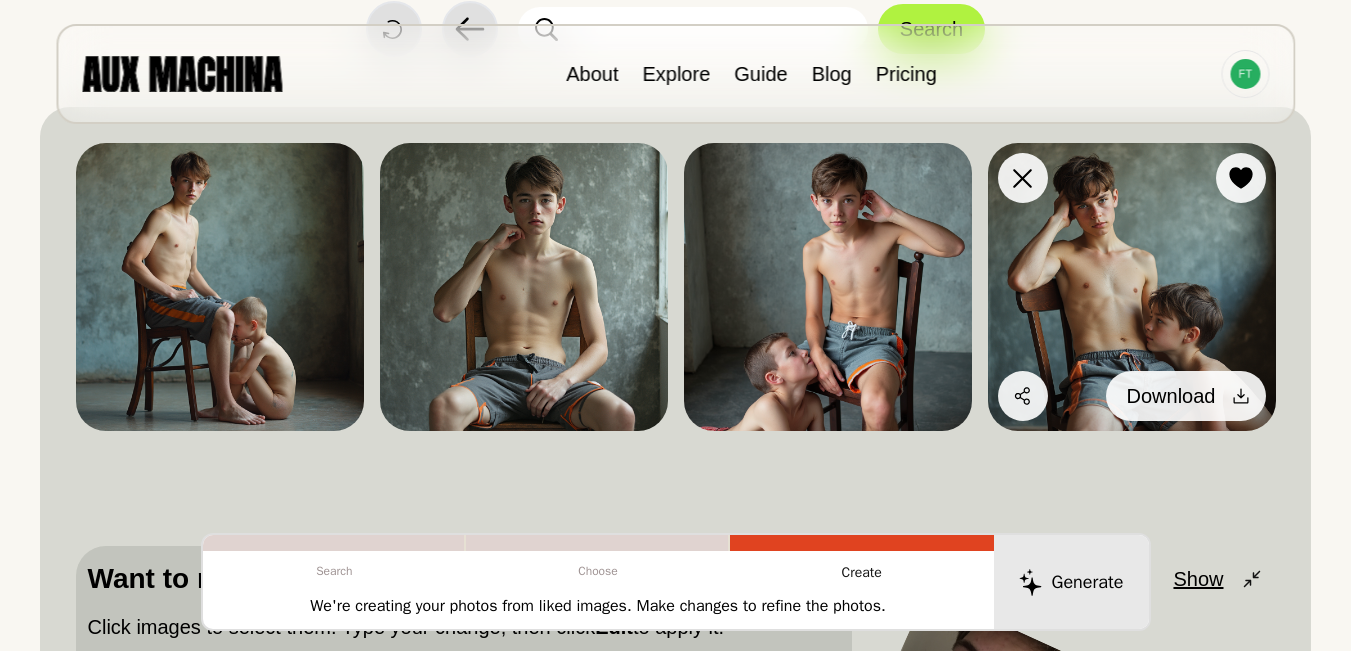 click 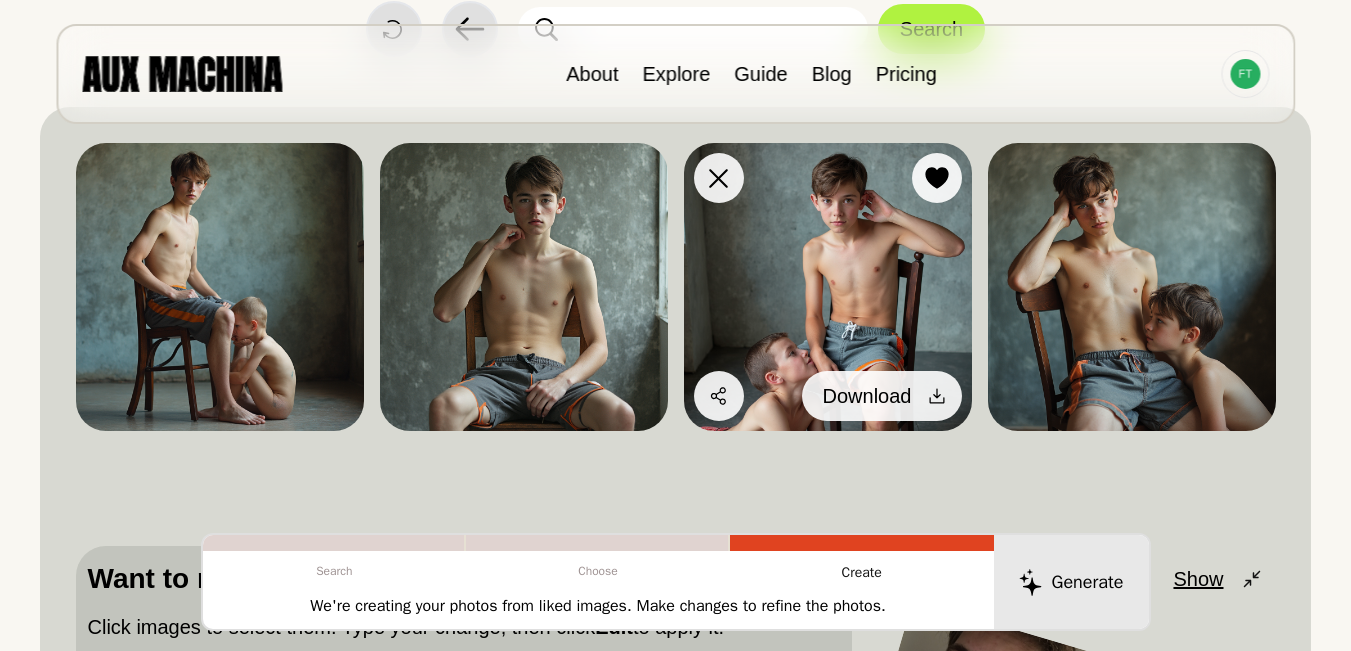 click at bounding box center [937, 396] 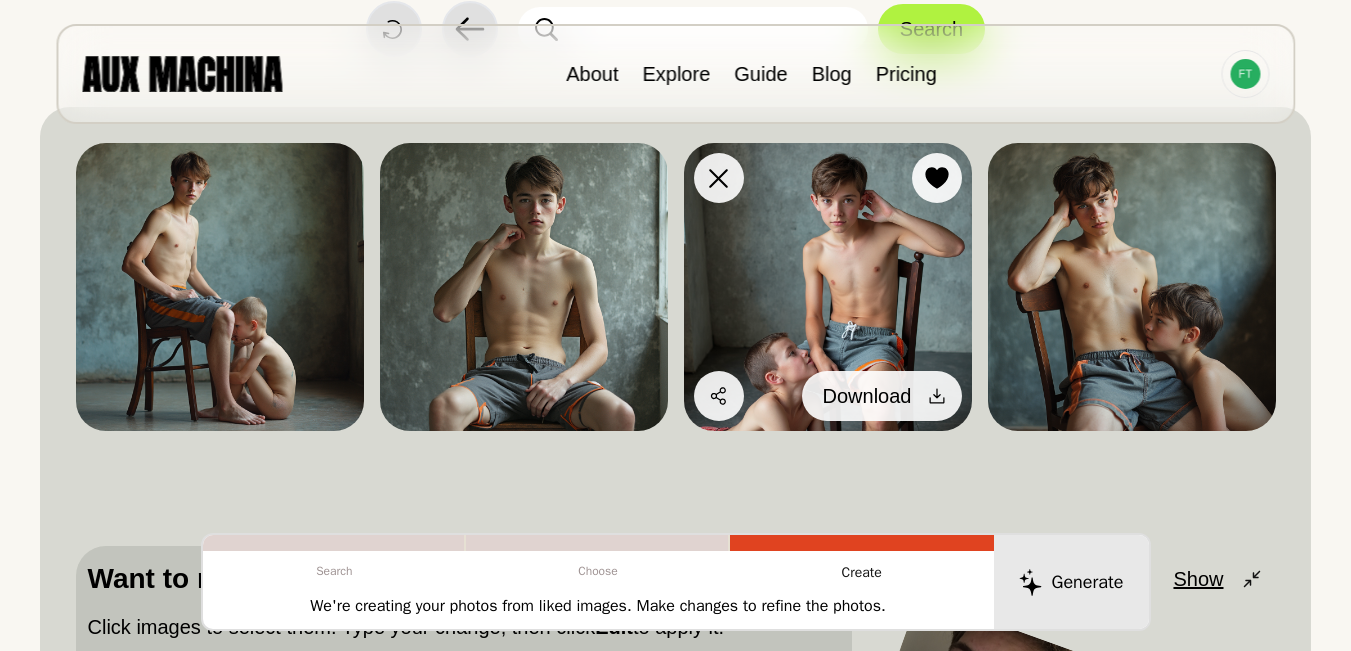 click on "Download" at bounding box center (882, 396) 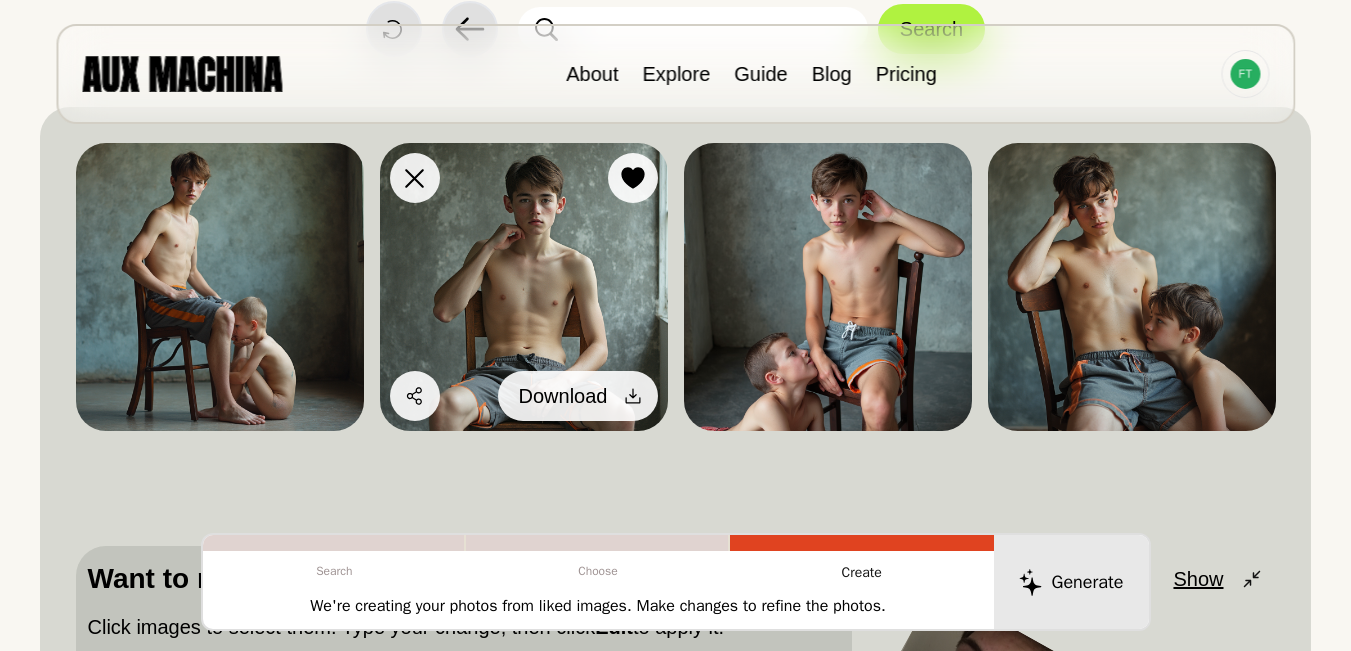 click 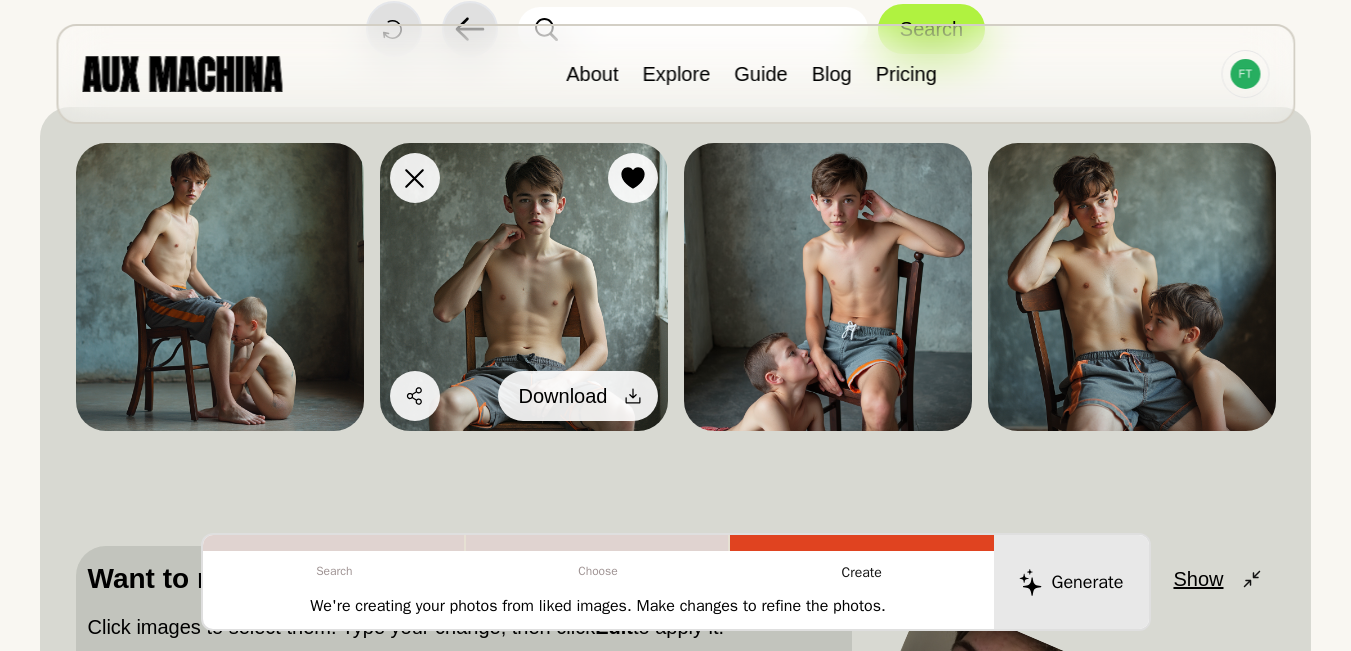 click 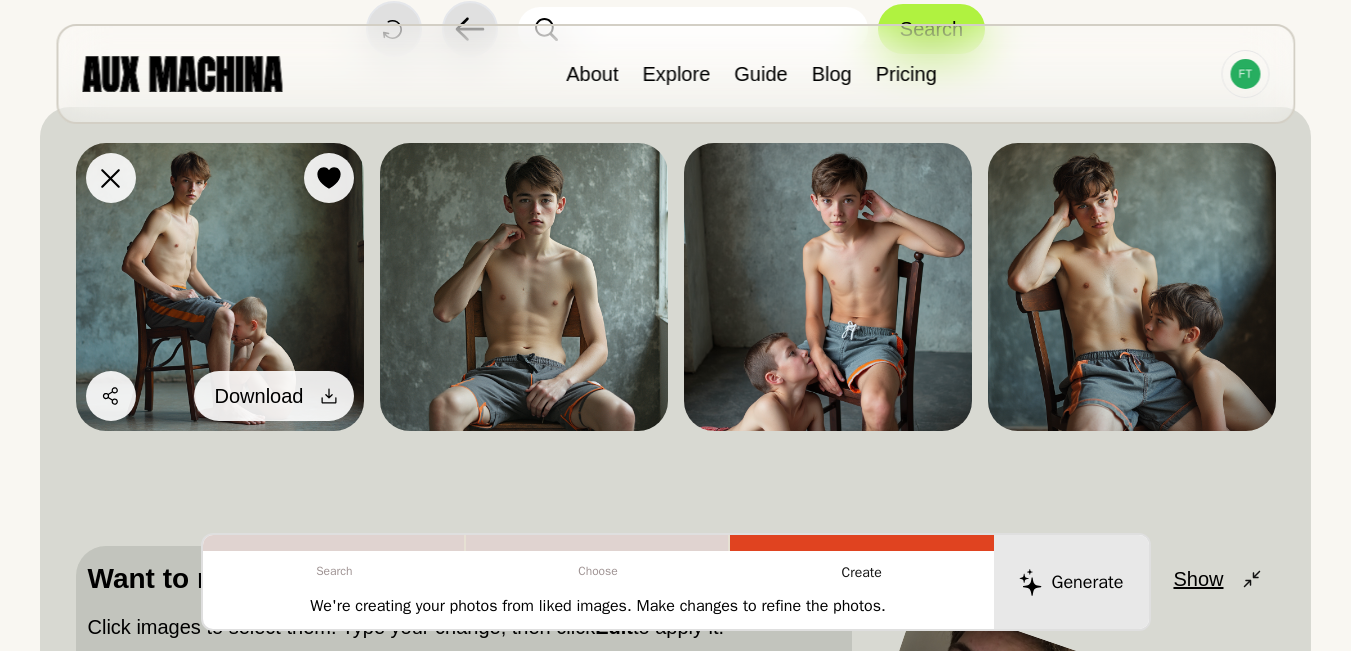 click at bounding box center (329, 396) 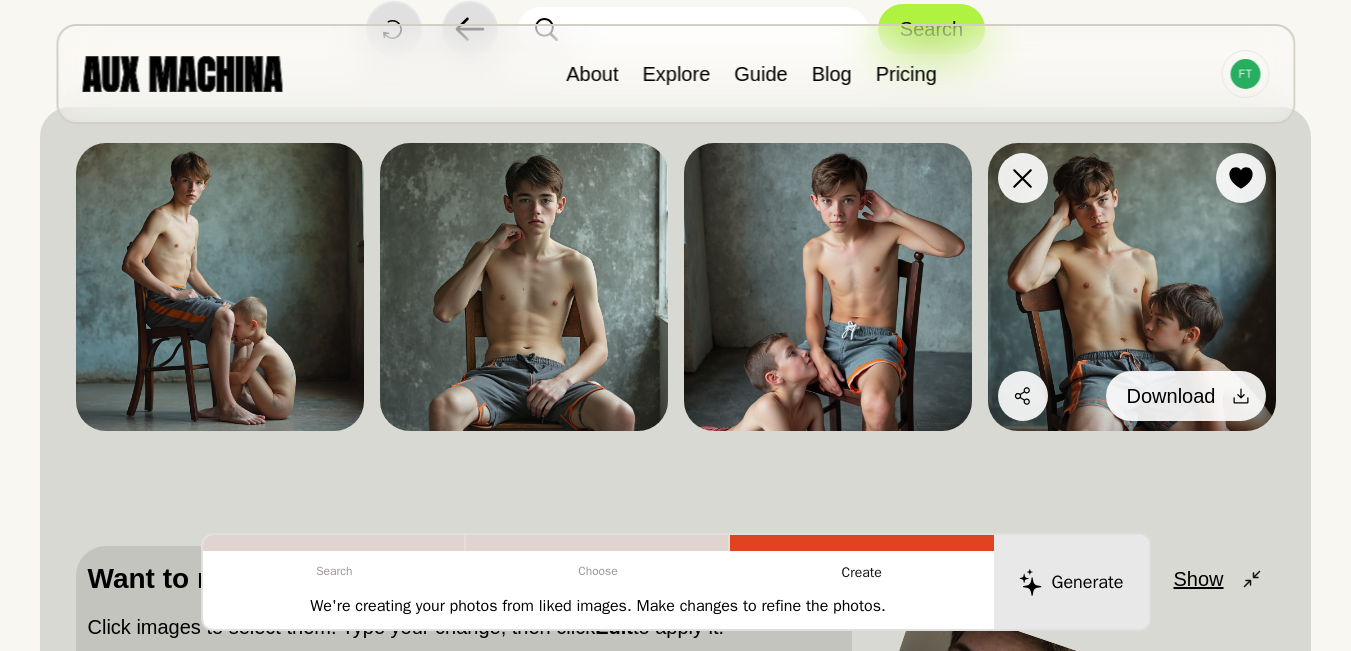 click 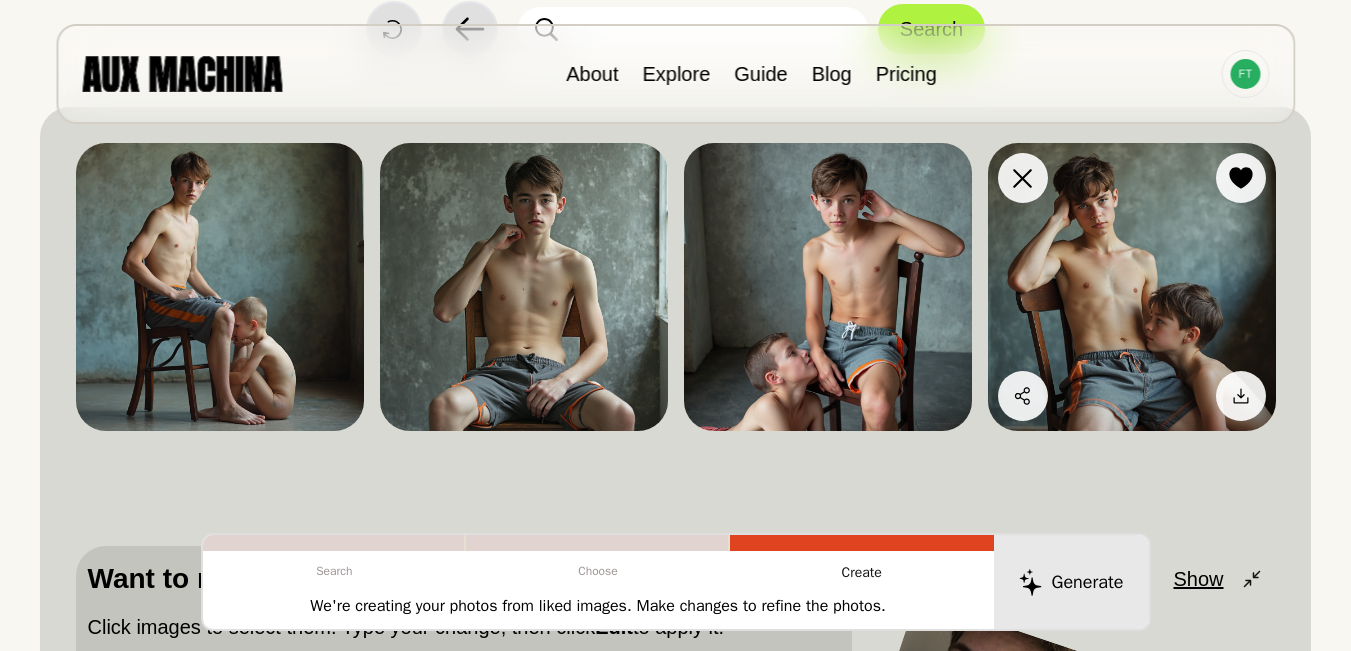 click at bounding box center (1132, 287) 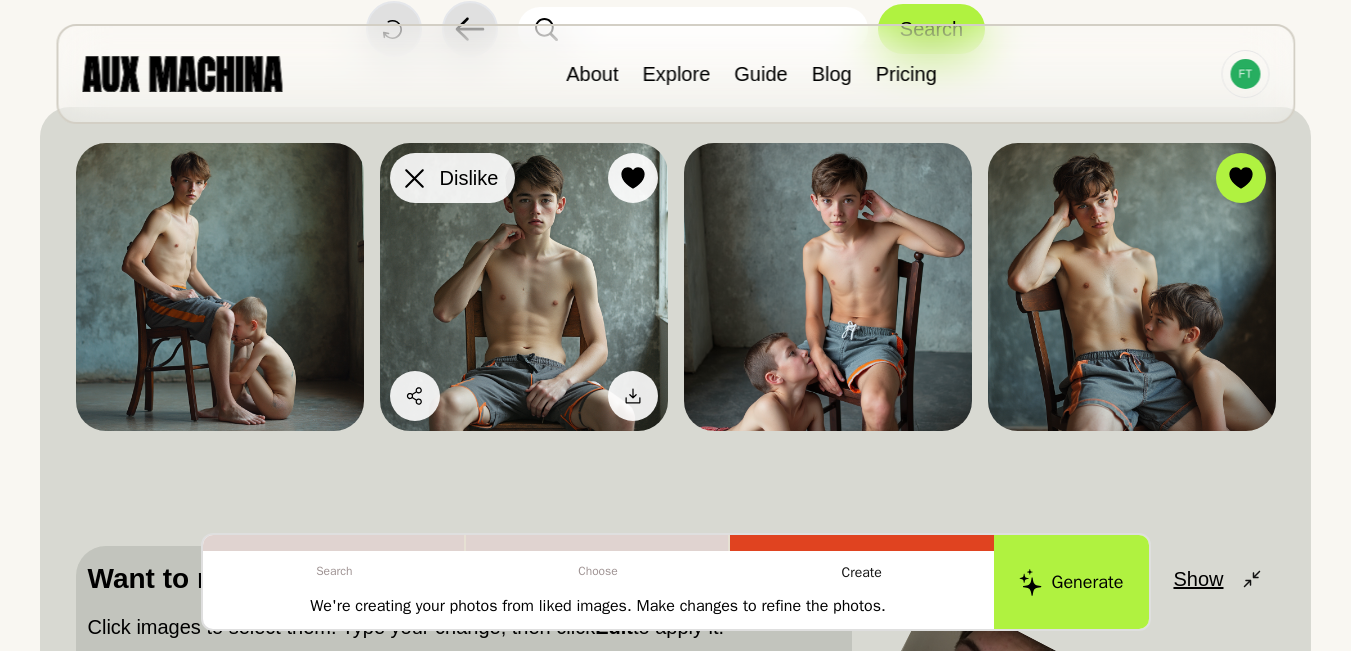 click 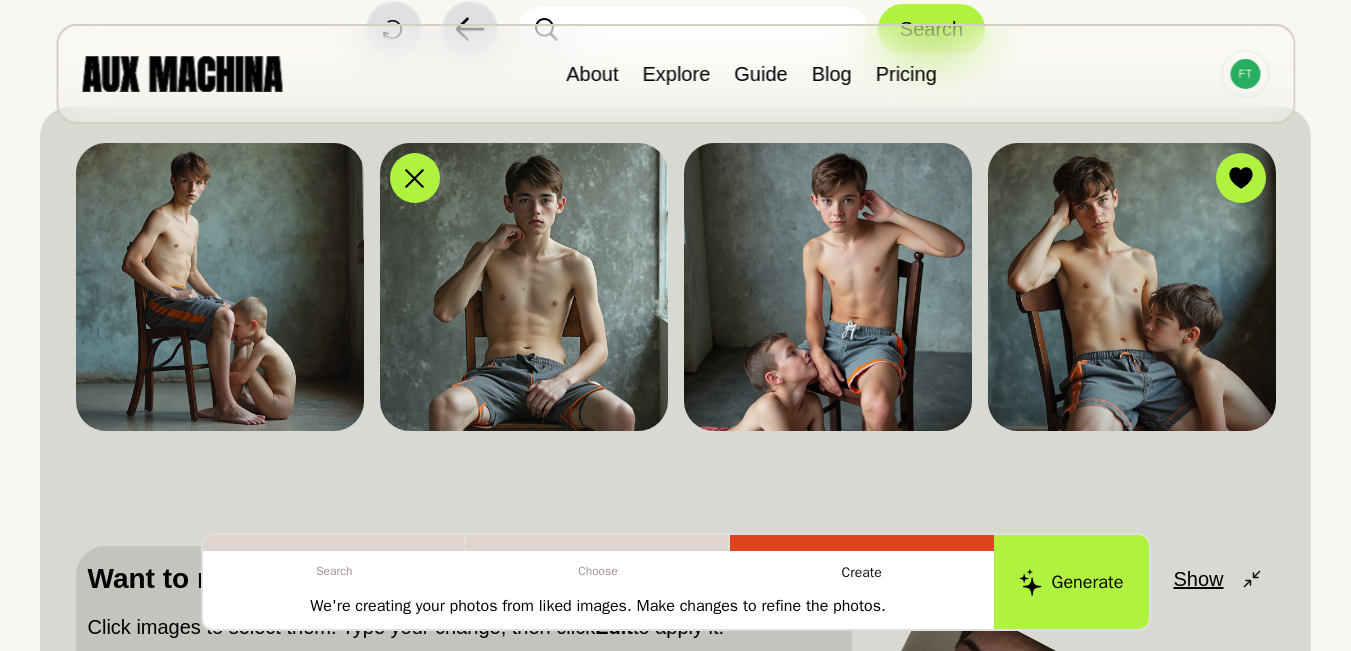 scroll, scrollTop: 369, scrollLeft: 0, axis: vertical 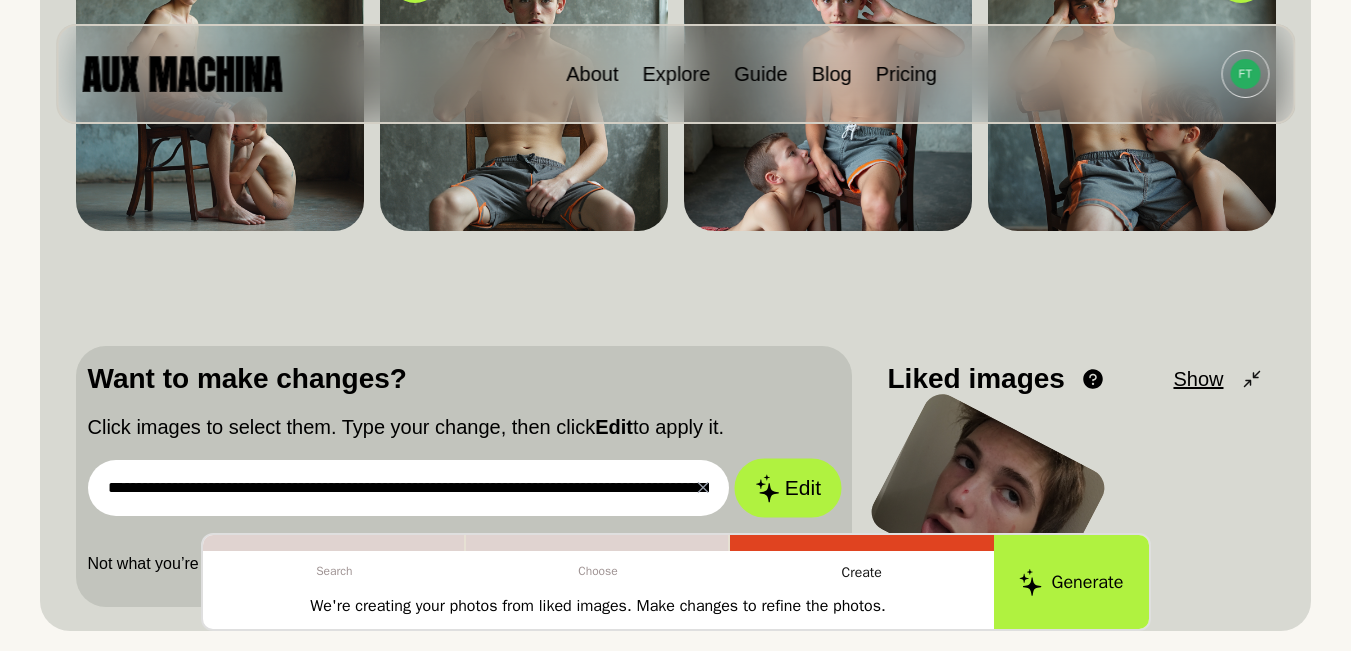 click 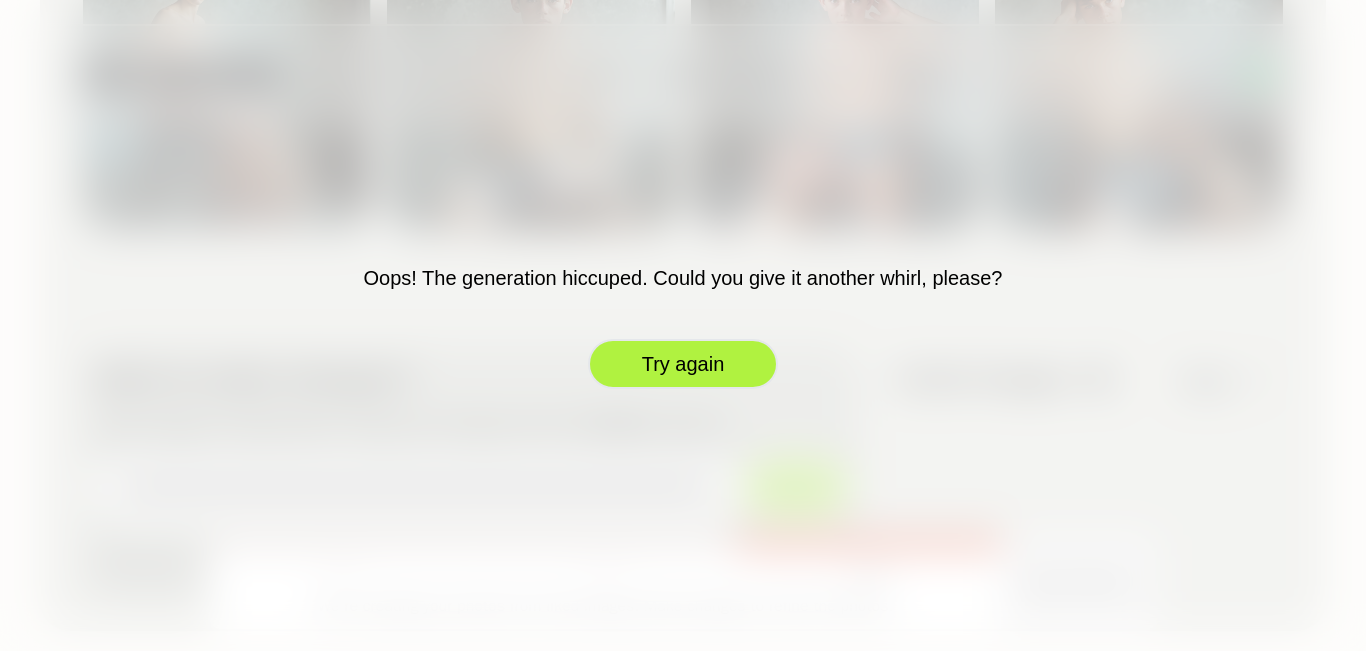 click on "Try again" at bounding box center (683, 364) 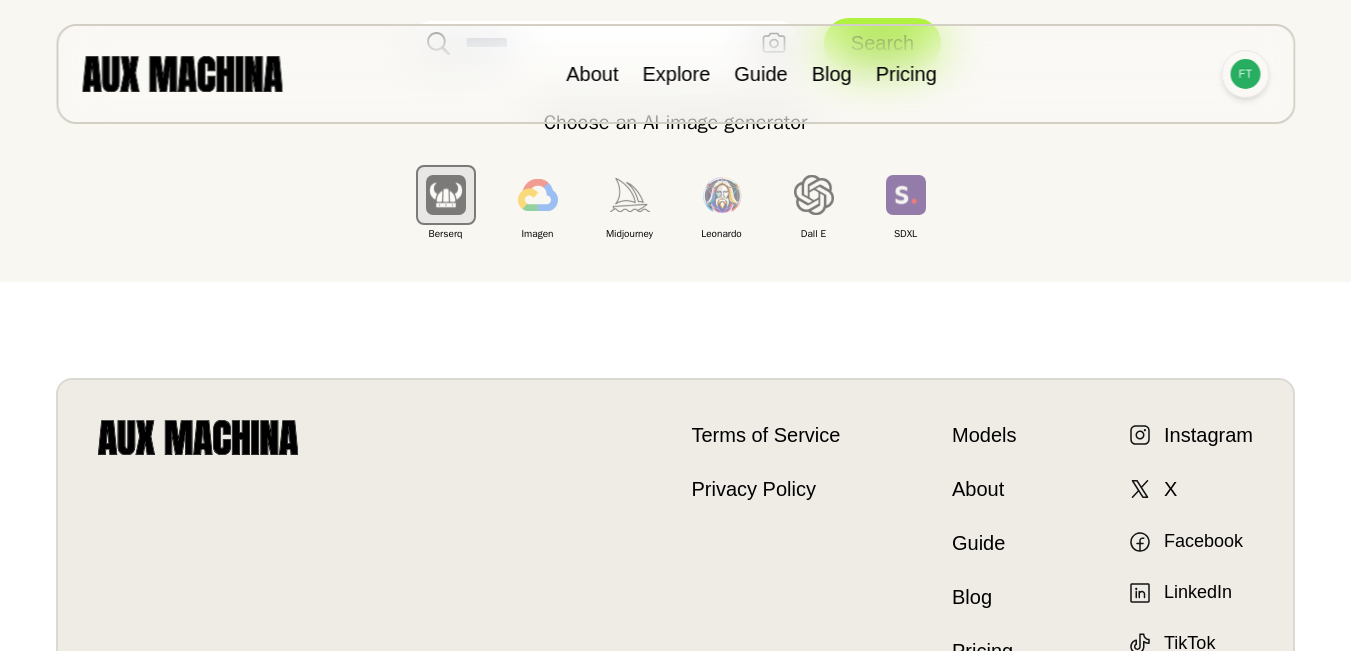 click at bounding box center [1245, 74] 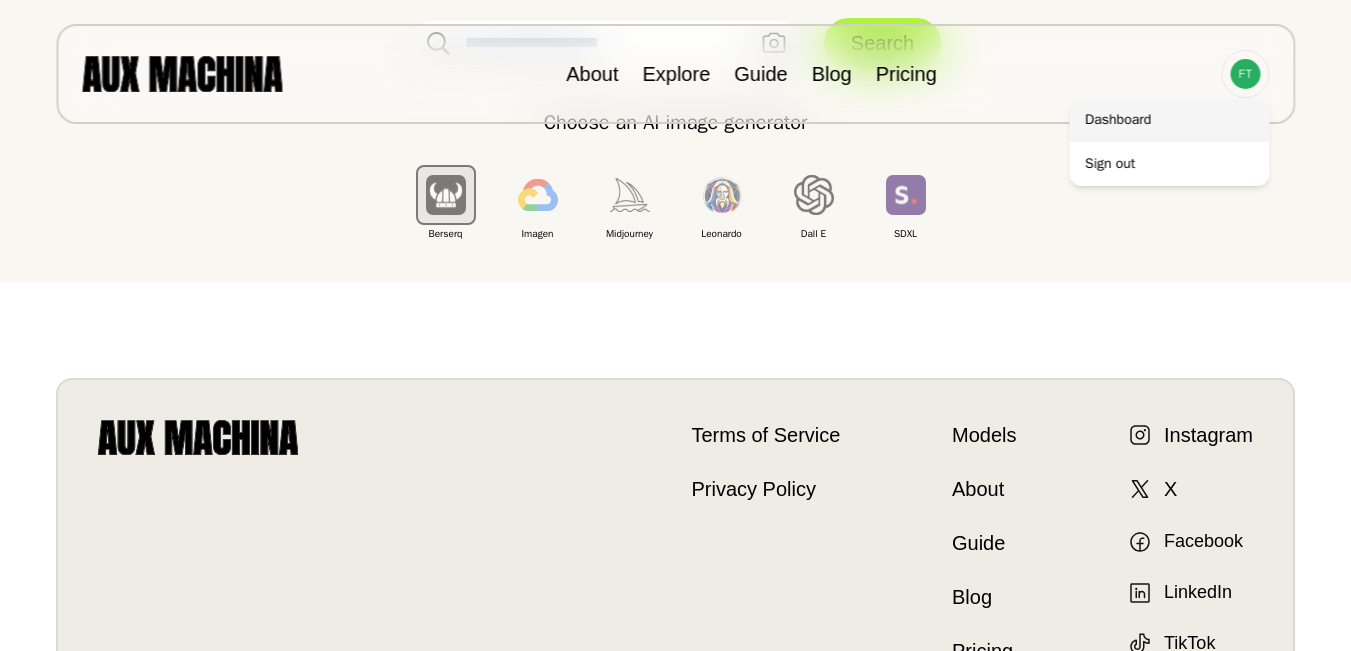 click on "Dashboard" at bounding box center [1169, 120] 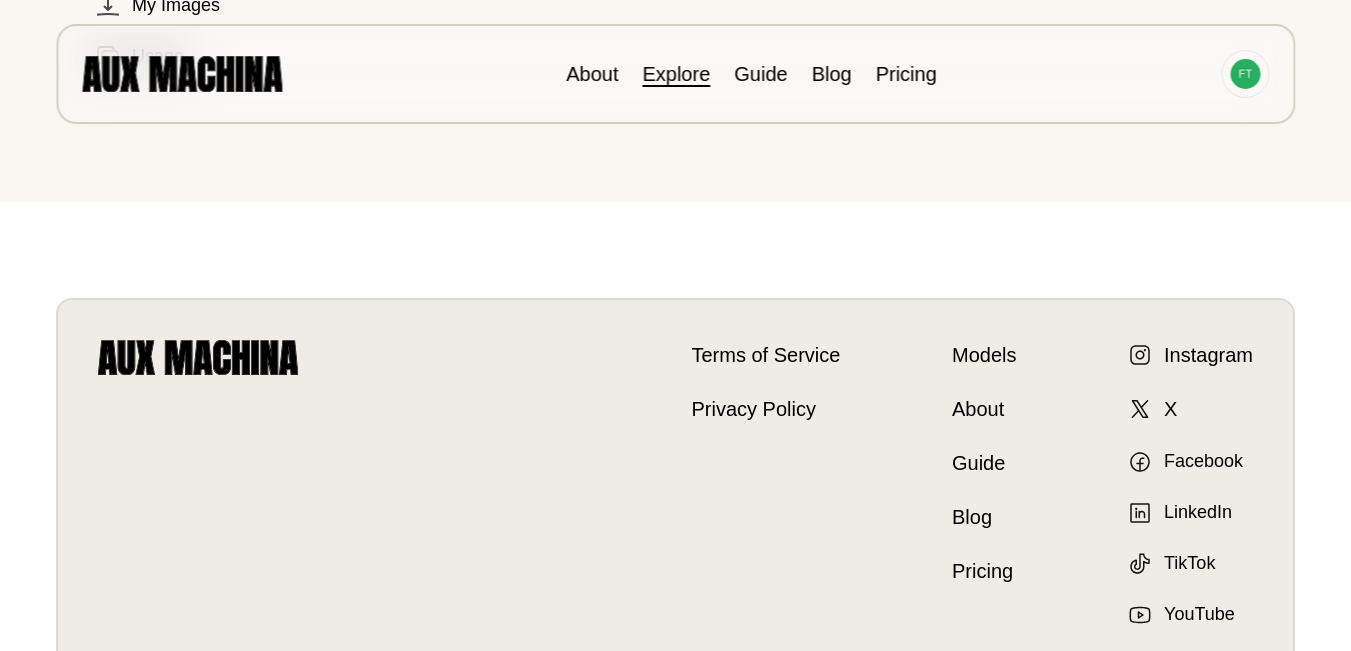 scroll, scrollTop: 0, scrollLeft: 0, axis: both 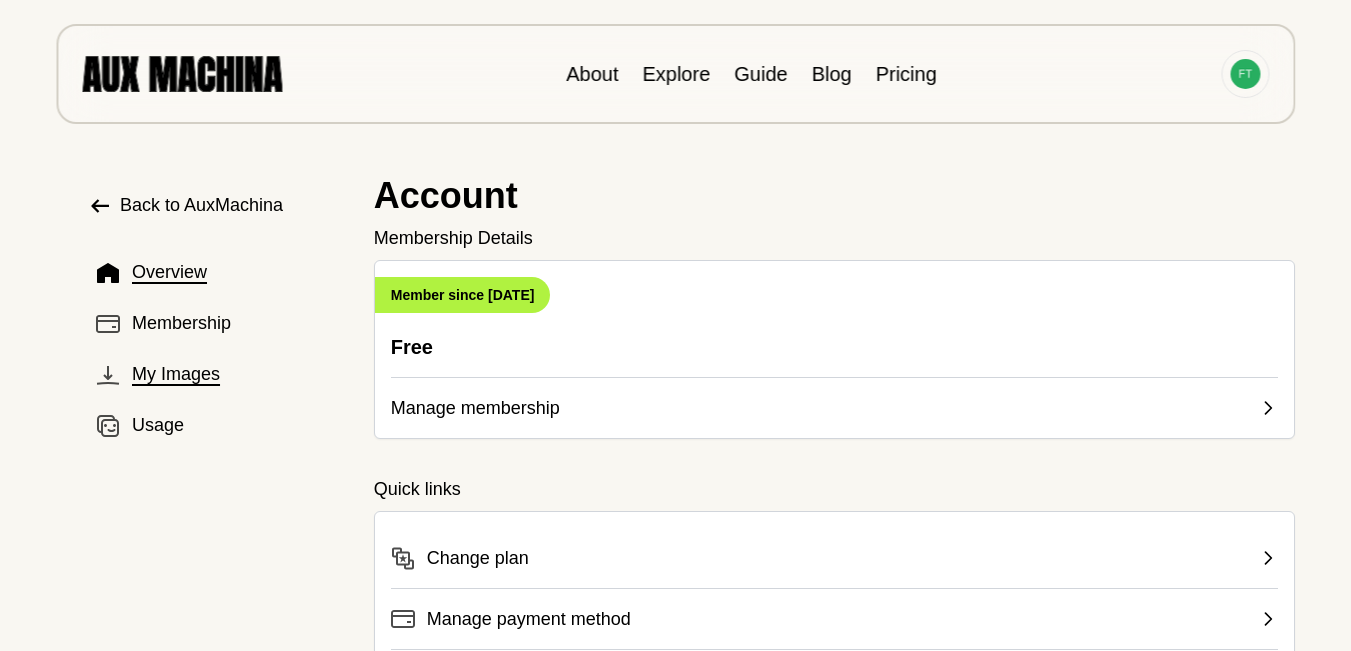 click on "My Images" at bounding box center [176, 374] 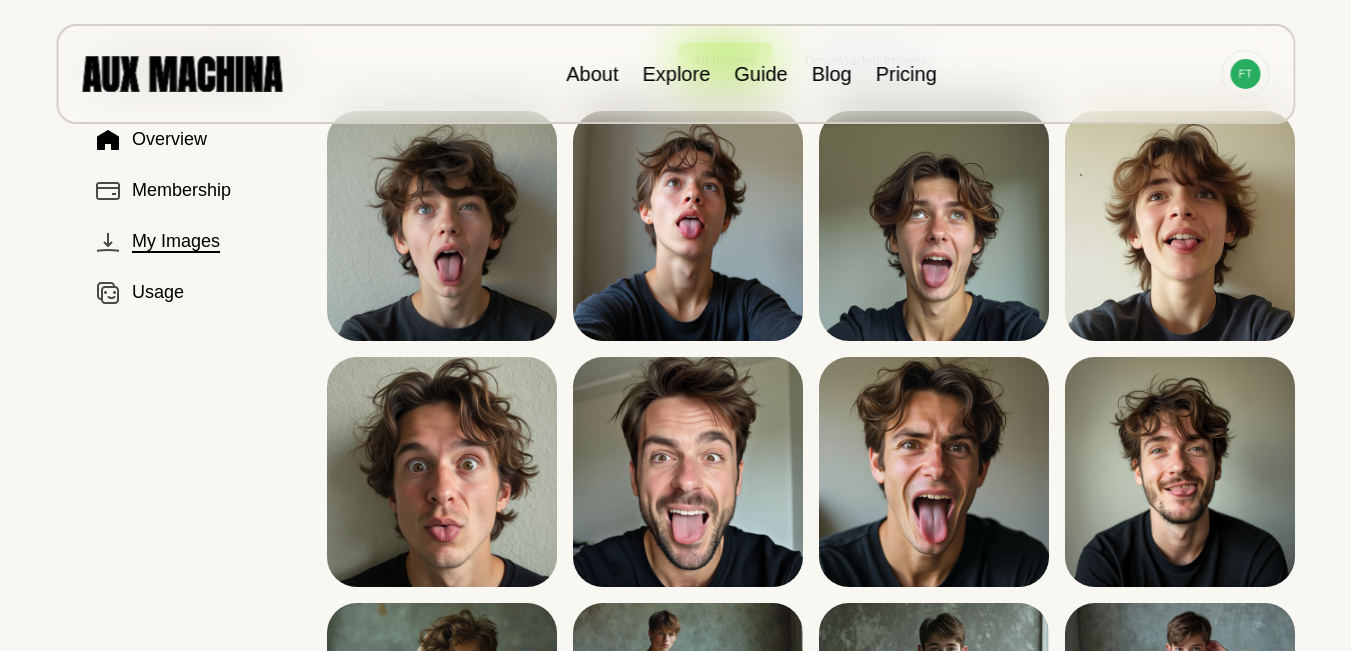 scroll, scrollTop: 0, scrollLeft: 0, axis: both 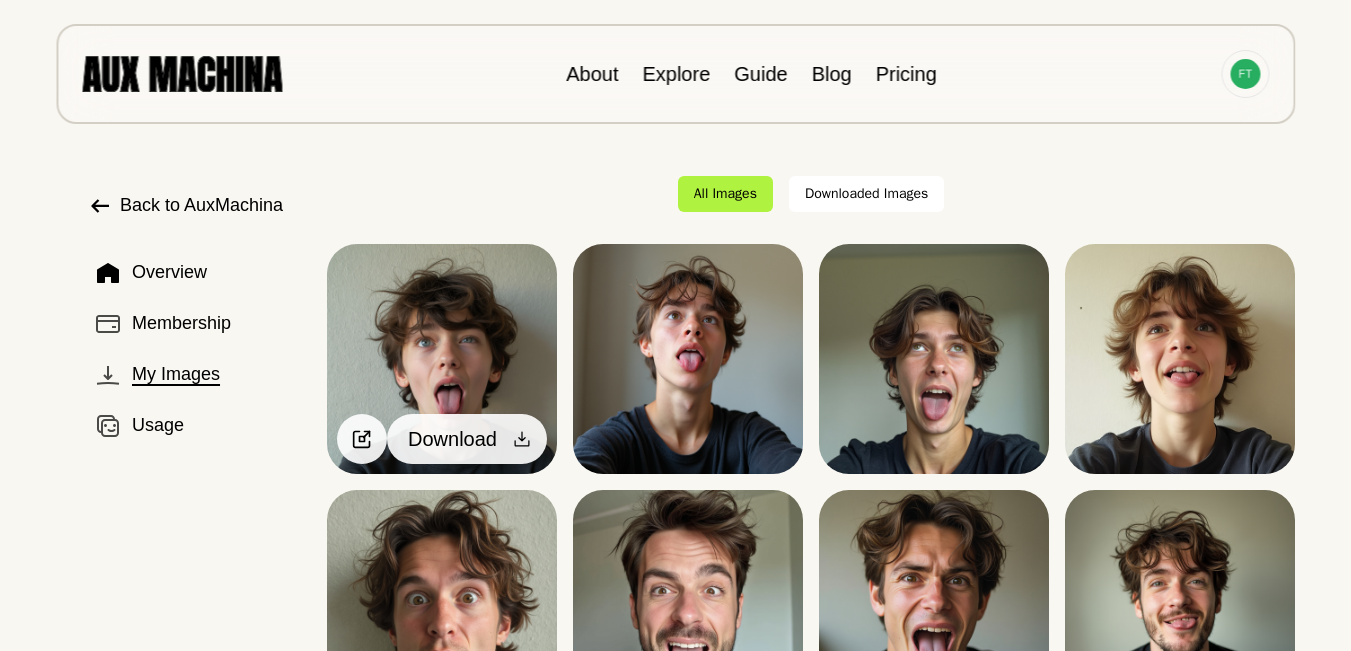 click 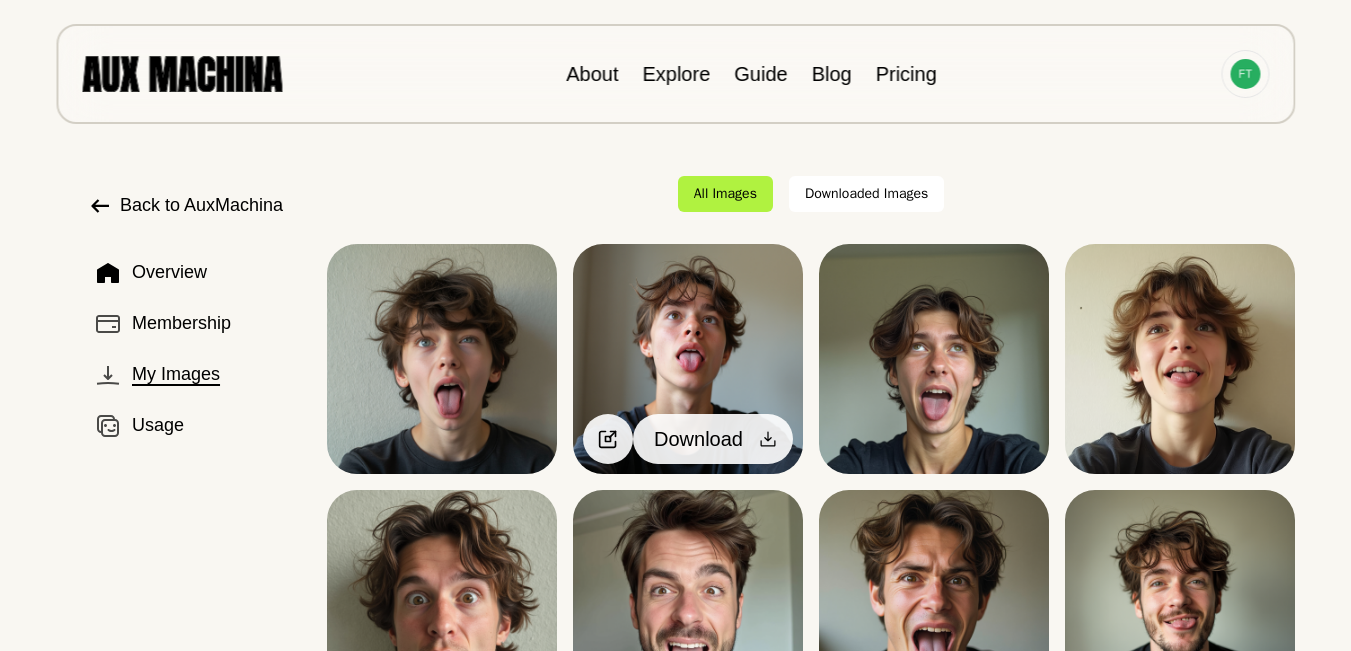 click 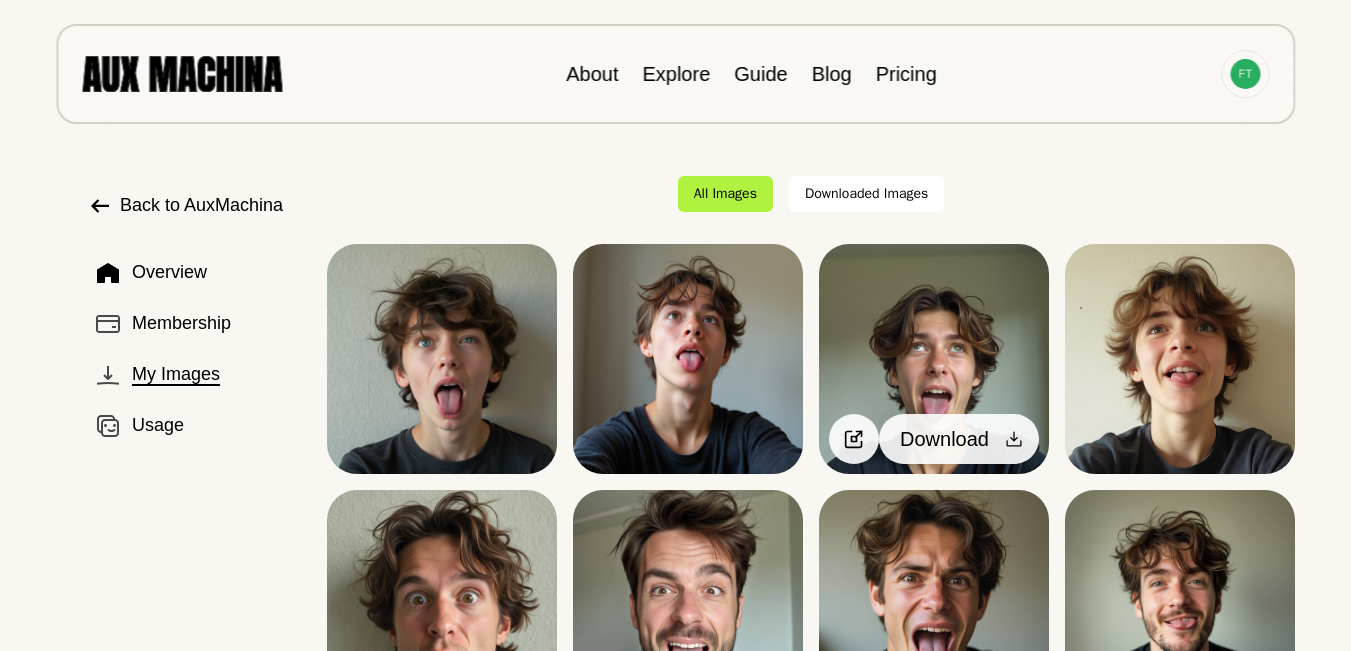 click 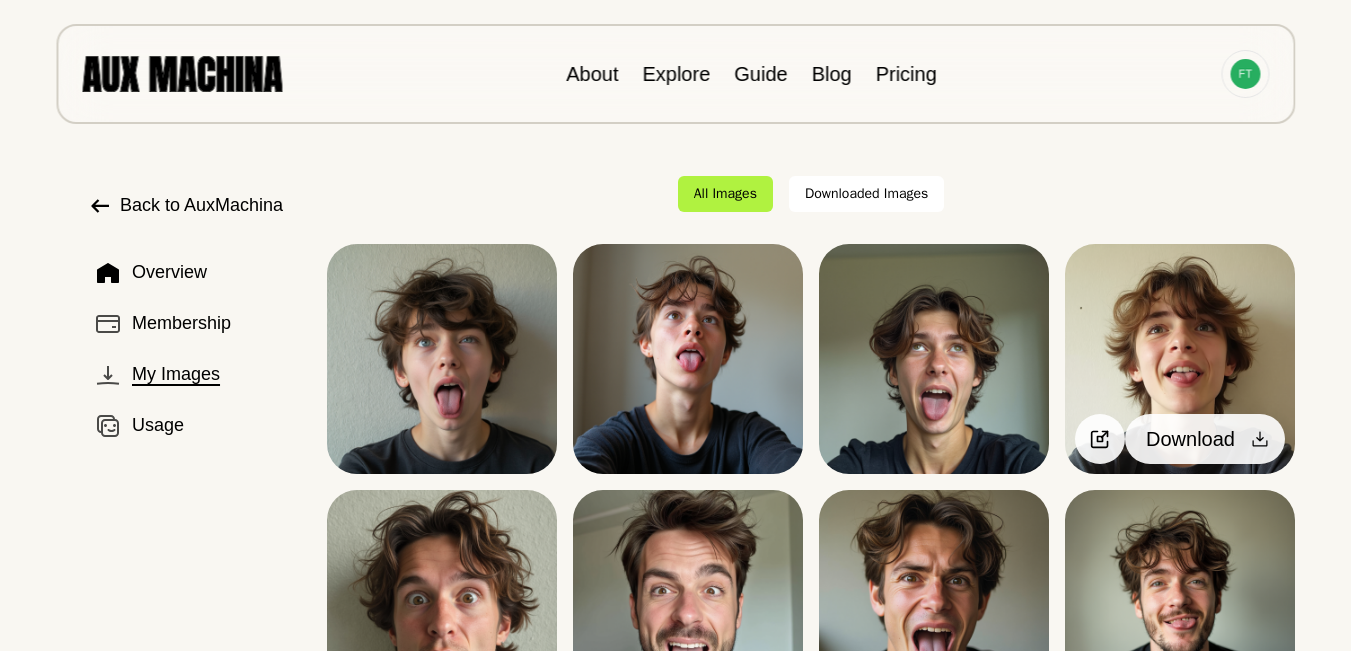 click 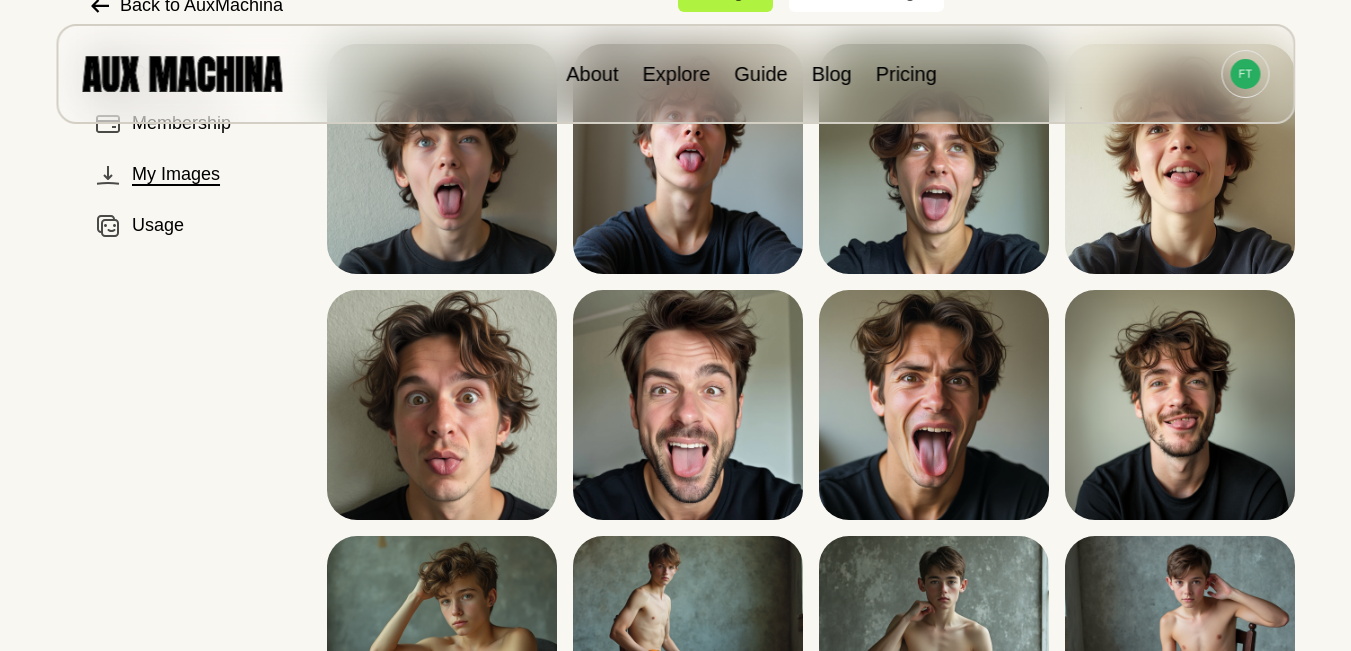 scroll, scrollTop: 433, scrollLeft: 0, axis: vertical 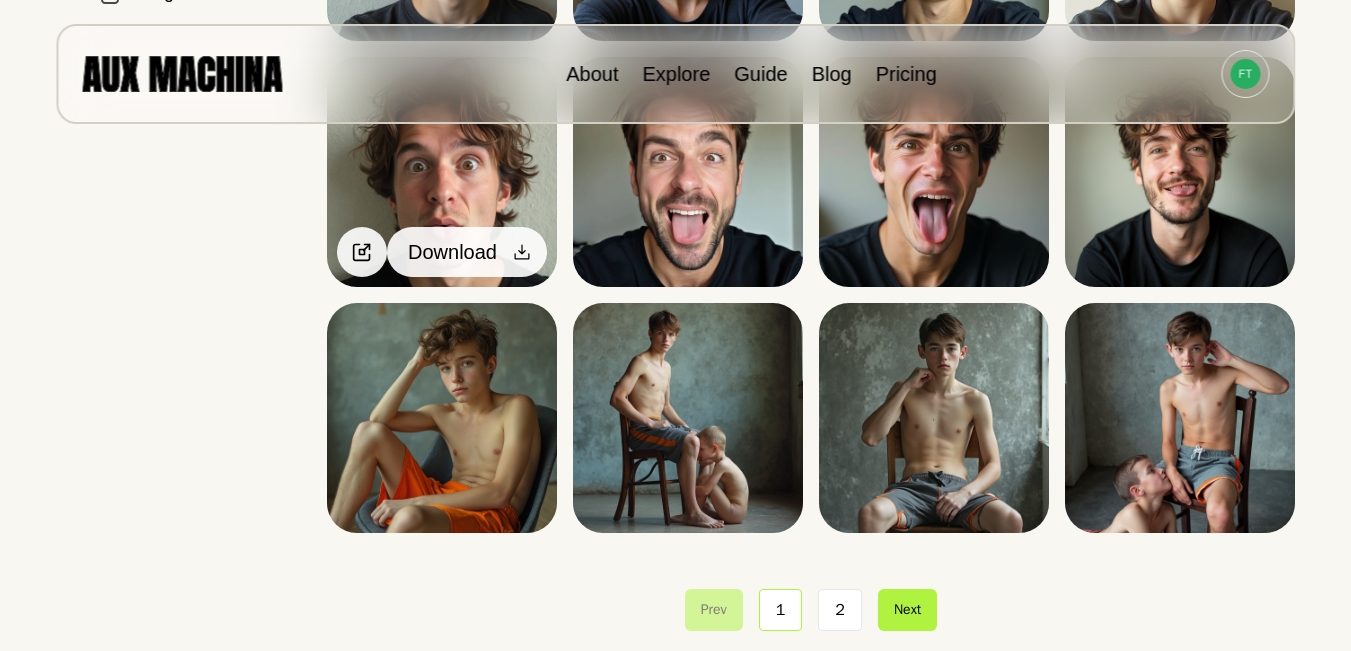 click 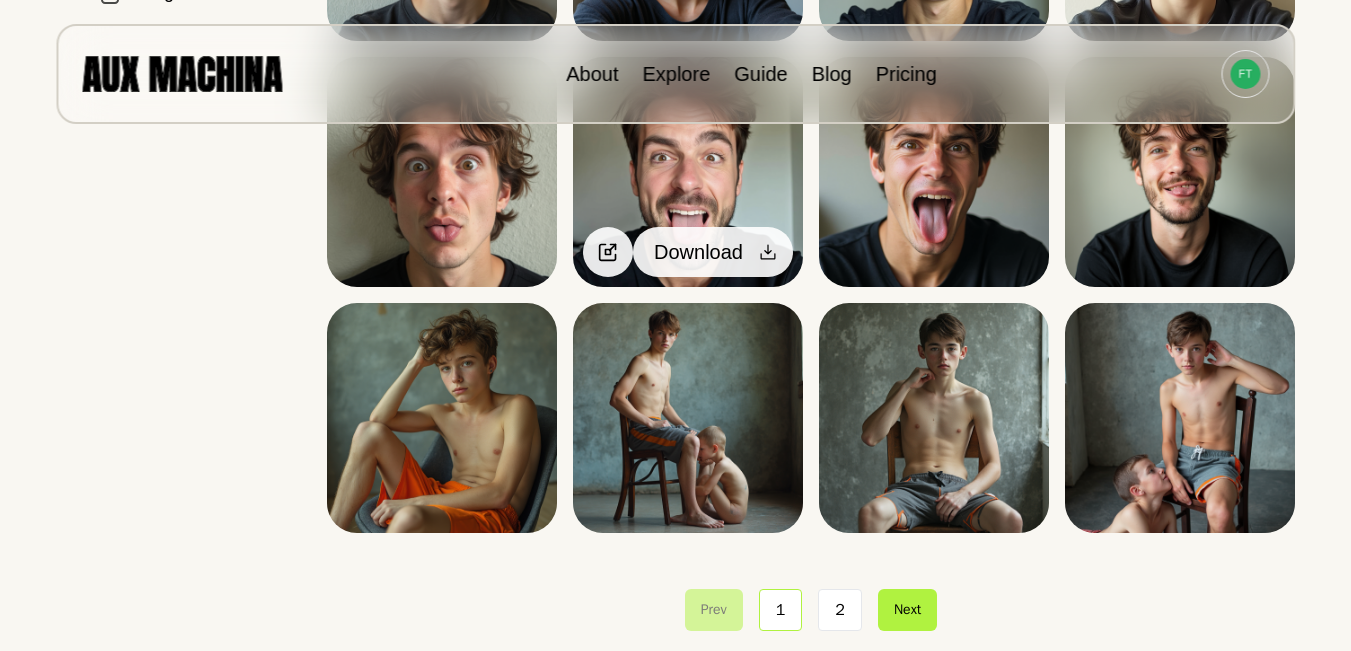 click 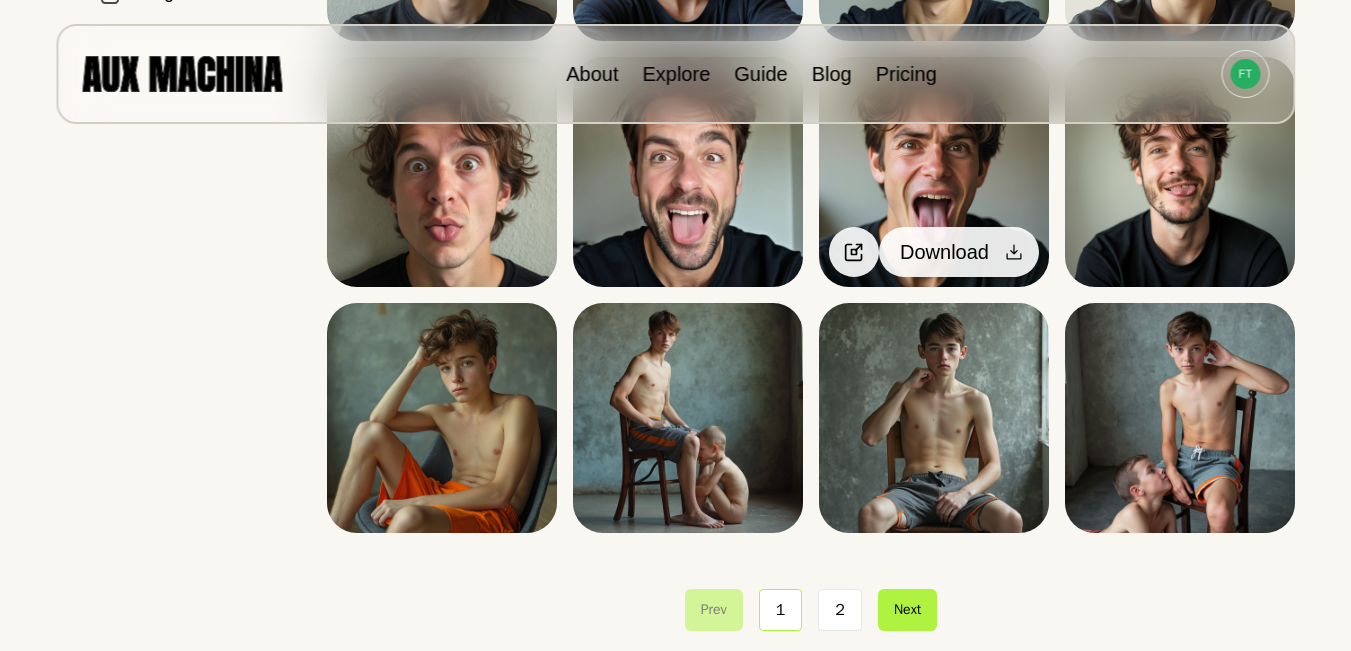 click 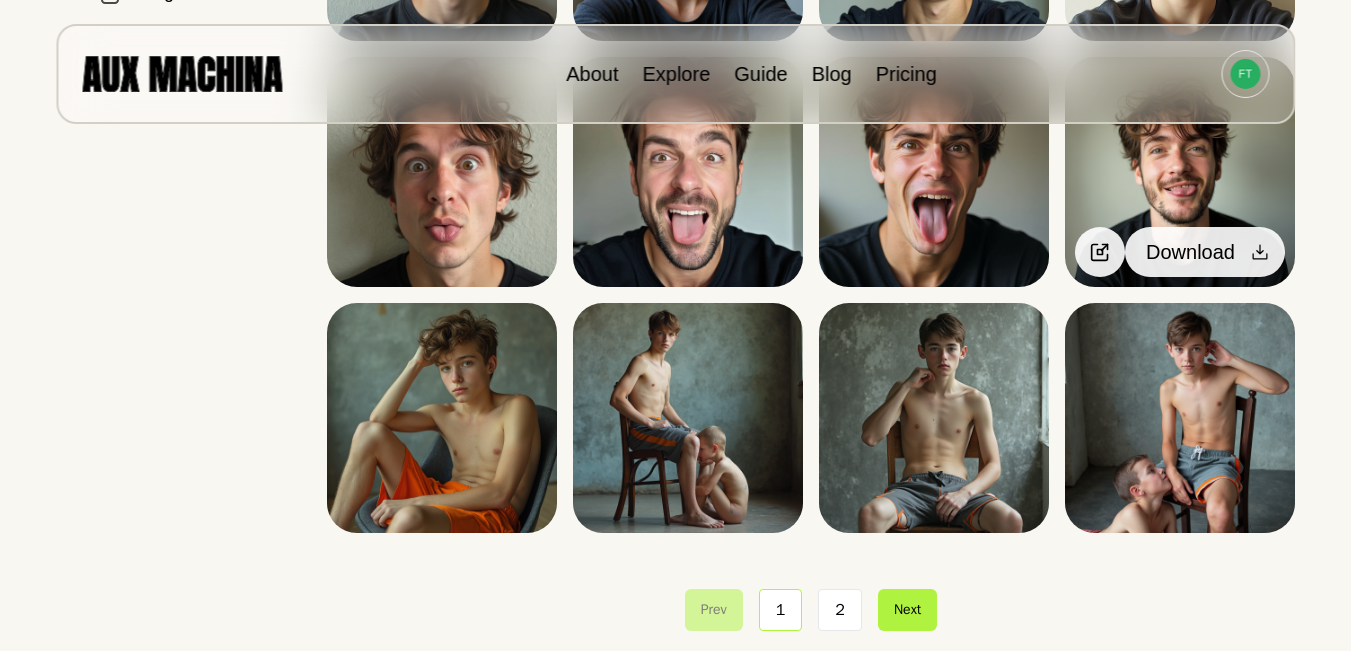click 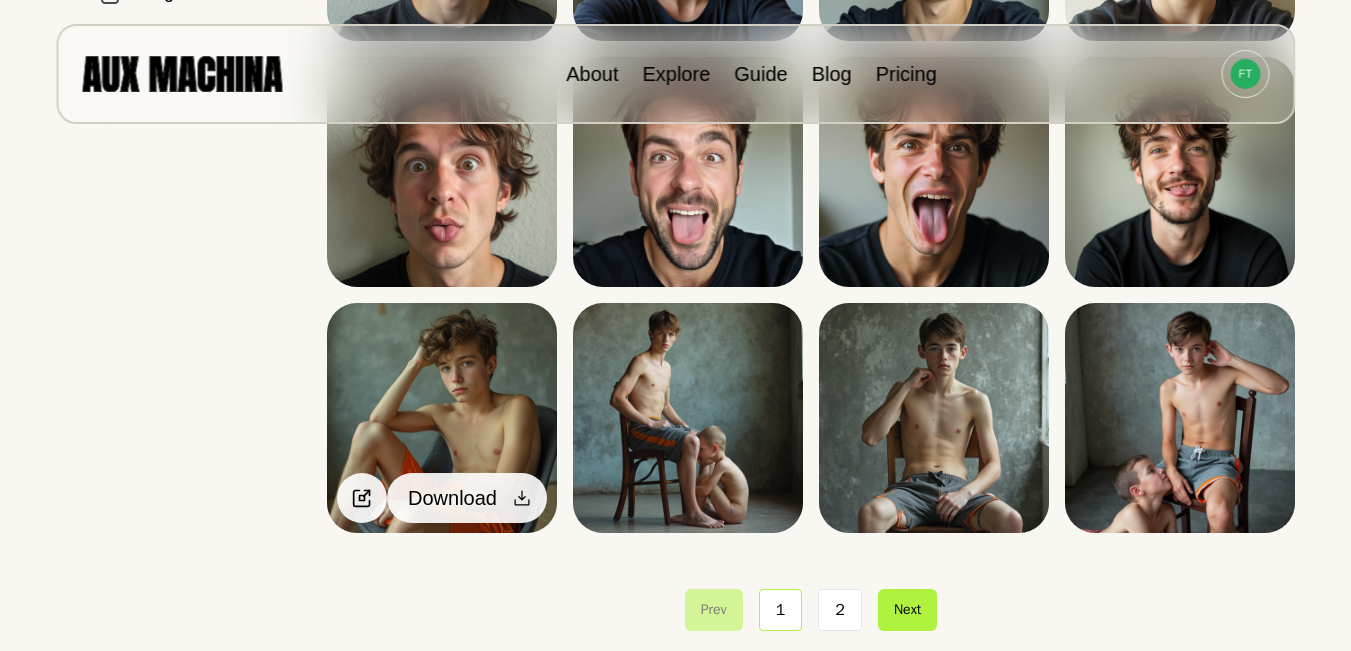 click 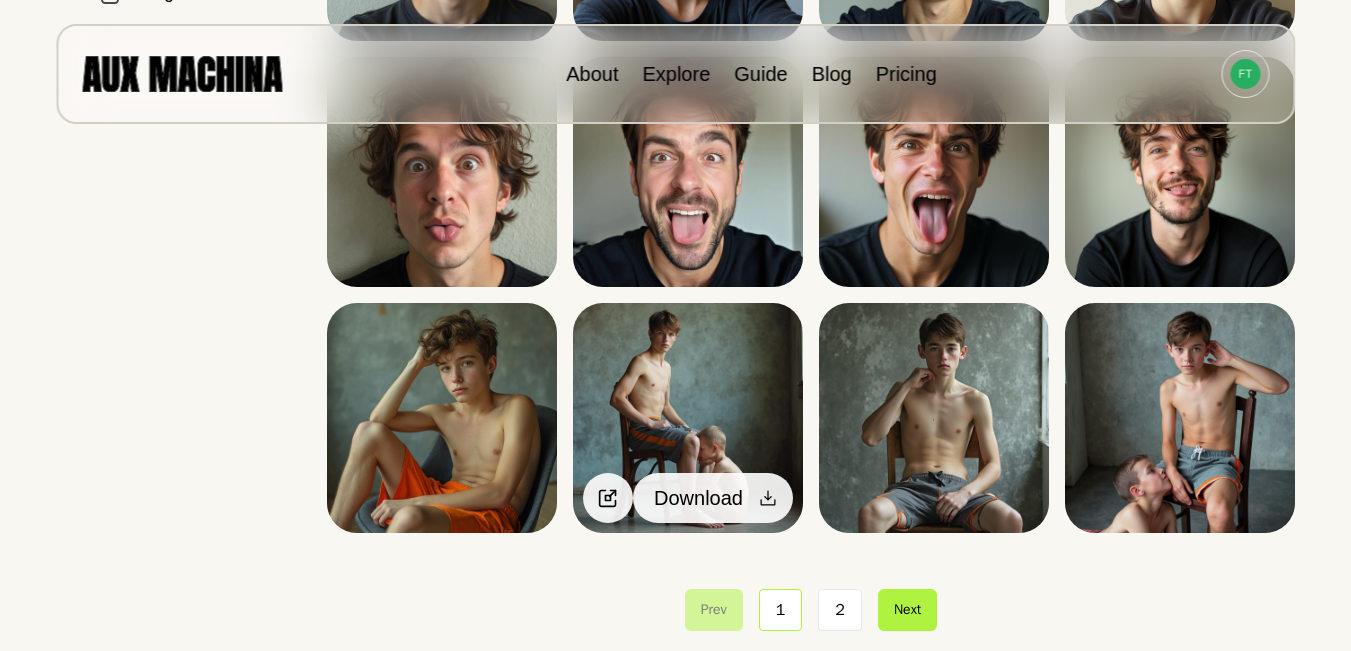 click 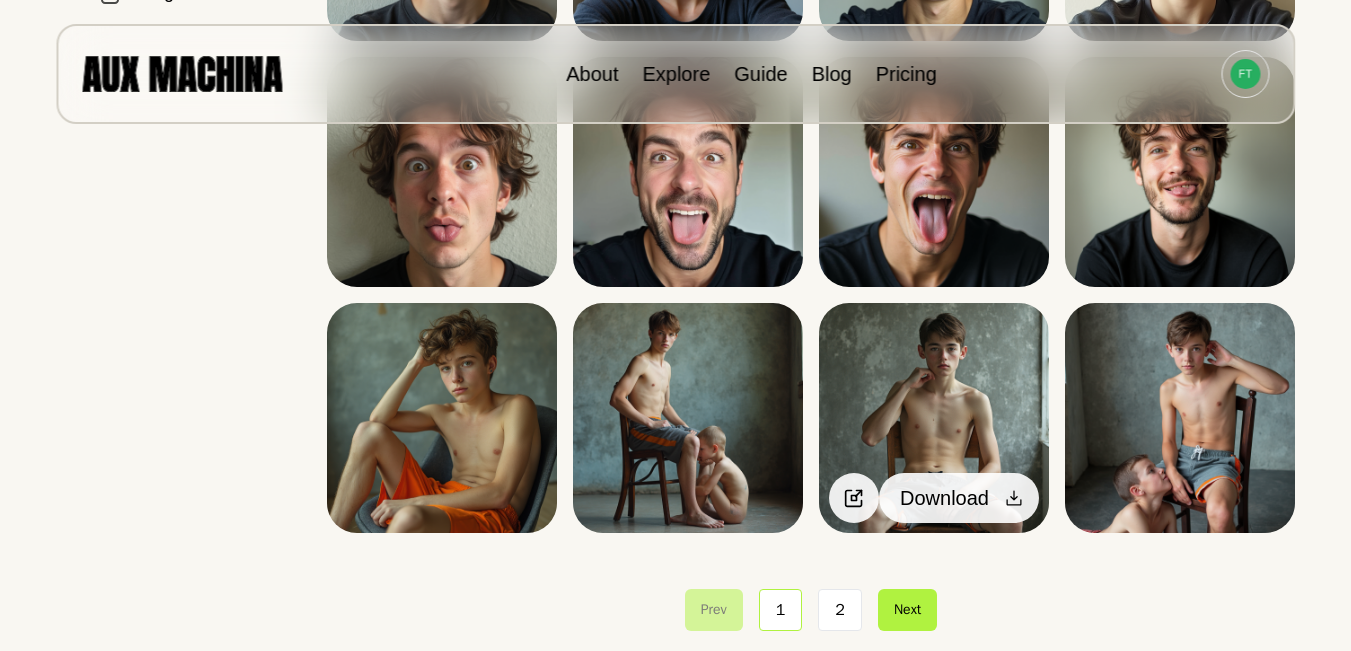click 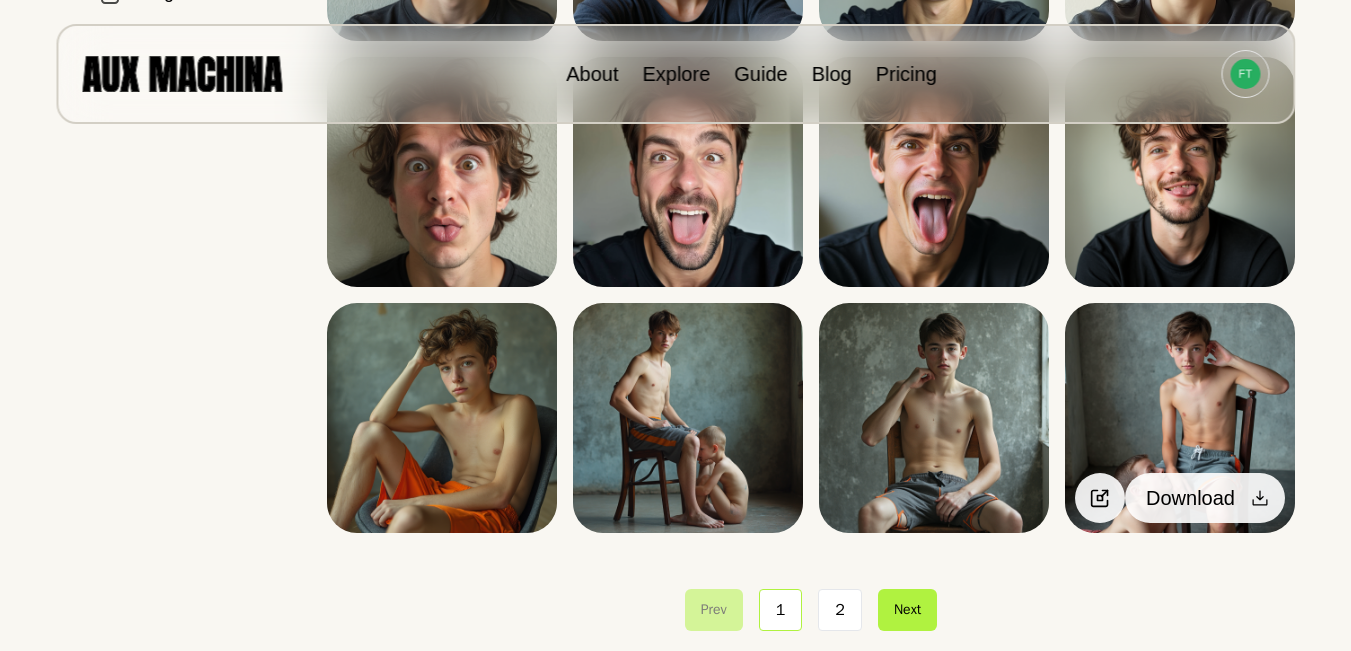 click 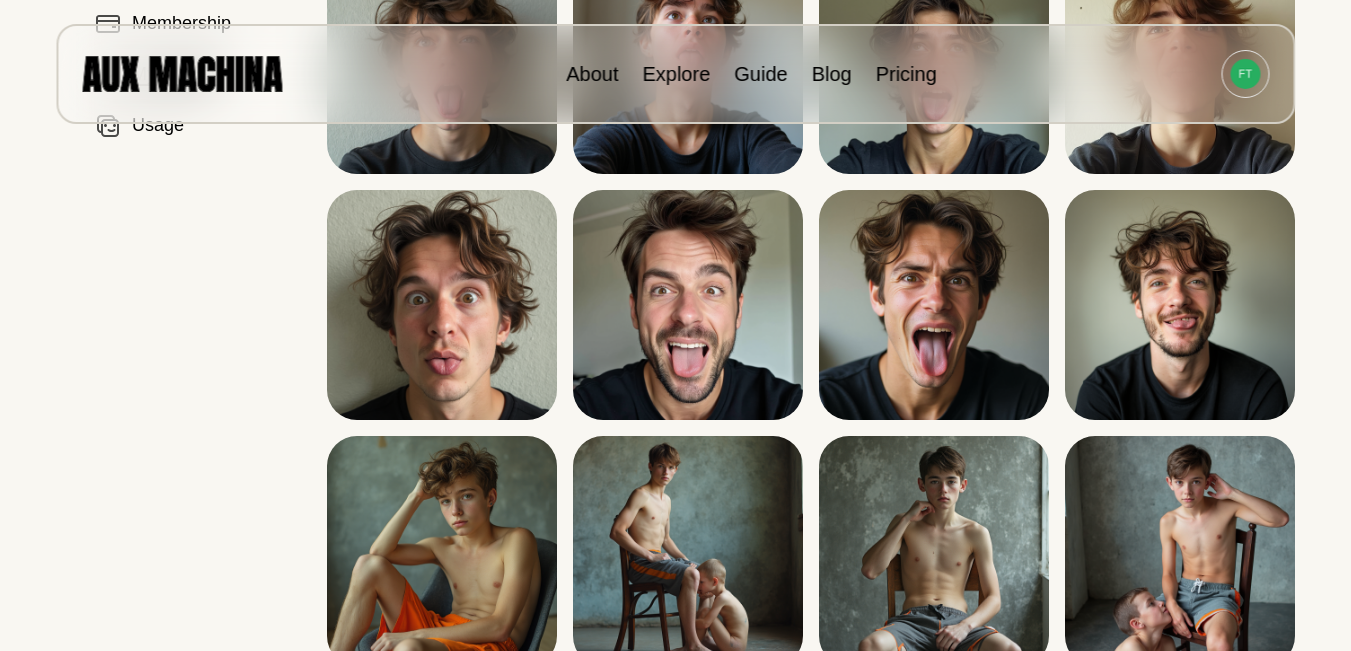 scroll, scrollTop: 467, scrollLeft: 0, axis: vertical 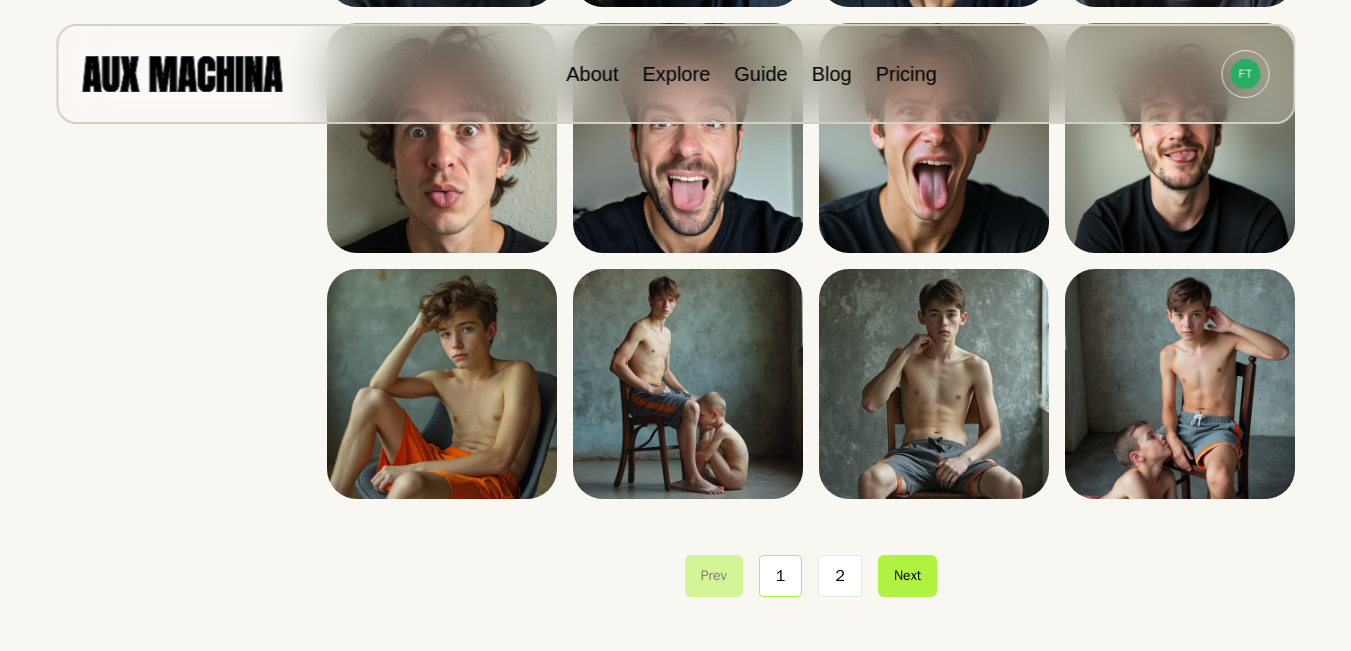 drag, startPoint x: 1190, startPoint y: 96, endPoint x: 1190, endPoint y: 48, distance: 48 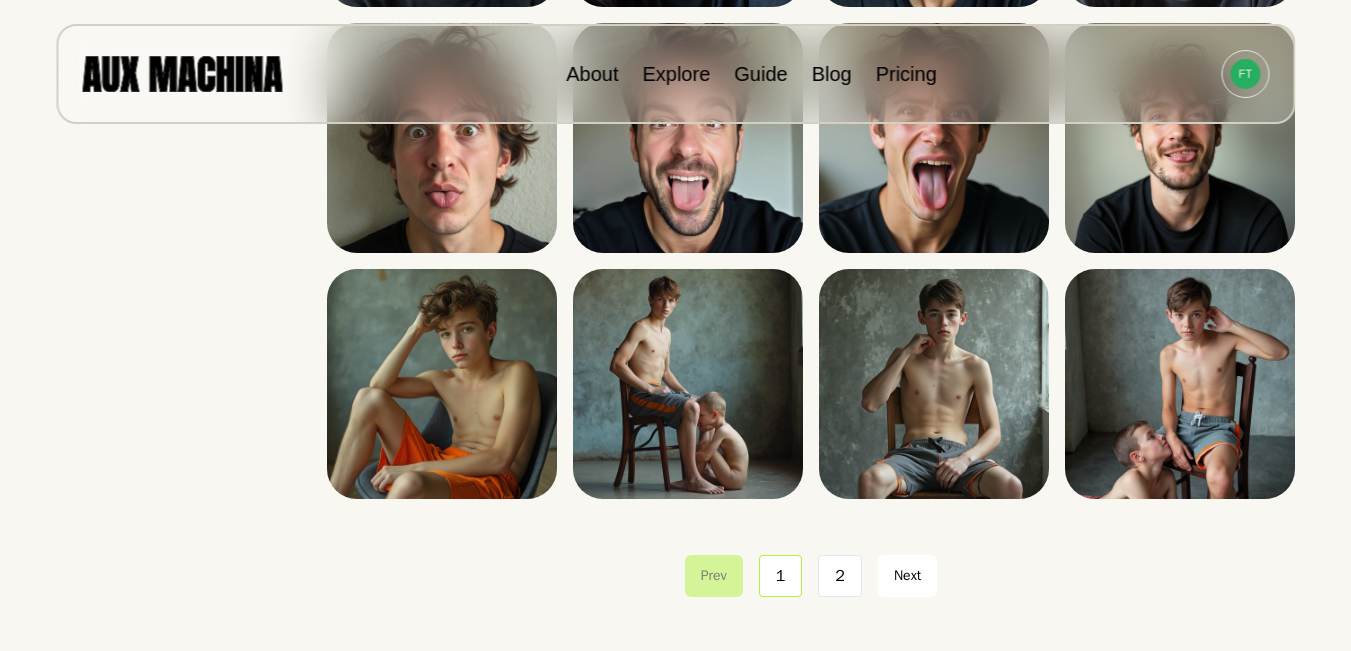 click on "Next" at bounding box center [907, 576] 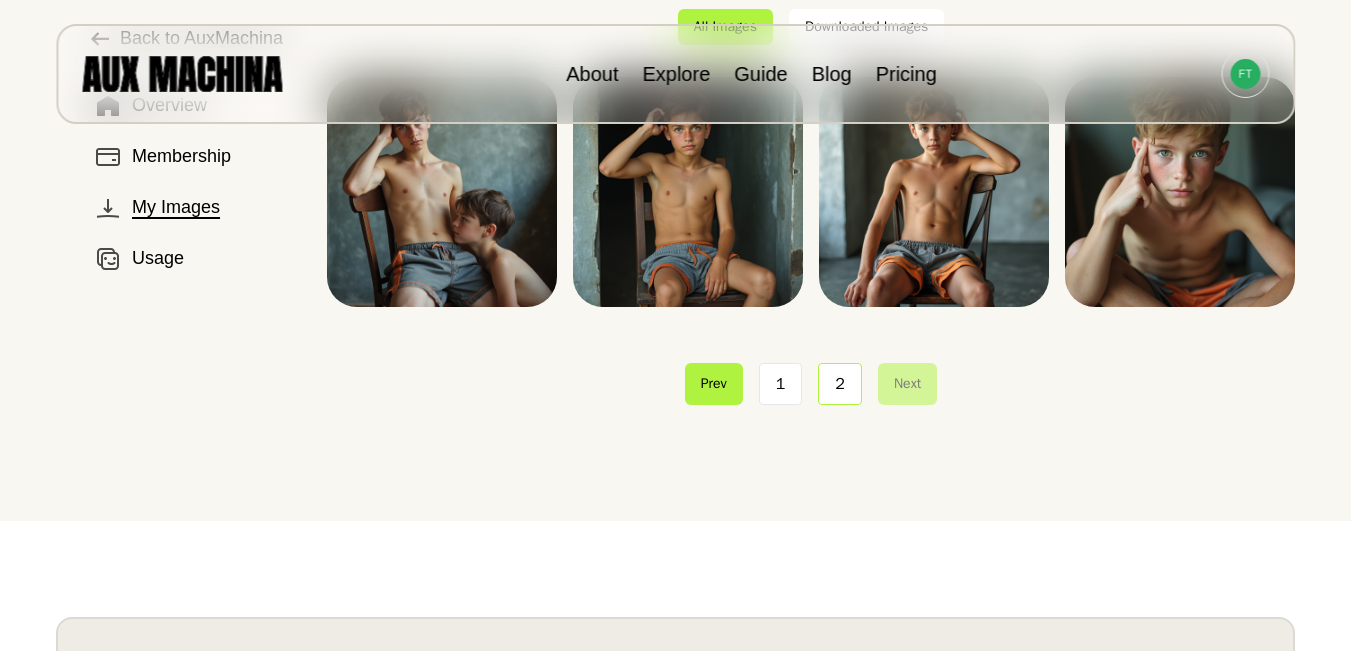 scroll, scrollTop: 133, scrollLeft: 0, axis: vertical 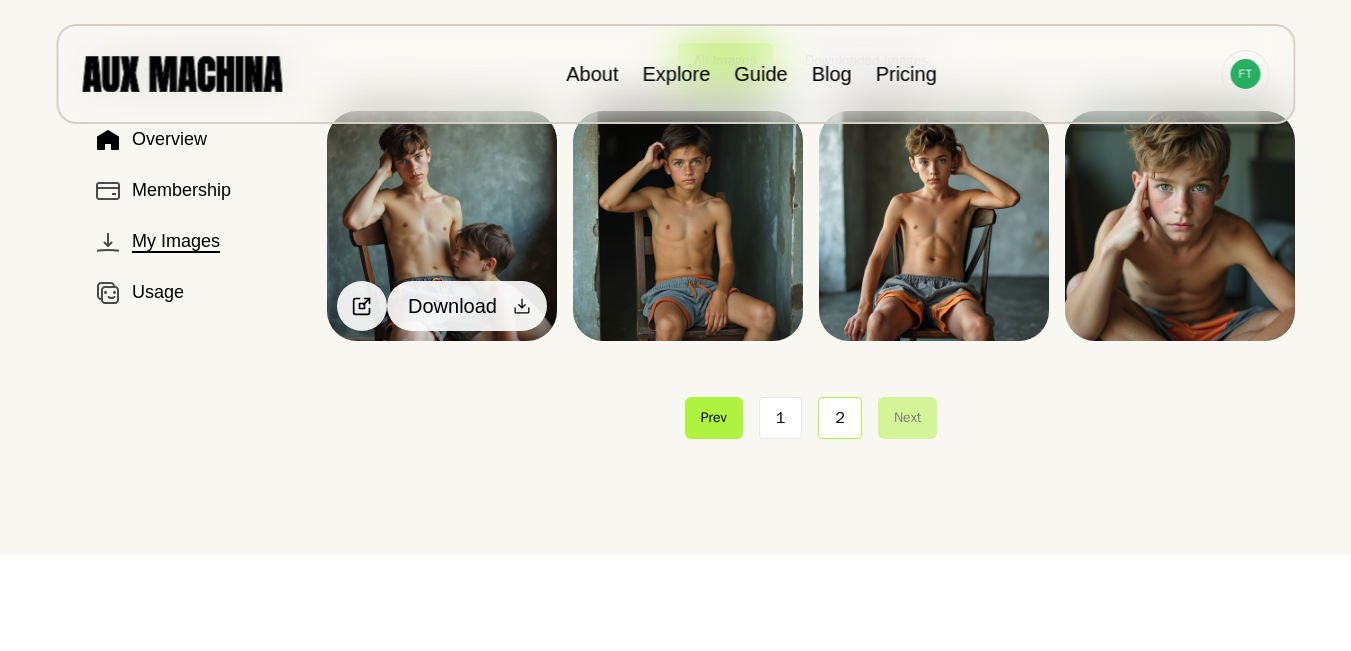 click 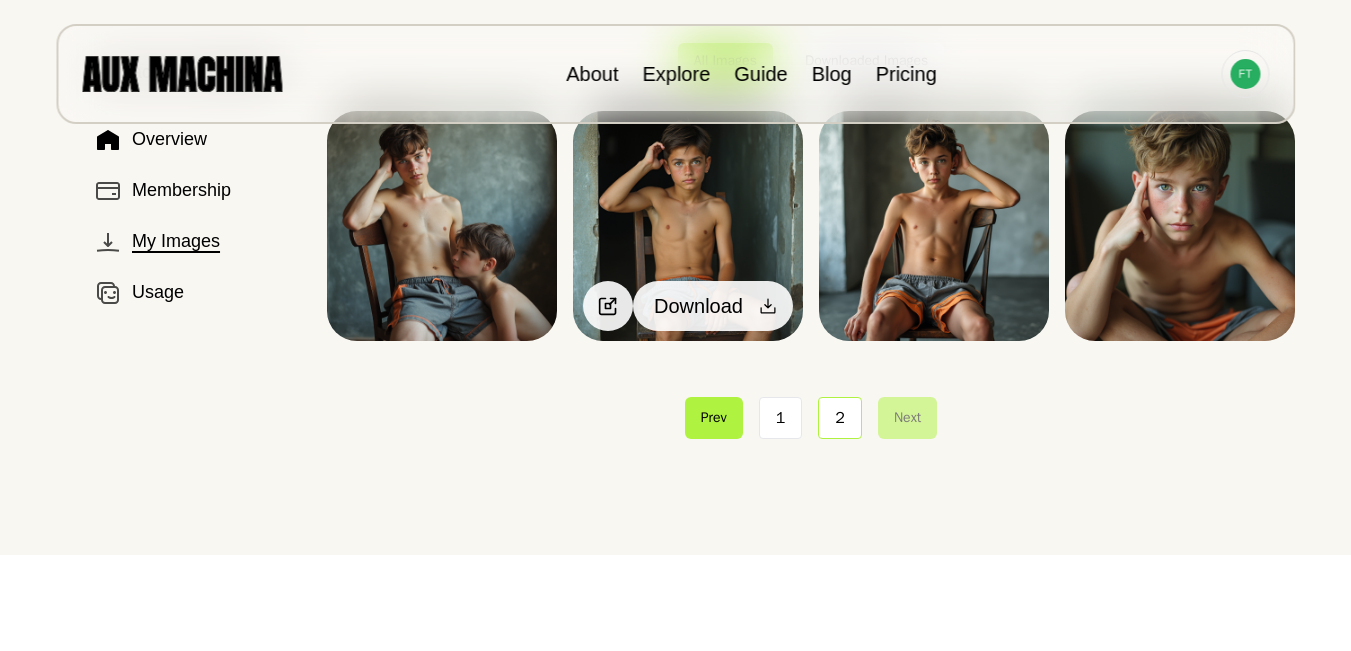 click on "Download" at bounding box center (713, 306) 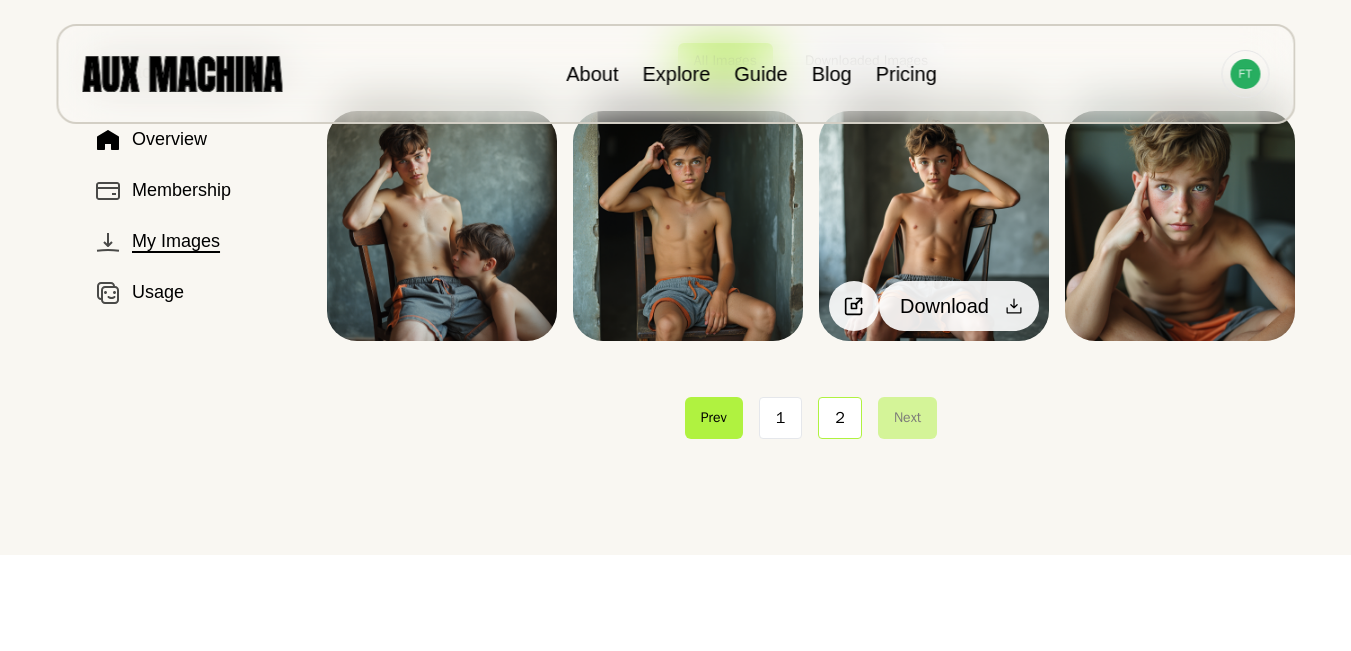 click 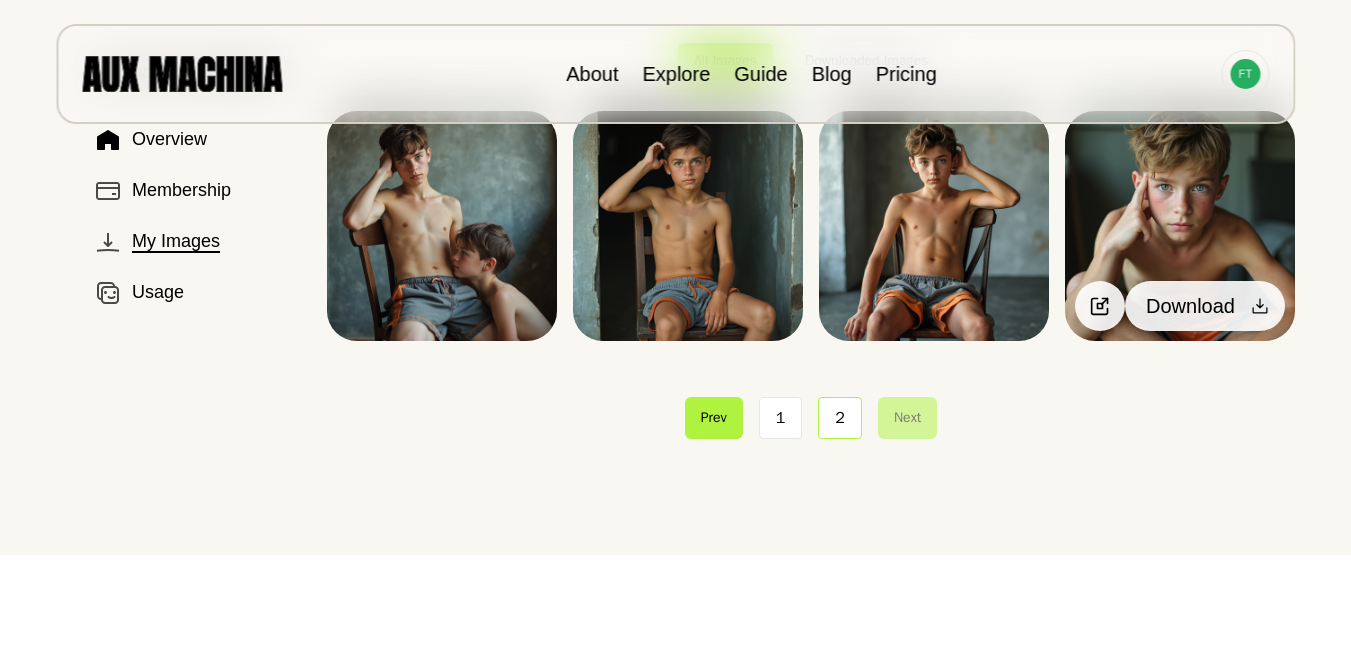 click 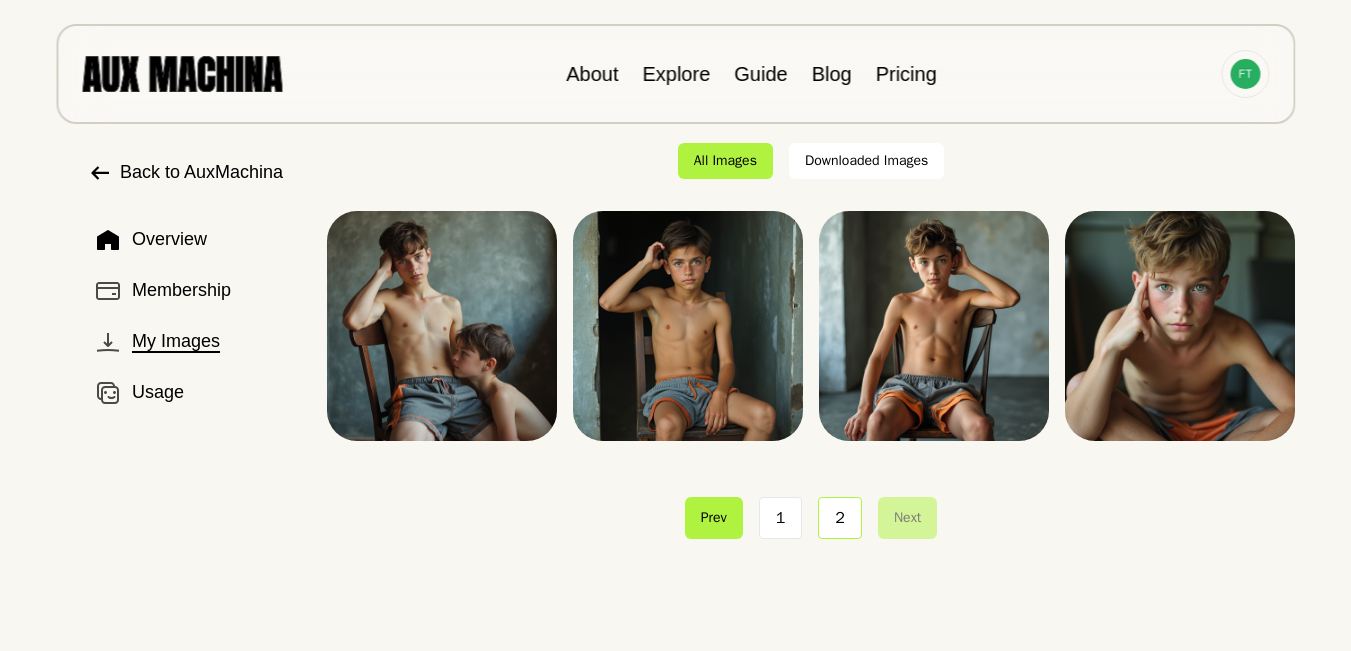 scroll, scrollTop: 0, scrollLeft: 0, axis: both 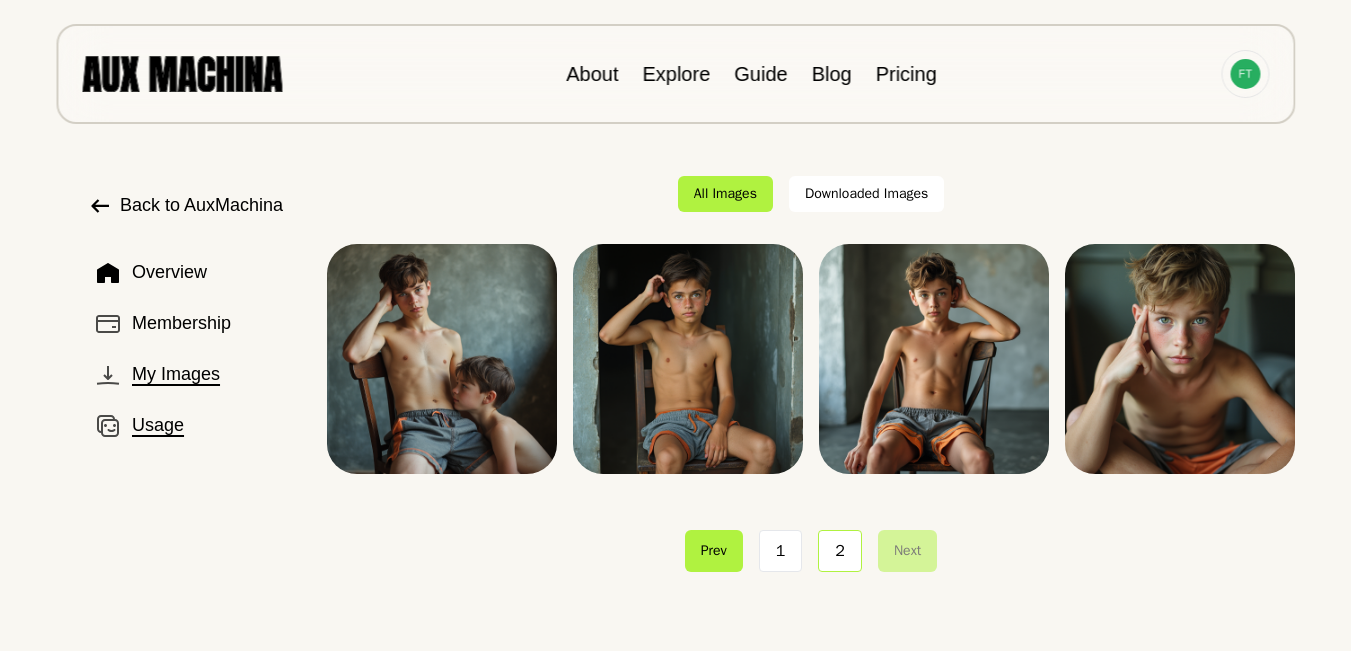 click on "Usage" at bounding box center (158, 425) 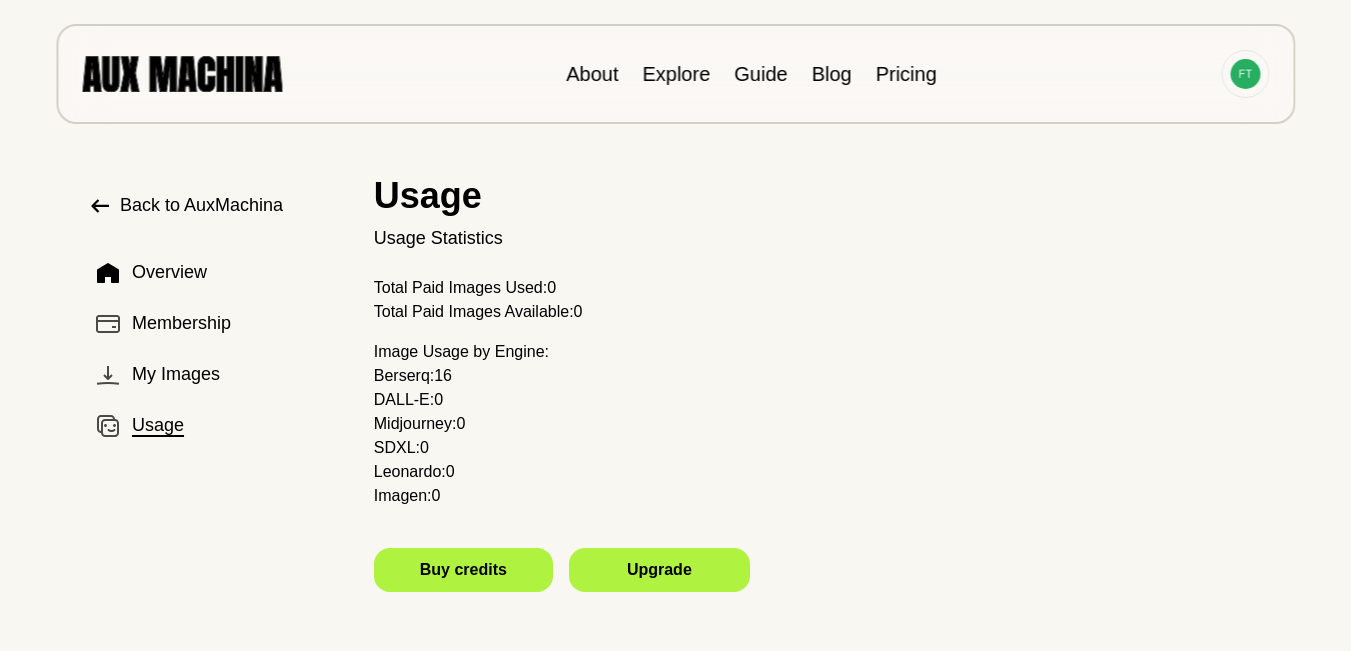 drag, startPoint x: 296, startPoint y: 512, endPoint x: 298, endPoint y: 501, distance: 11.18034 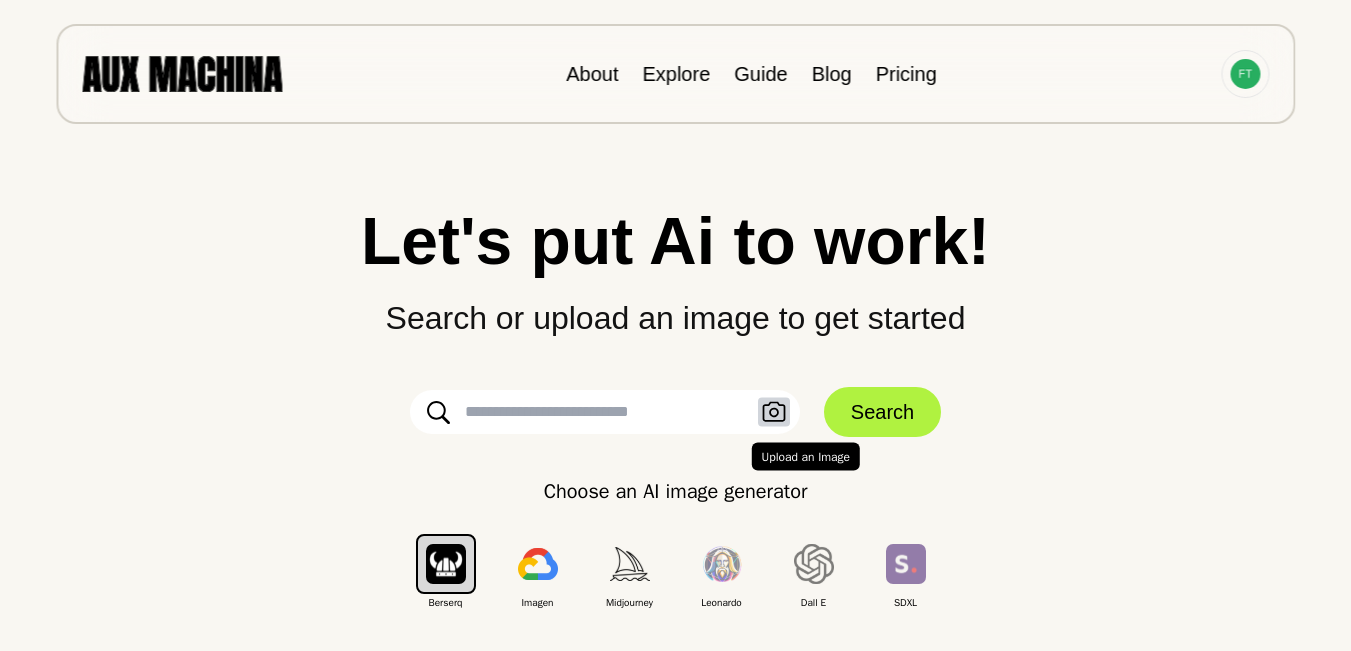click 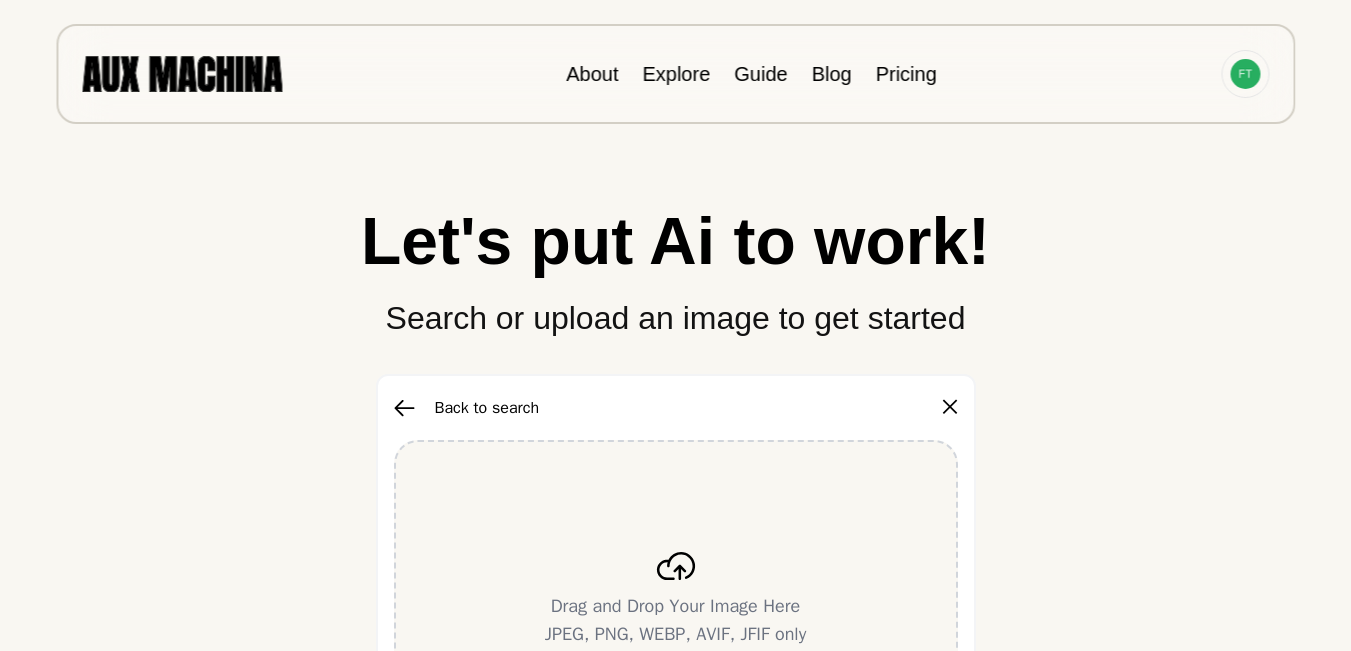 scroll, scrollTop: 100, scrollLeft: 0, axis: vertical 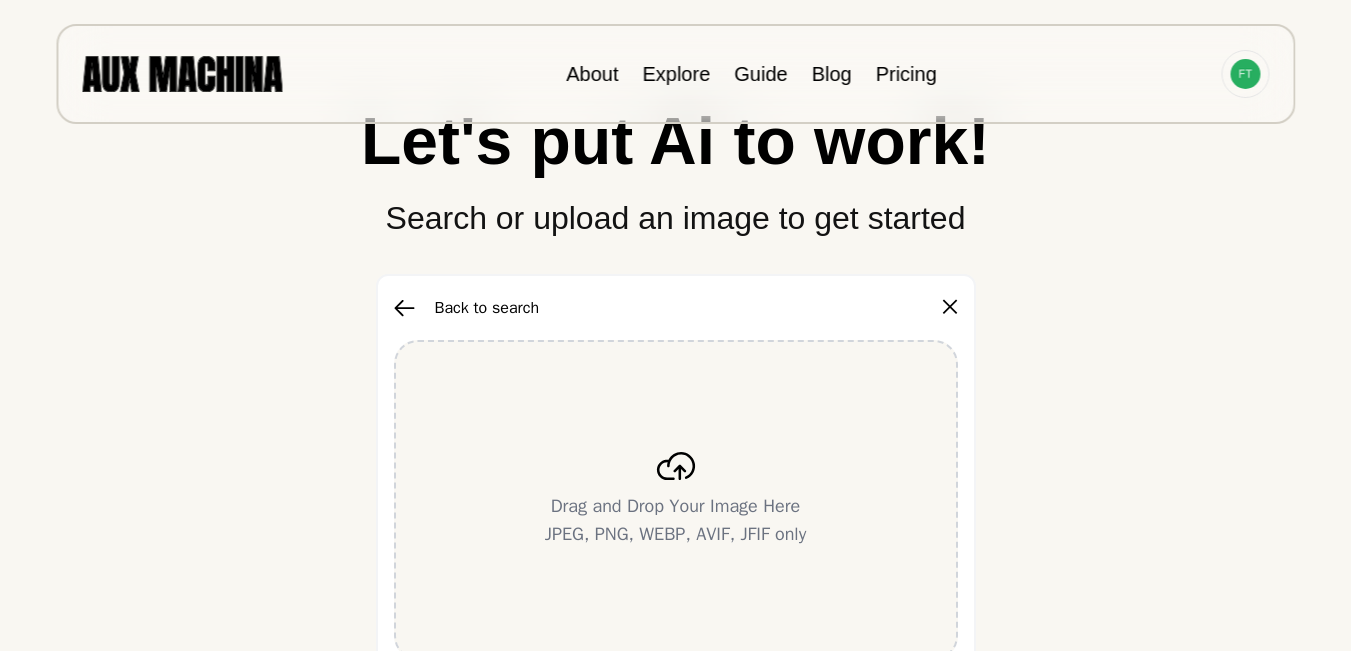 click on "Drag and Drop Your Image Here JPEG, PNG, WEBP, AVIF, JFIF only" at bounding box center [676, 500] 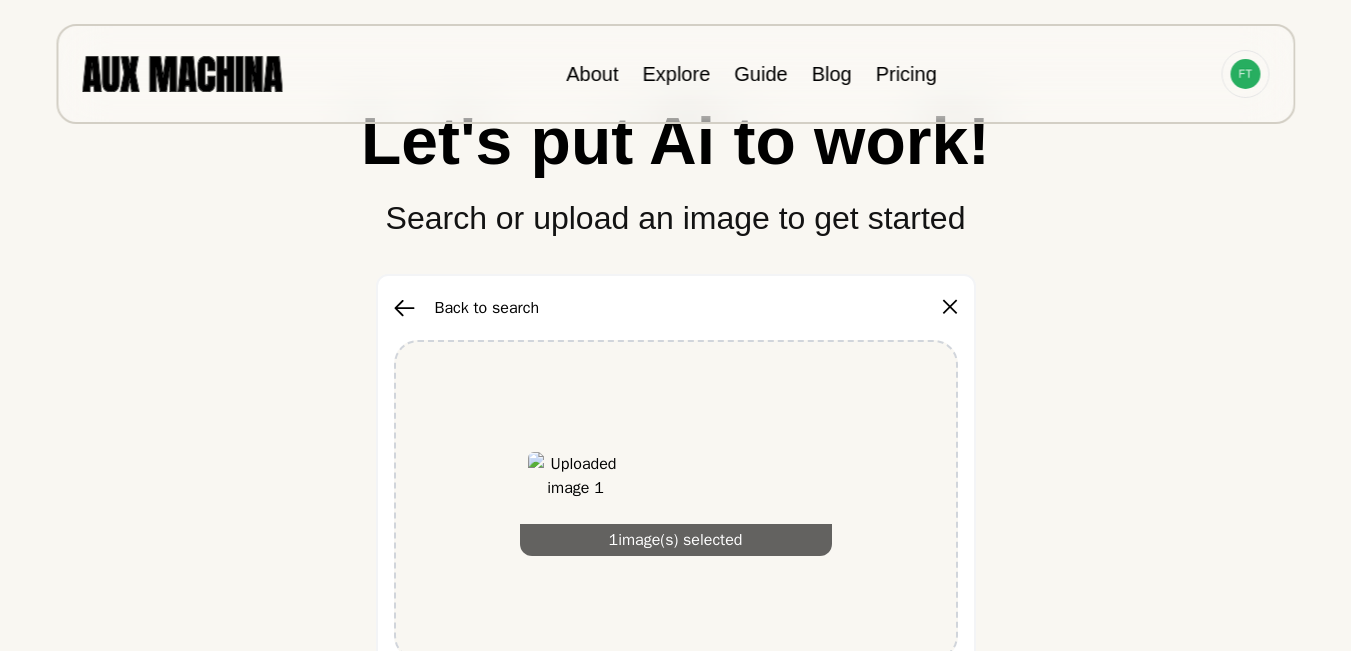 scroll, scrollTop: 267, scrollLeft: 0, axis: vertical 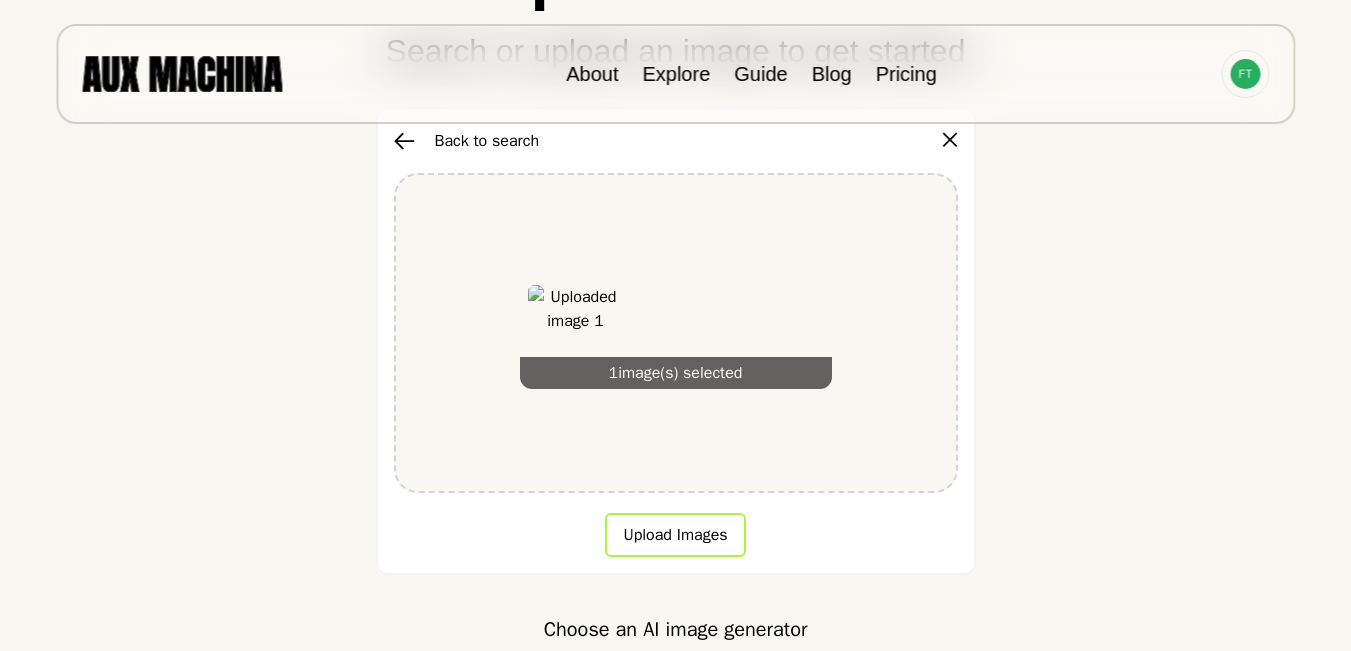 click on "Upload Images" at bounding box center (675, 535) 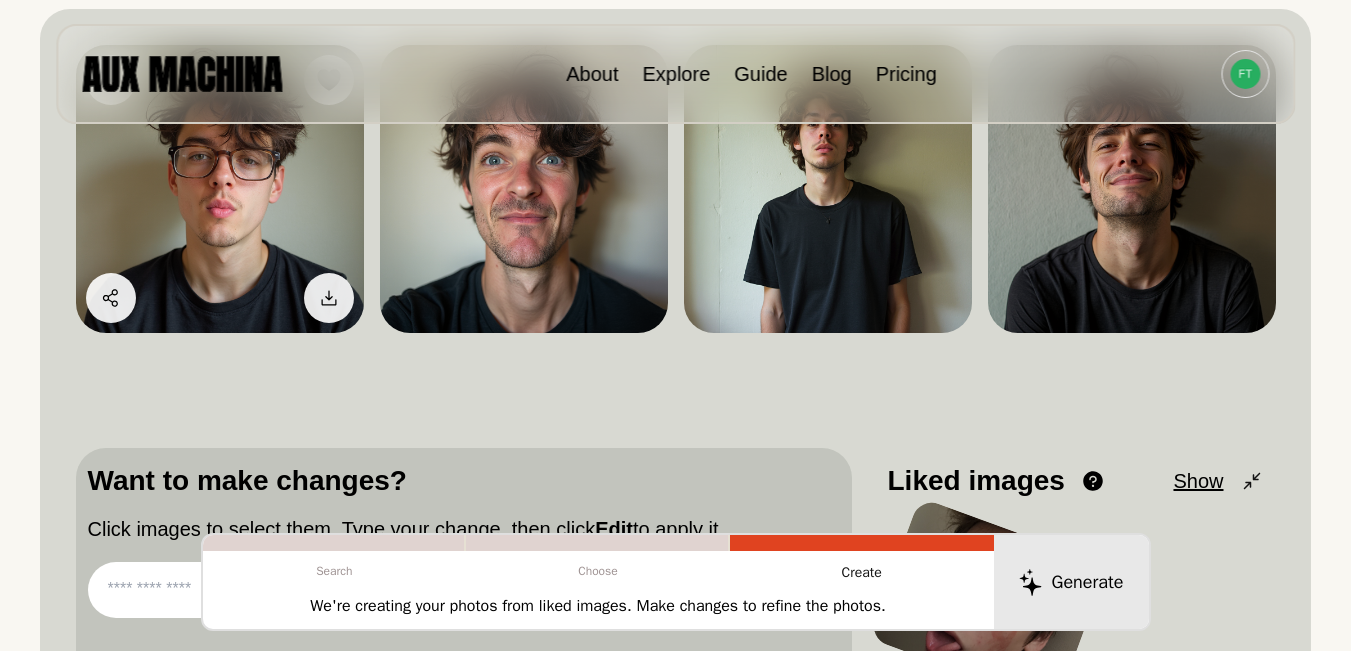 scroll, scrollTop: 167, scrollLeft: 0, axis: vertical 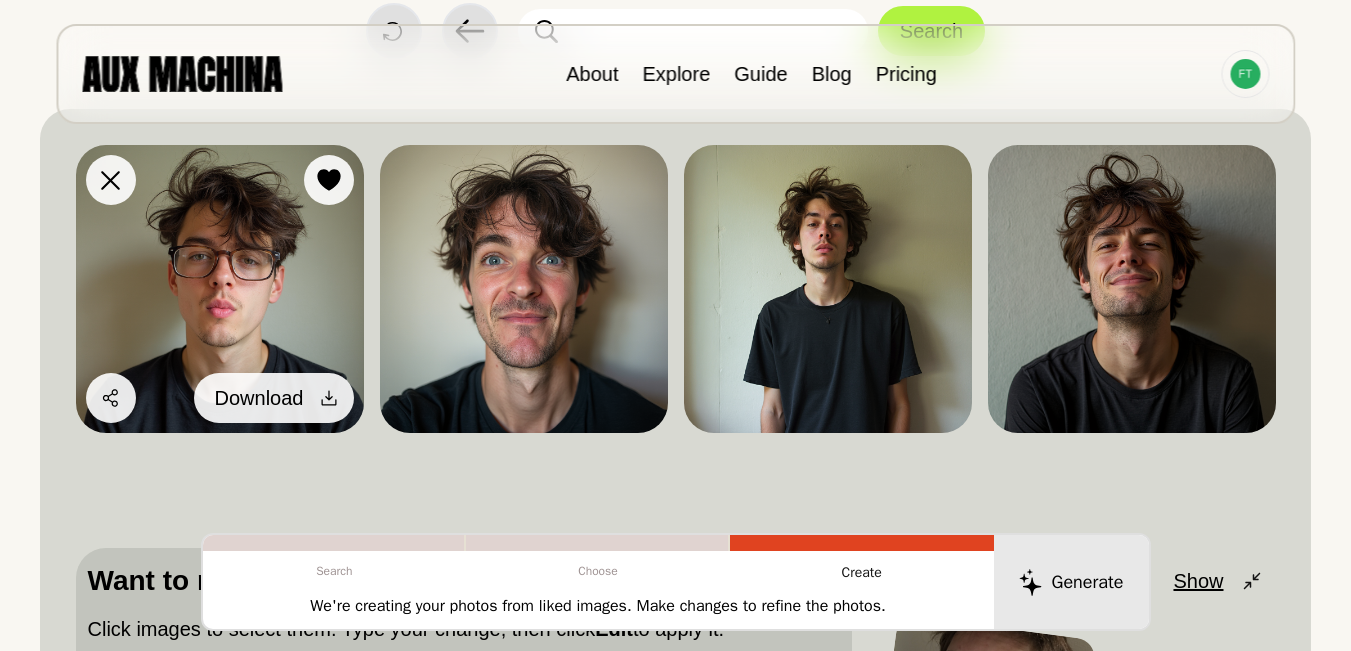 click 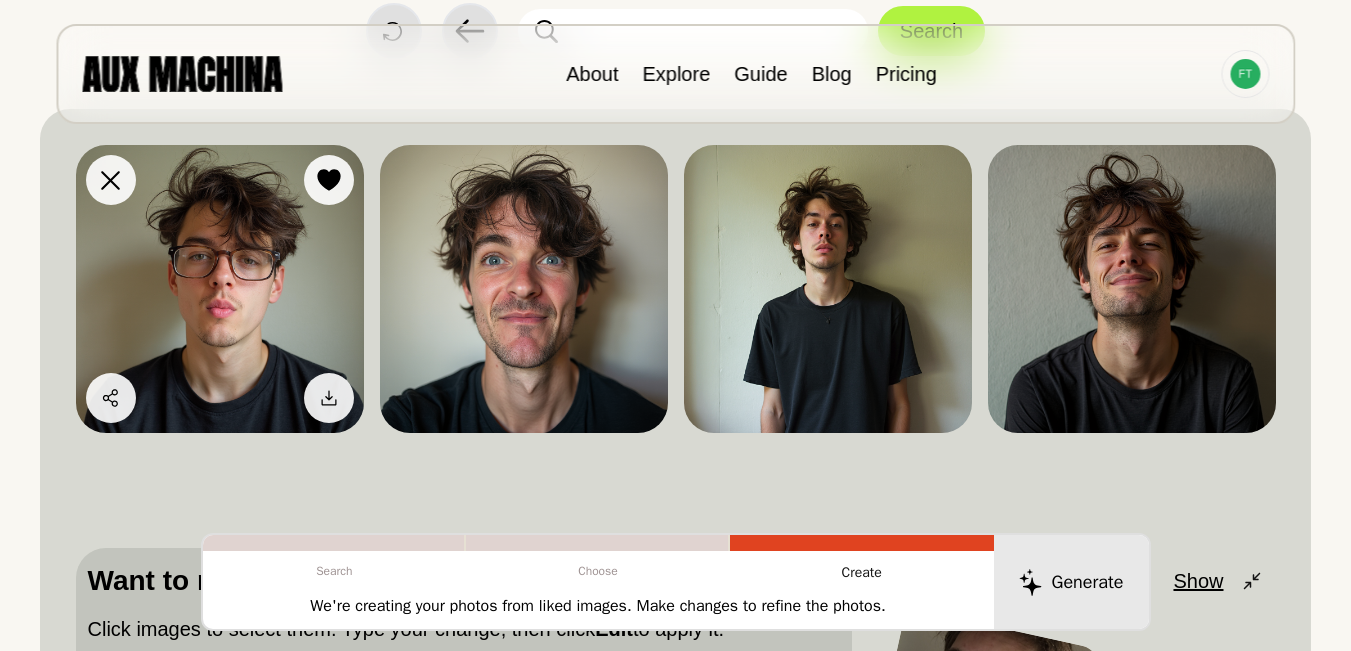 click at bounding box center [220, 289] 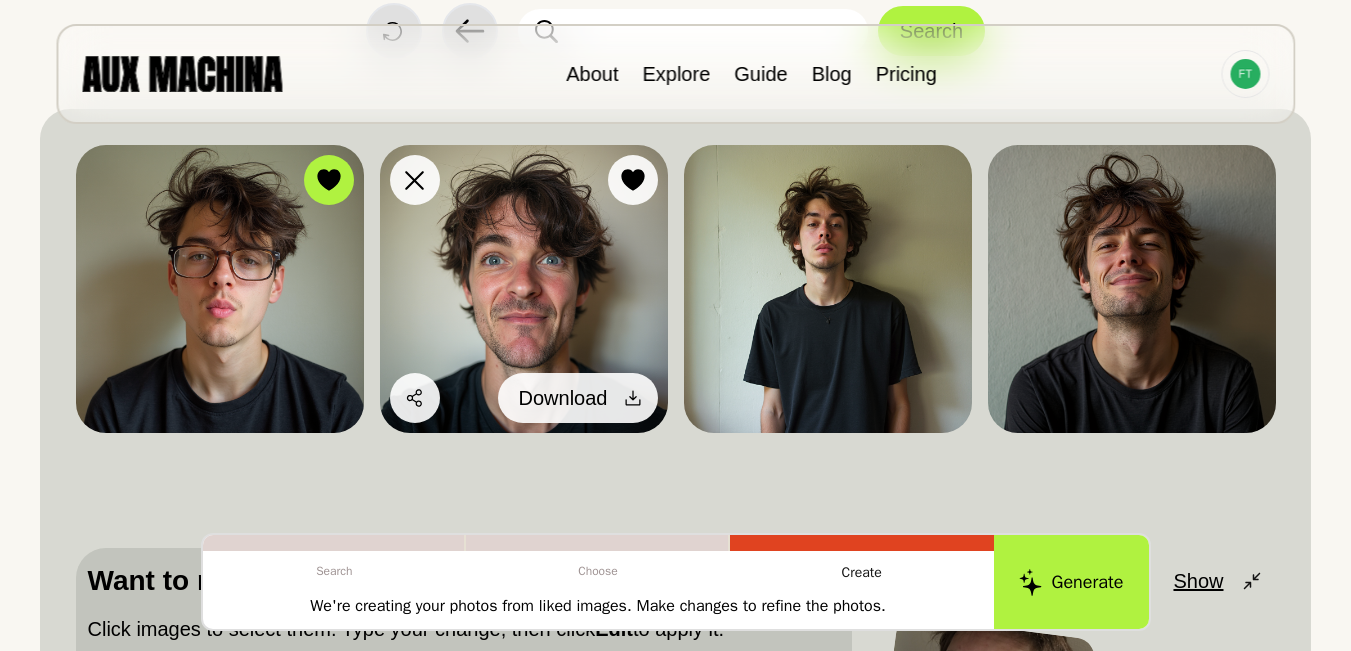 click 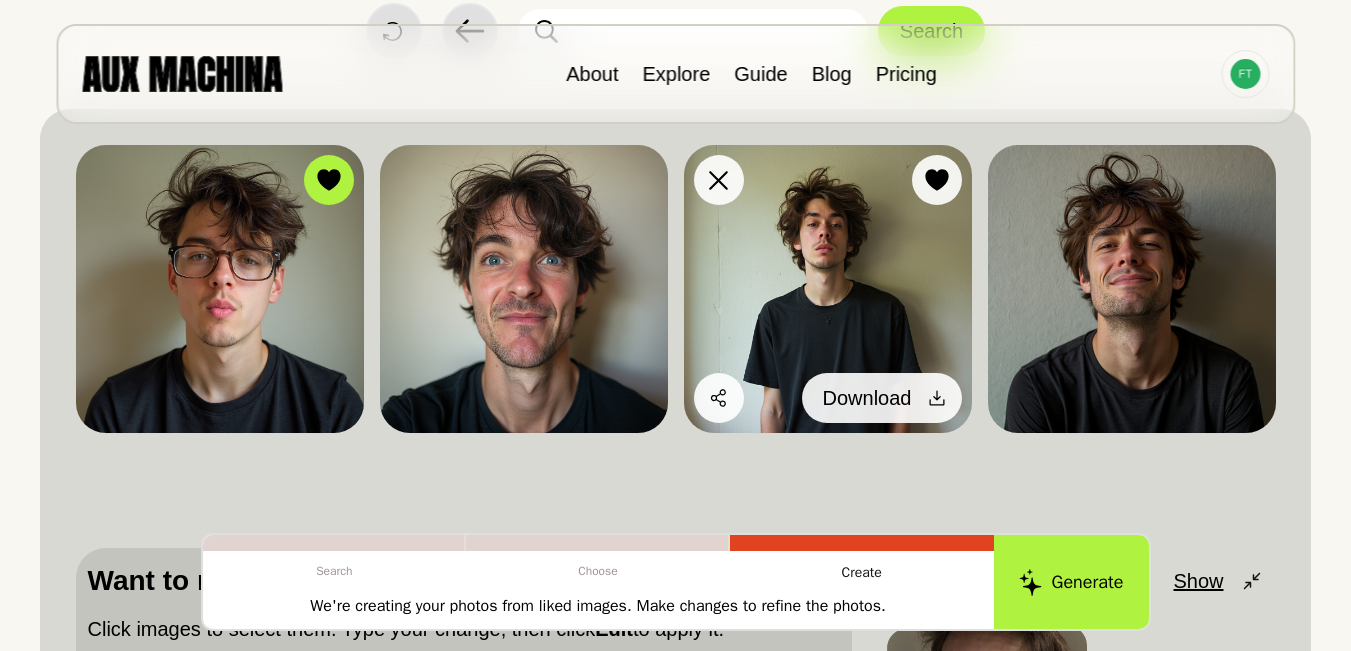 click at bounding box center [937, 398] 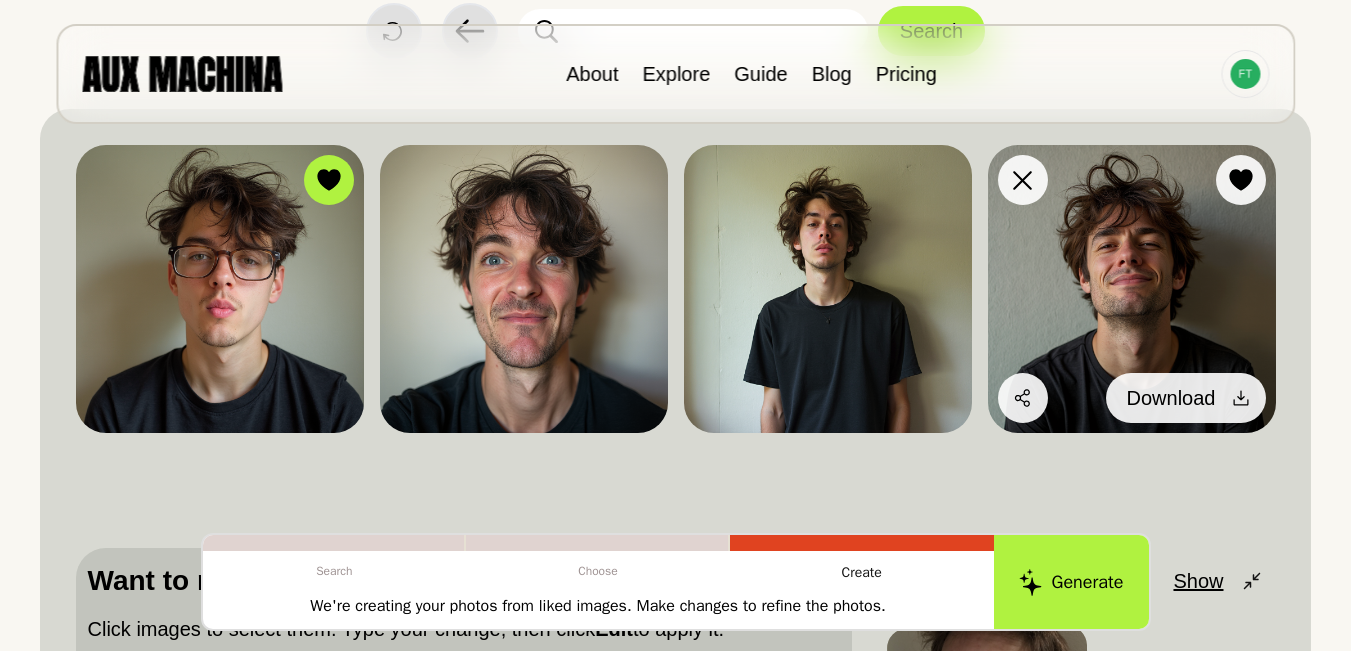 click on "Download" at bounding box center [1186, 398] 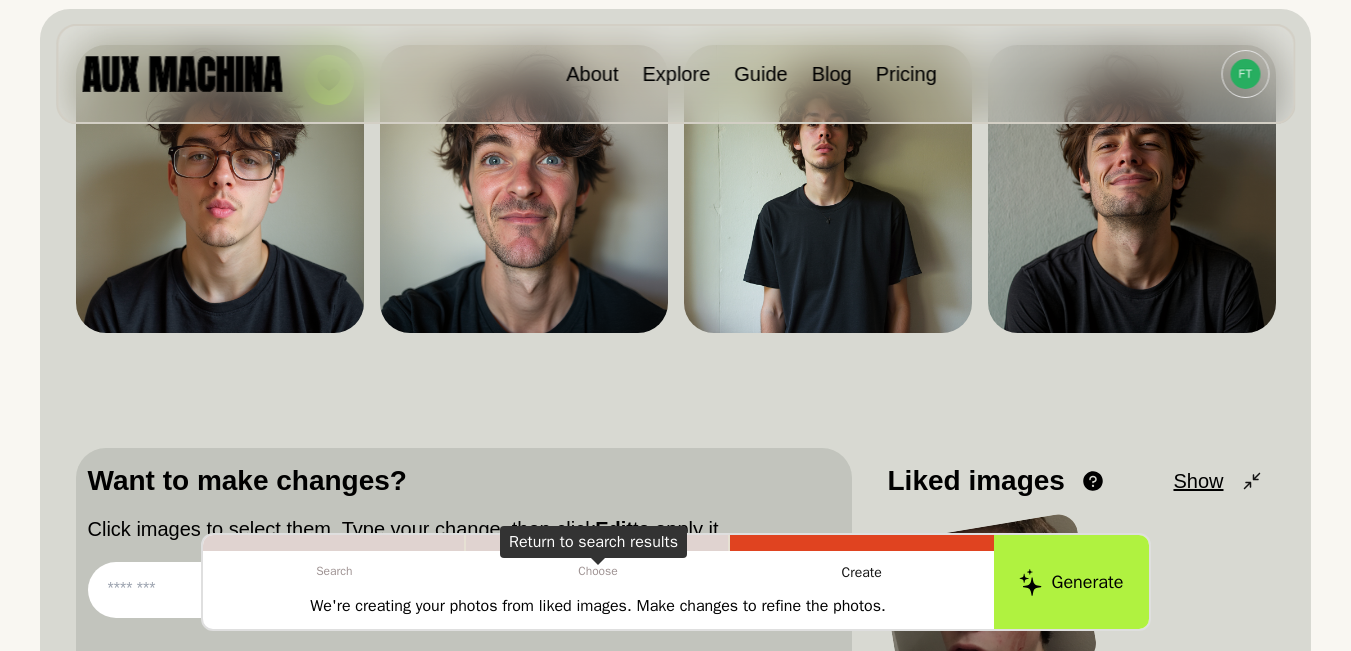 scroll, scrollTop: 467, scrollLeft: 0, axis: vertical 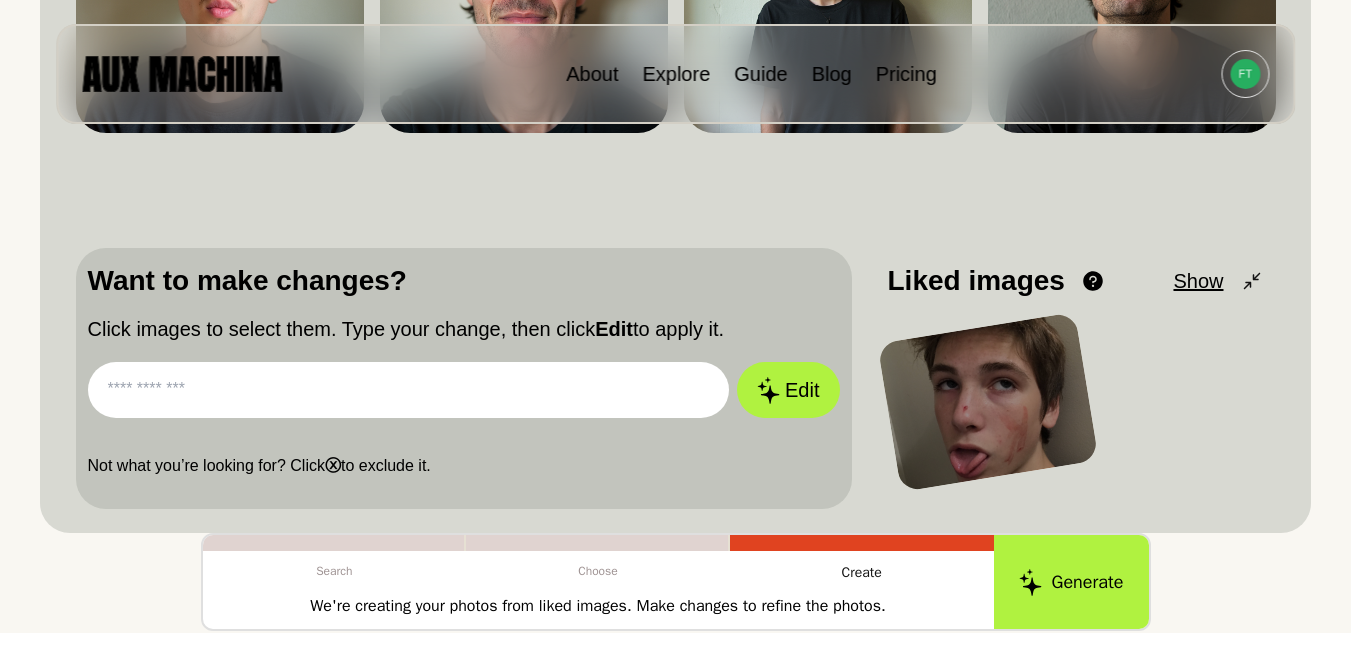 paste on "**********" 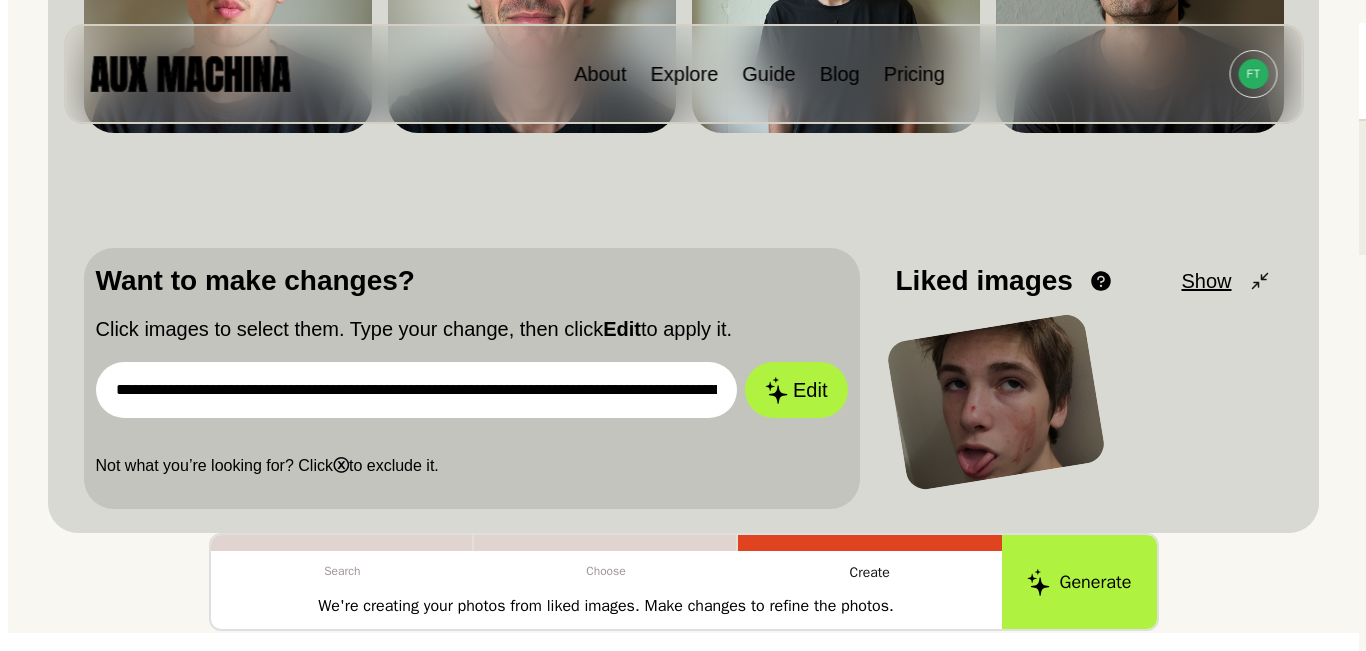 scroll, scrollTop: 0, scrollLeft: 4194, axis: horizontal 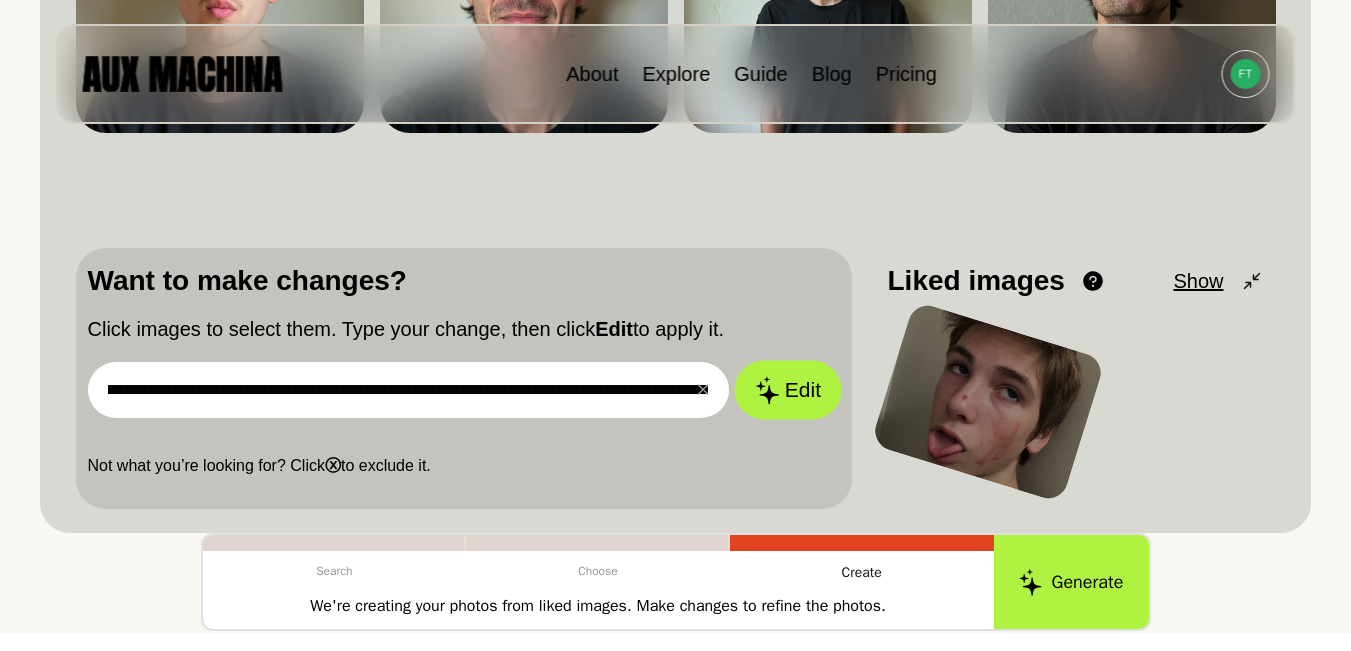 click on "Edit" at bounding box center (788, 390) 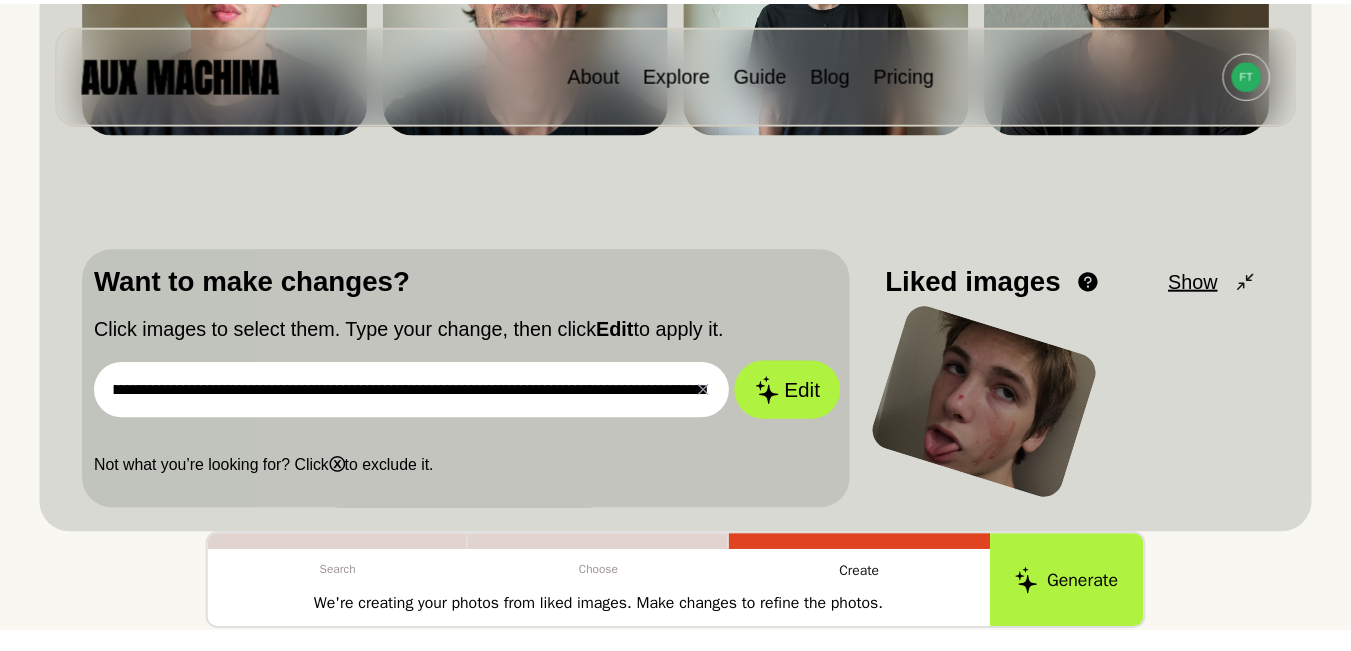 scroll, scrollTop: 0, scrollLeft: 0, axis: both 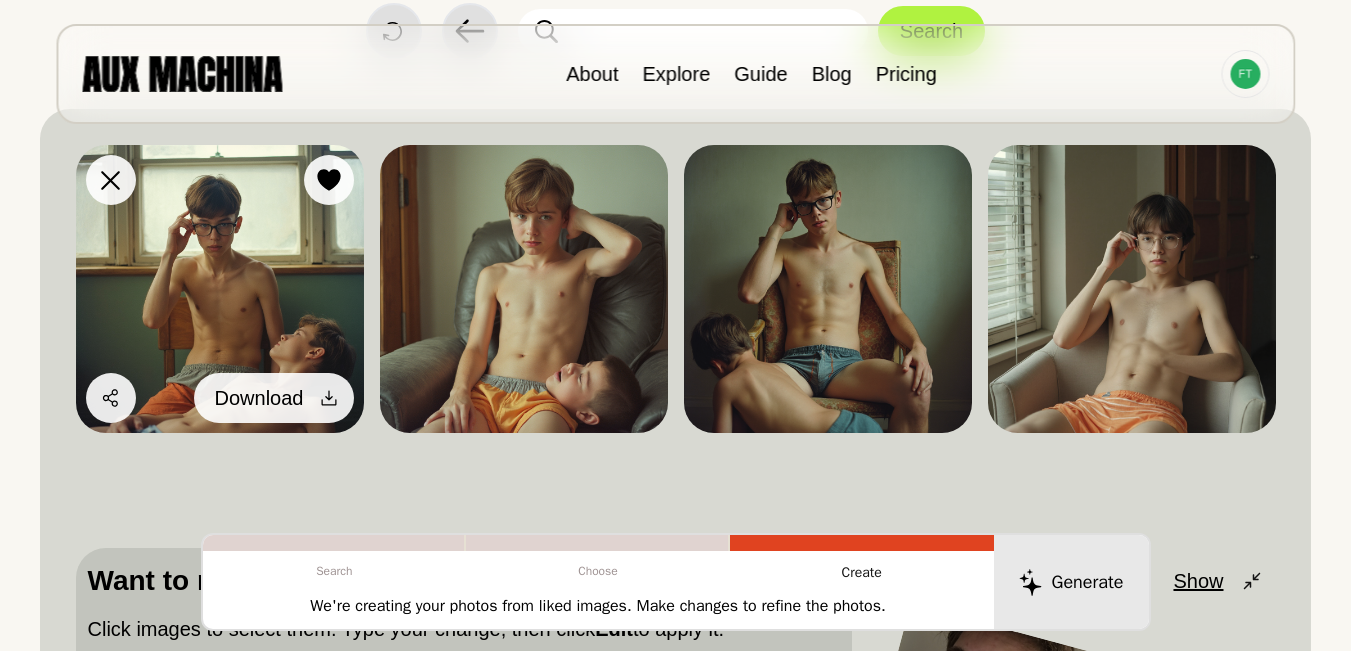 click 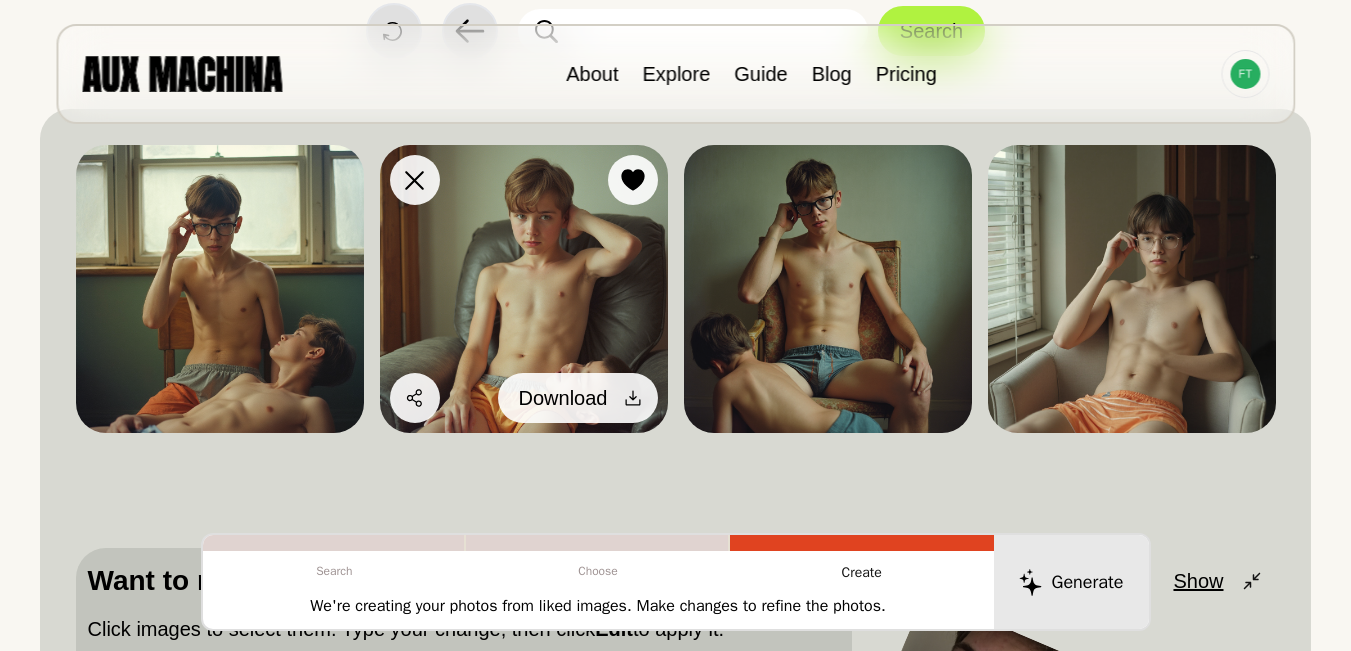 click 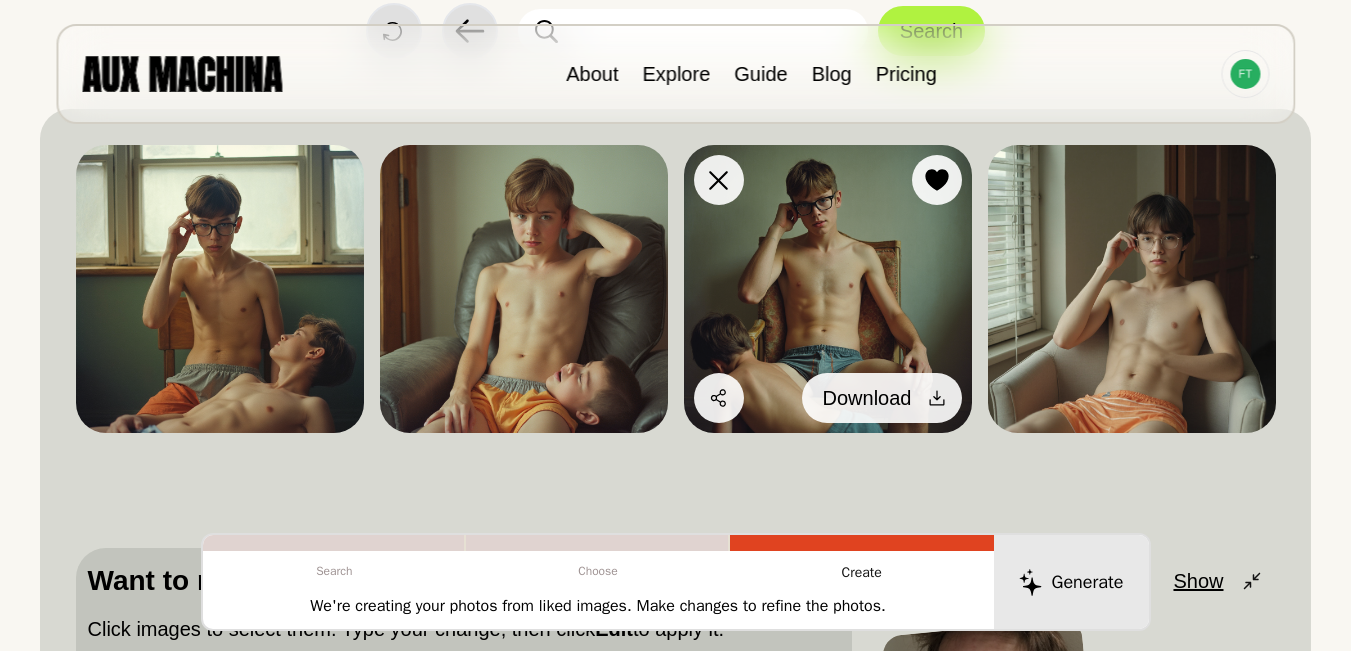 click on "Download" at bounding box center (882, 398) 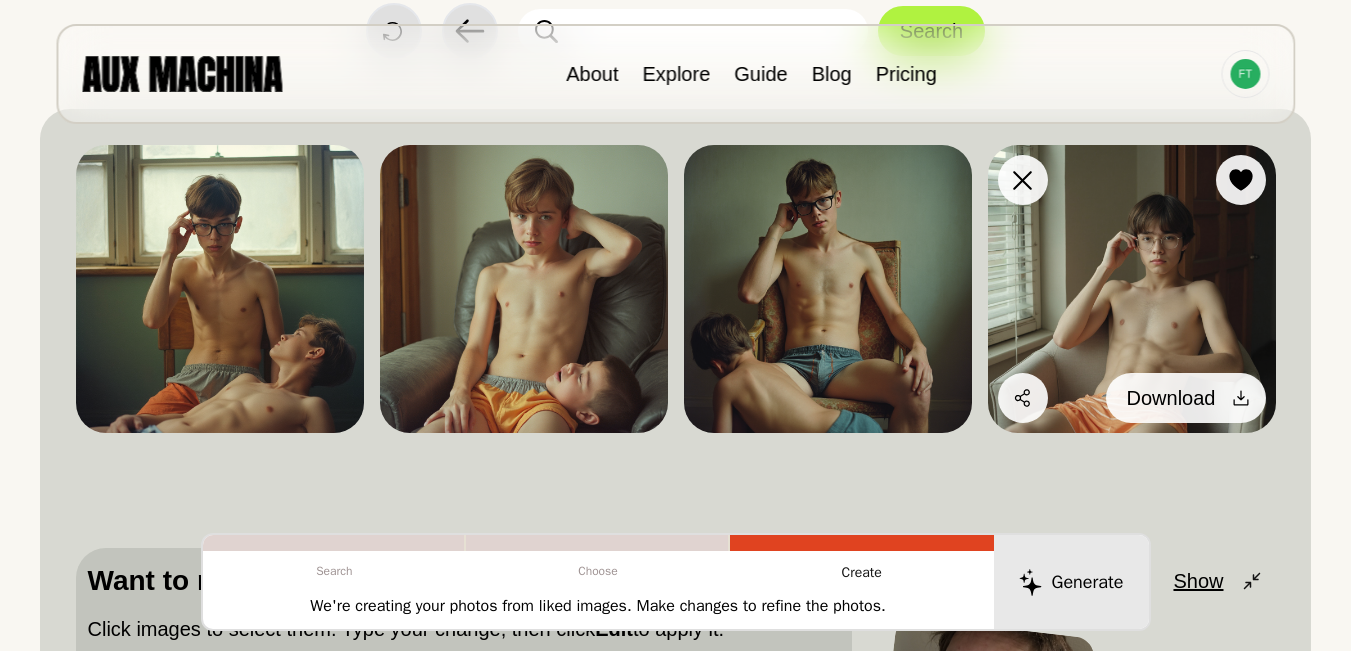 click on "Download" at bounding box center [1171, 398] 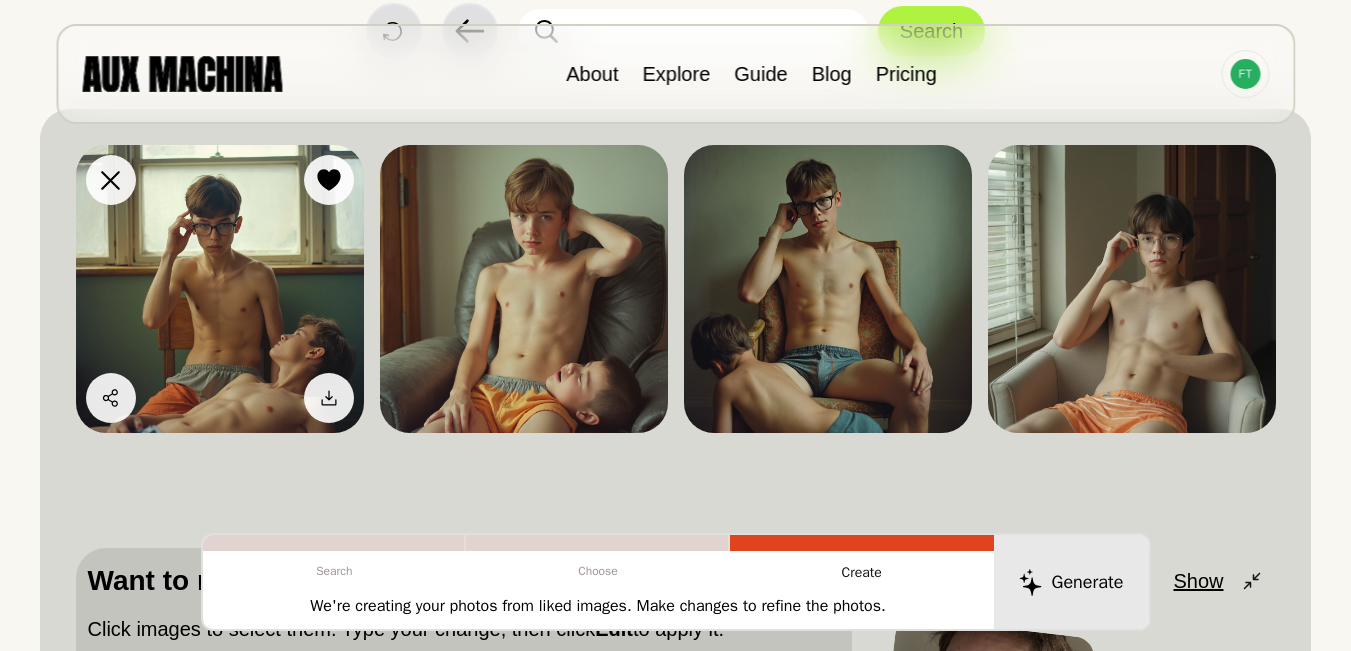 click at bounding box center (220, 289) 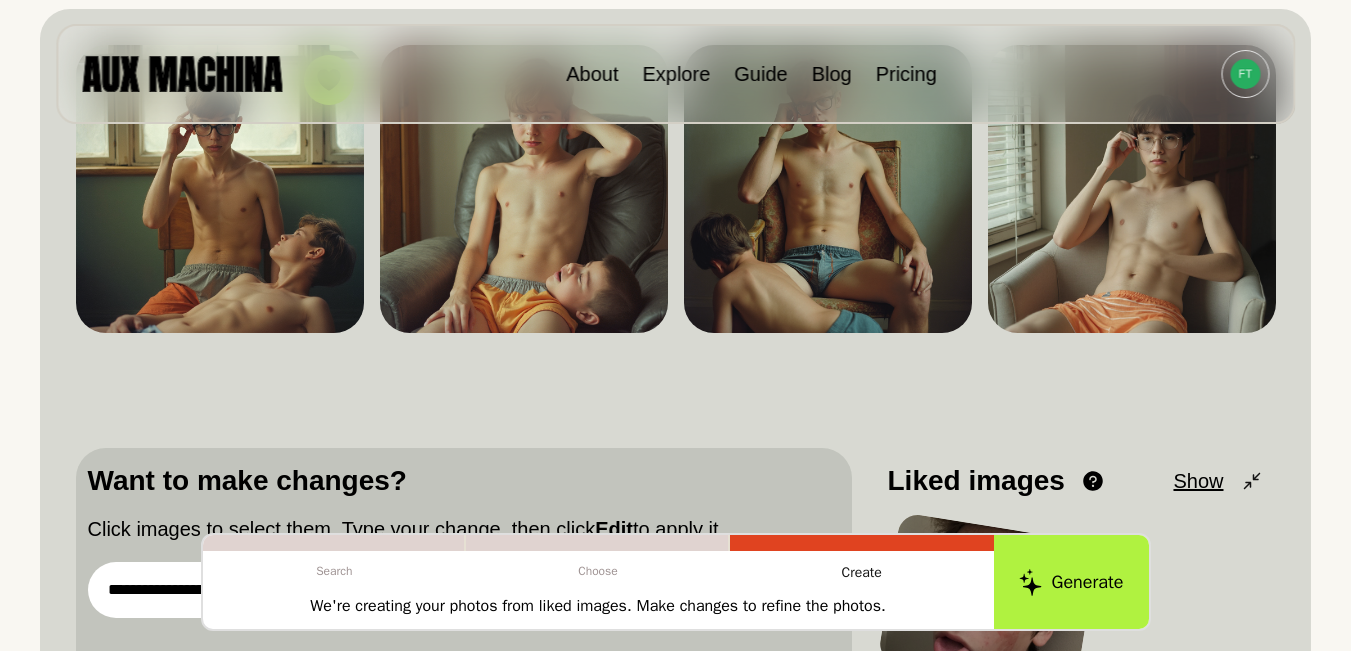 scroll, scrollTop: 433, scrollLeft: 0, axis: vertical 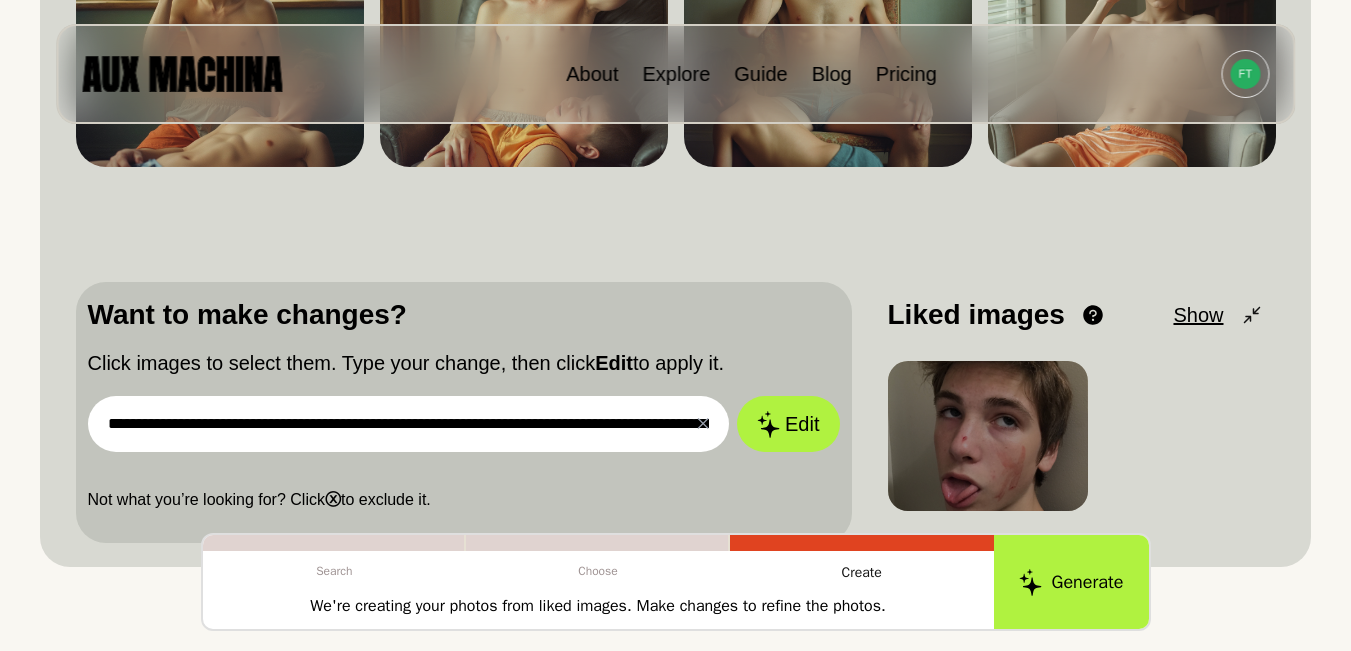 click on "**********" at bounding box center (464, 403) 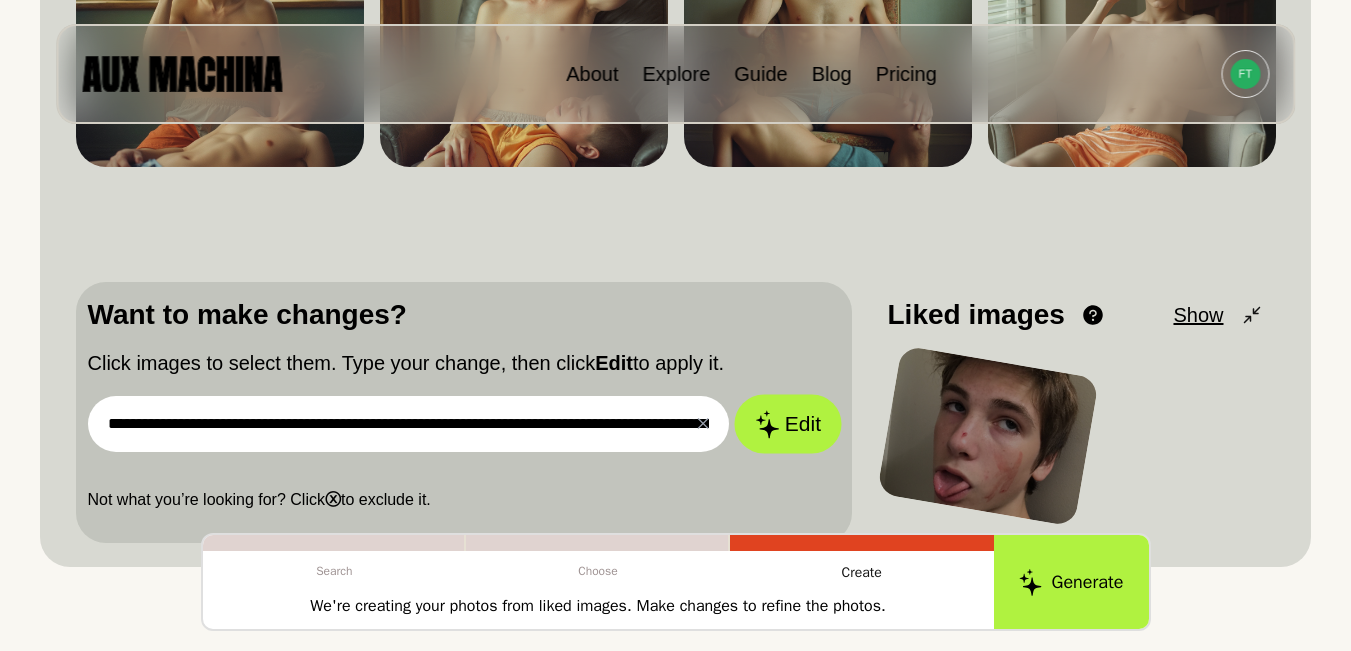click 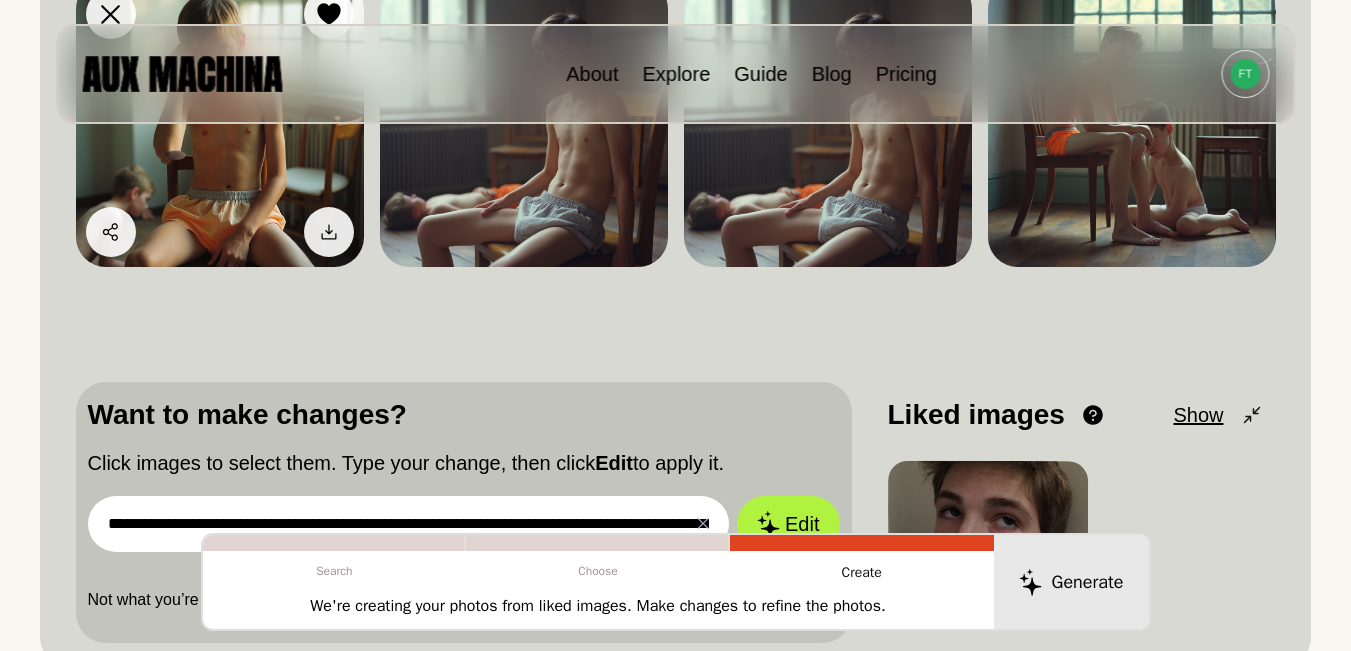 scroll, scrollTop: 200, scrollLeft: 0, axis: vertical 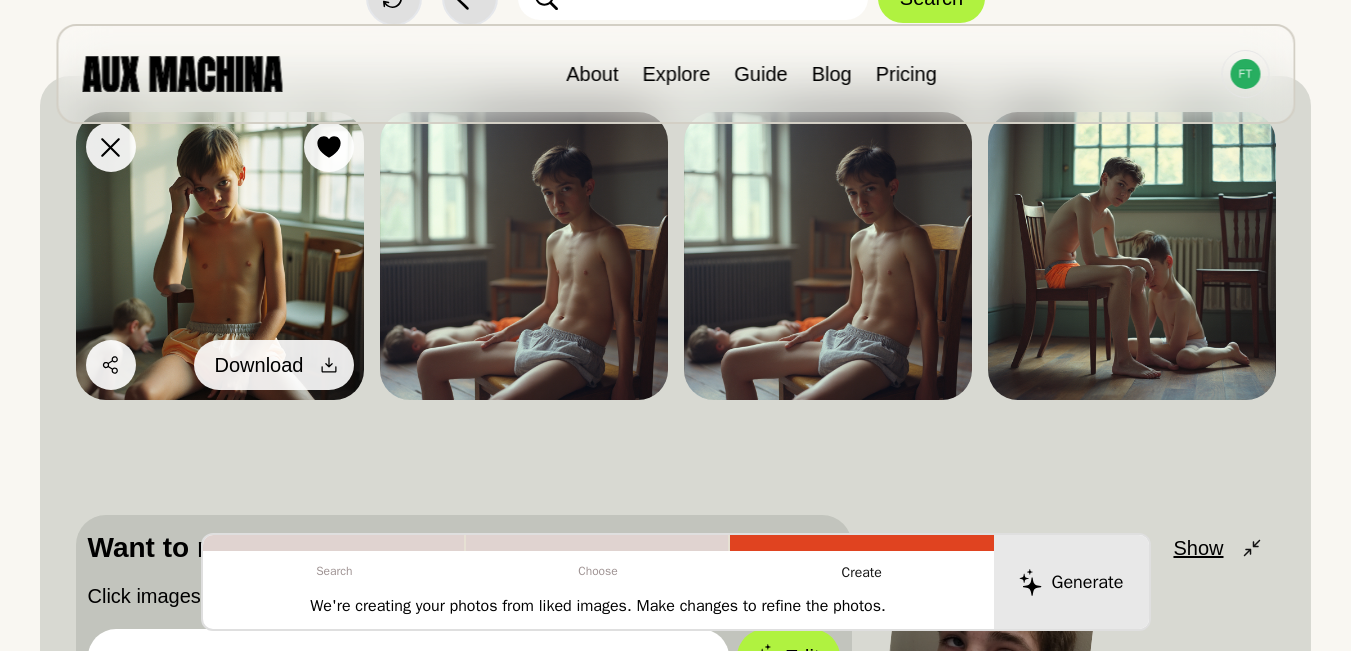 click 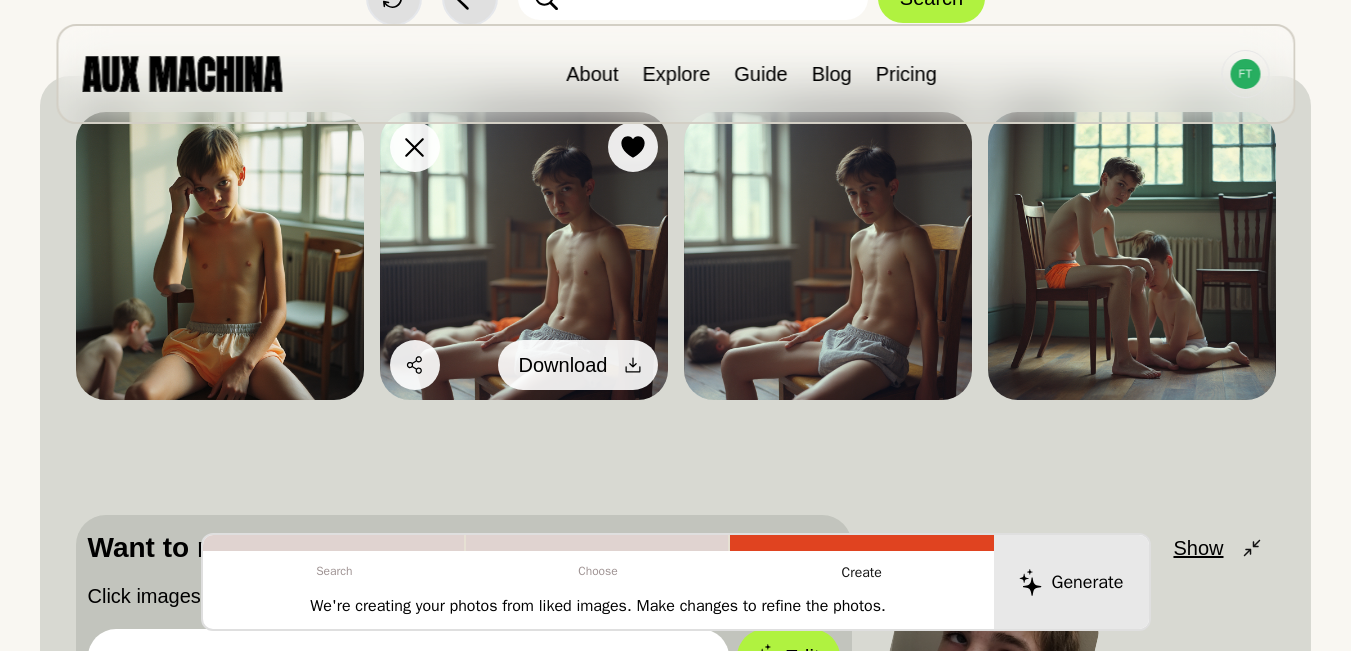 click 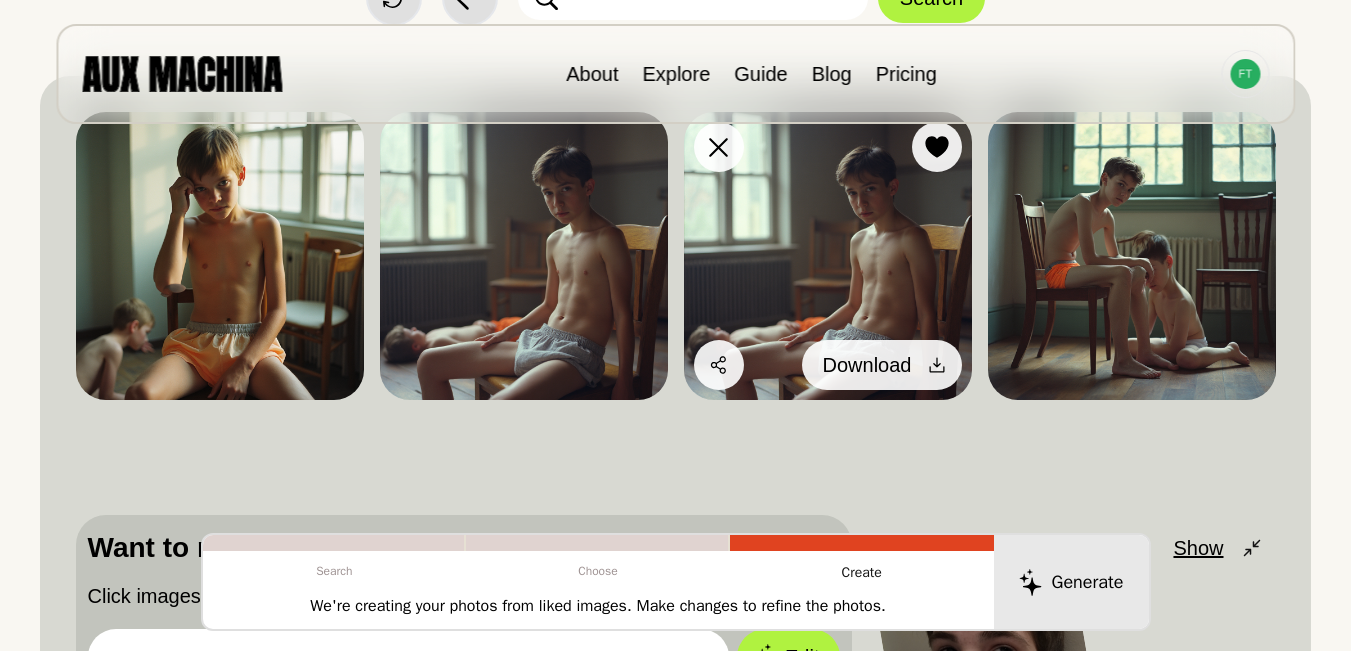 click 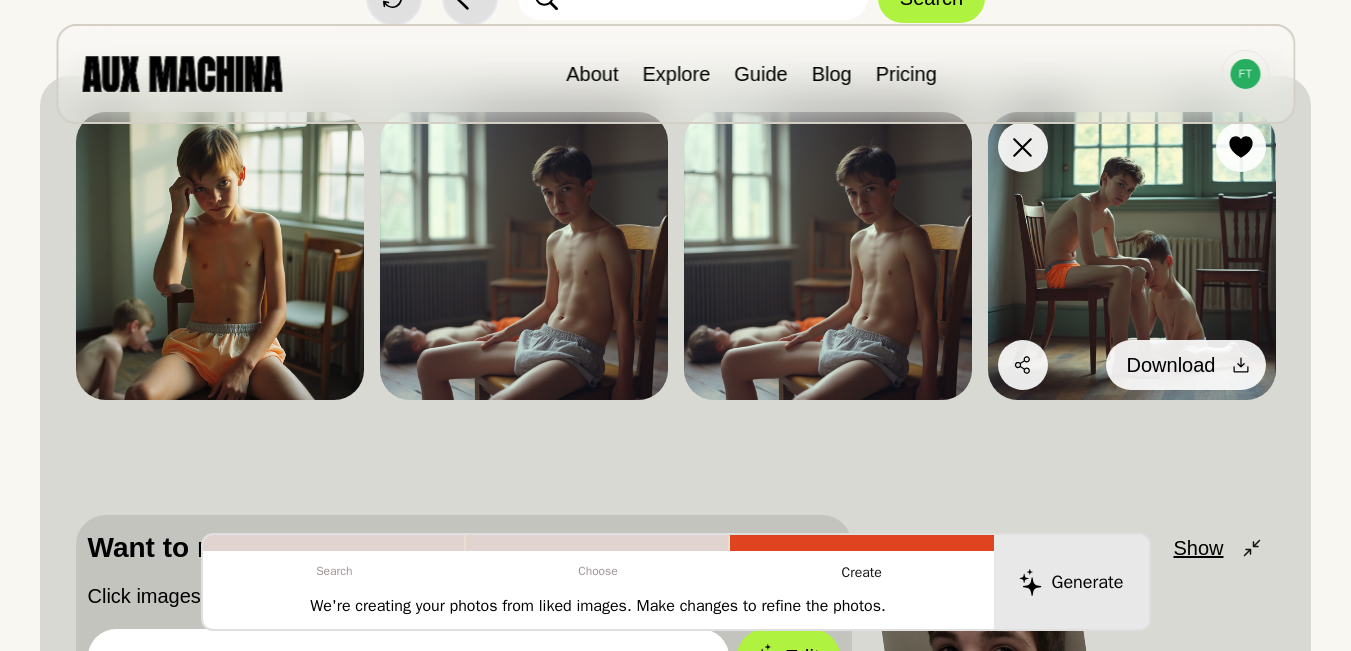 click 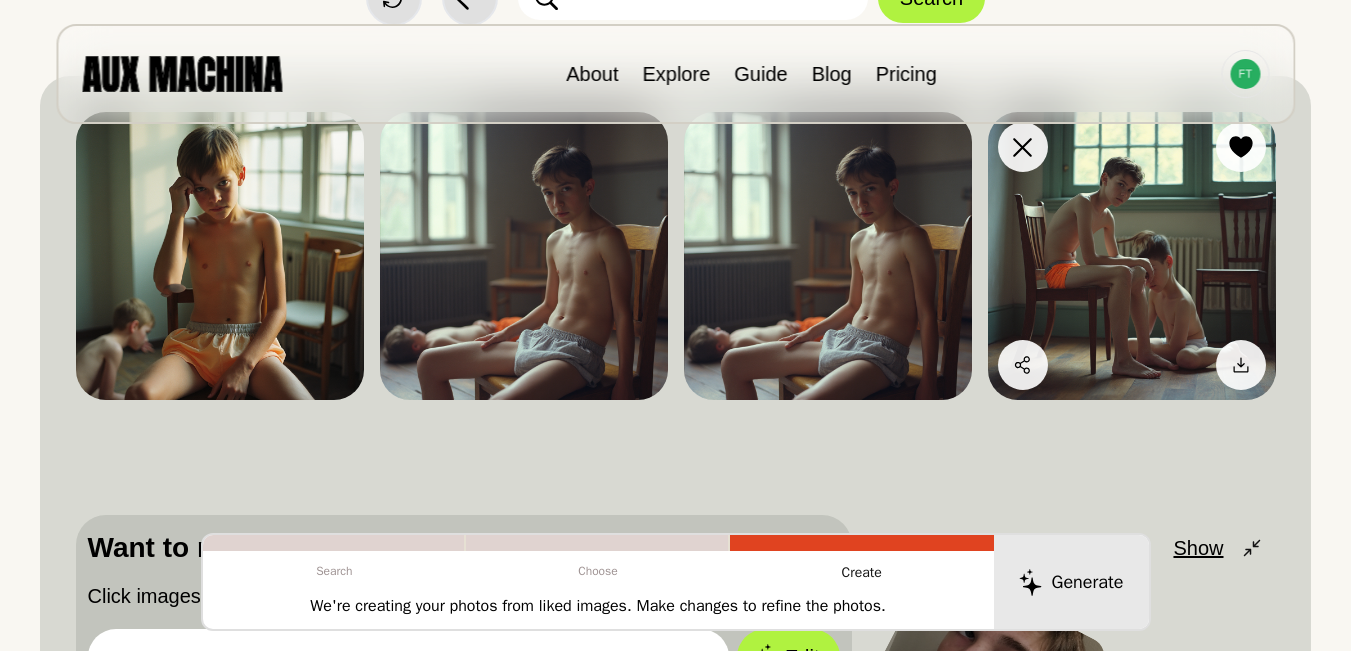 click at bounding box center (1132, 256) 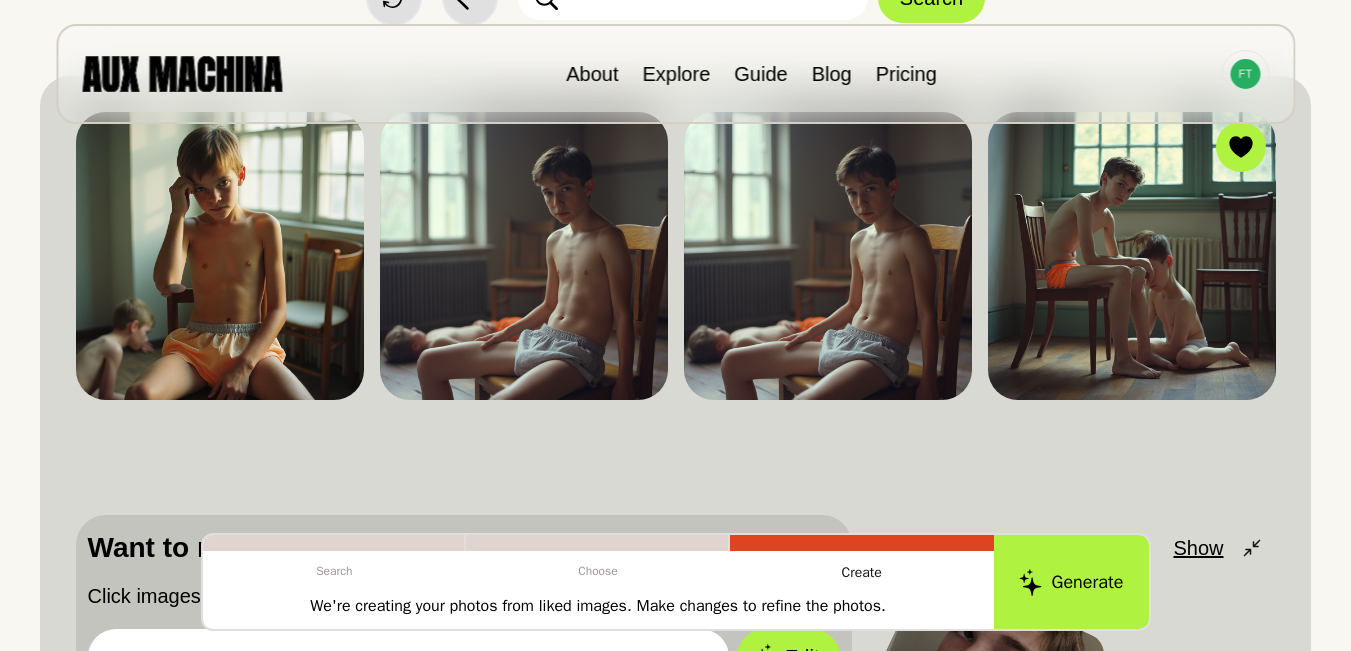 scroll, scrollTop: 333, scrollLeft: 0, axis: vertical 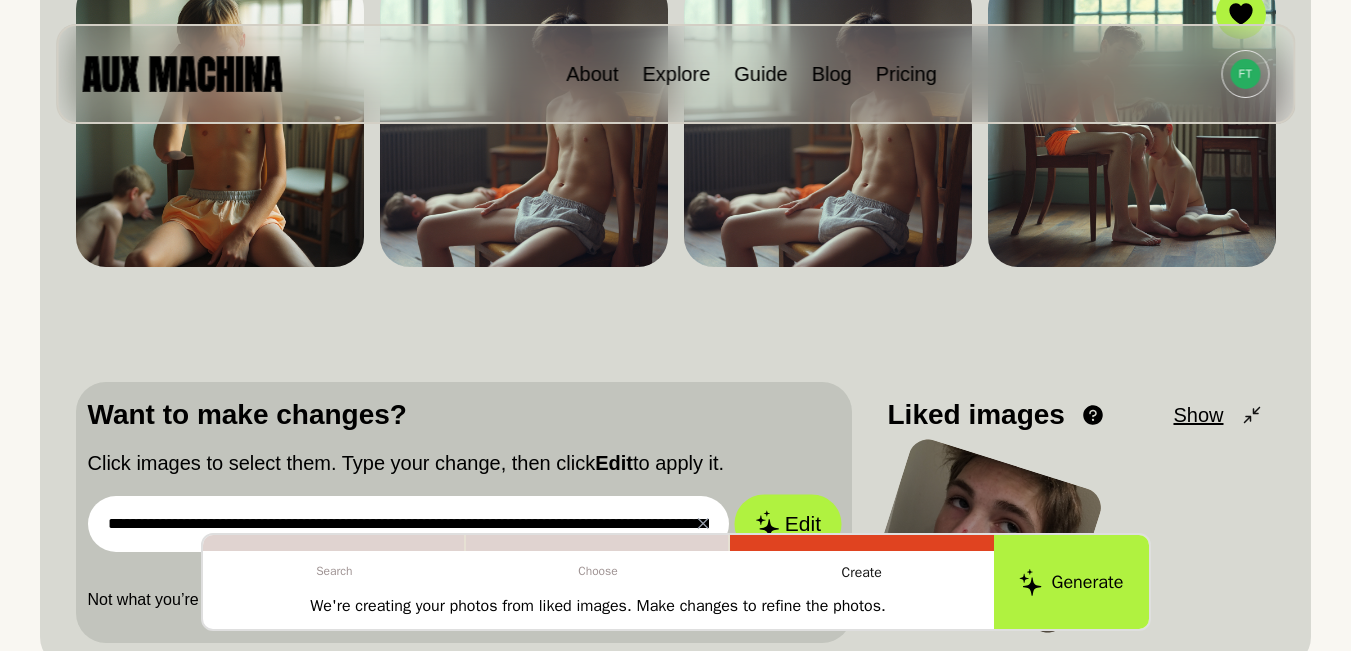 click on "Edit" at bounding box center (788, 524) 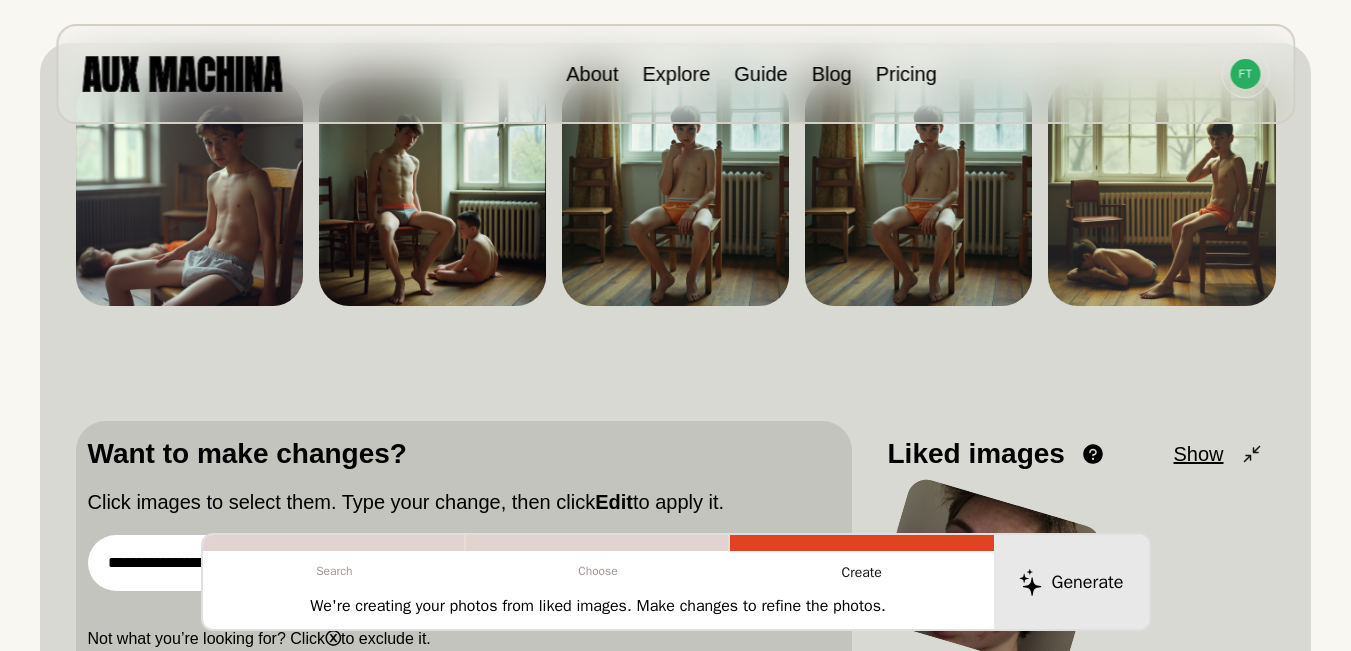 scroll, scrollTop: 167, scrollLeft: 0, axis: vertical 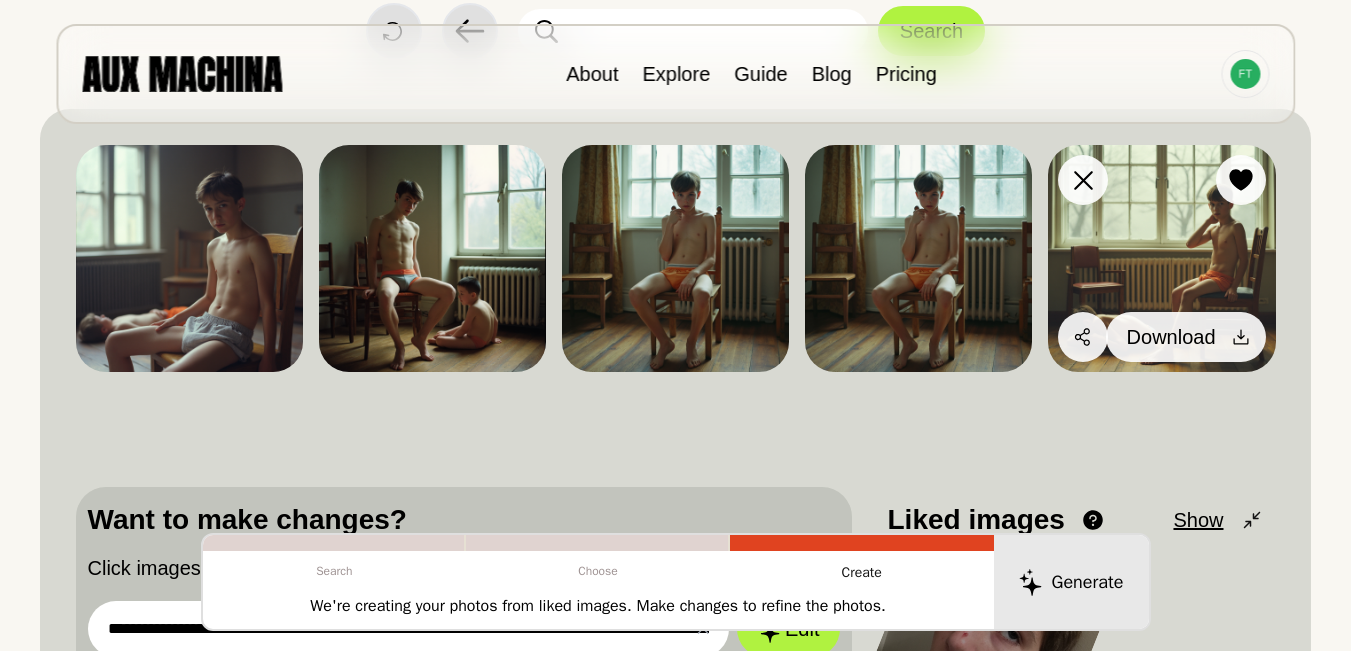 click 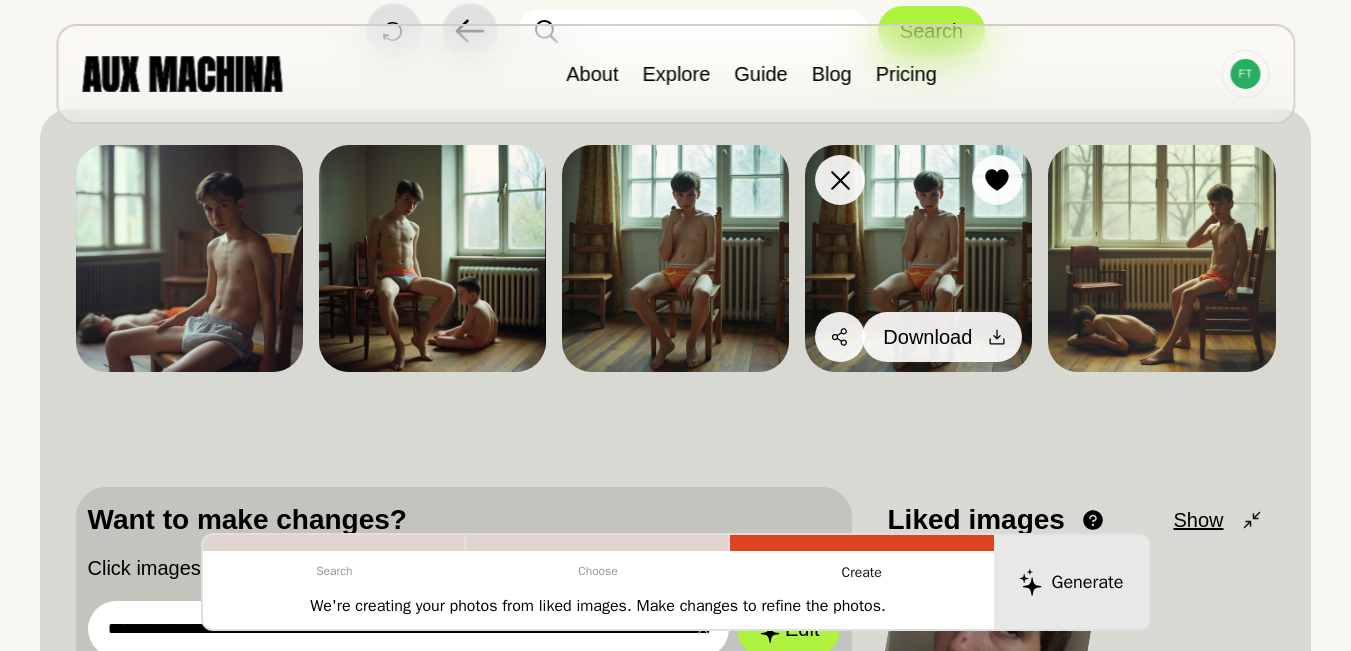 click on "Download" at bounding box center [942, 337] 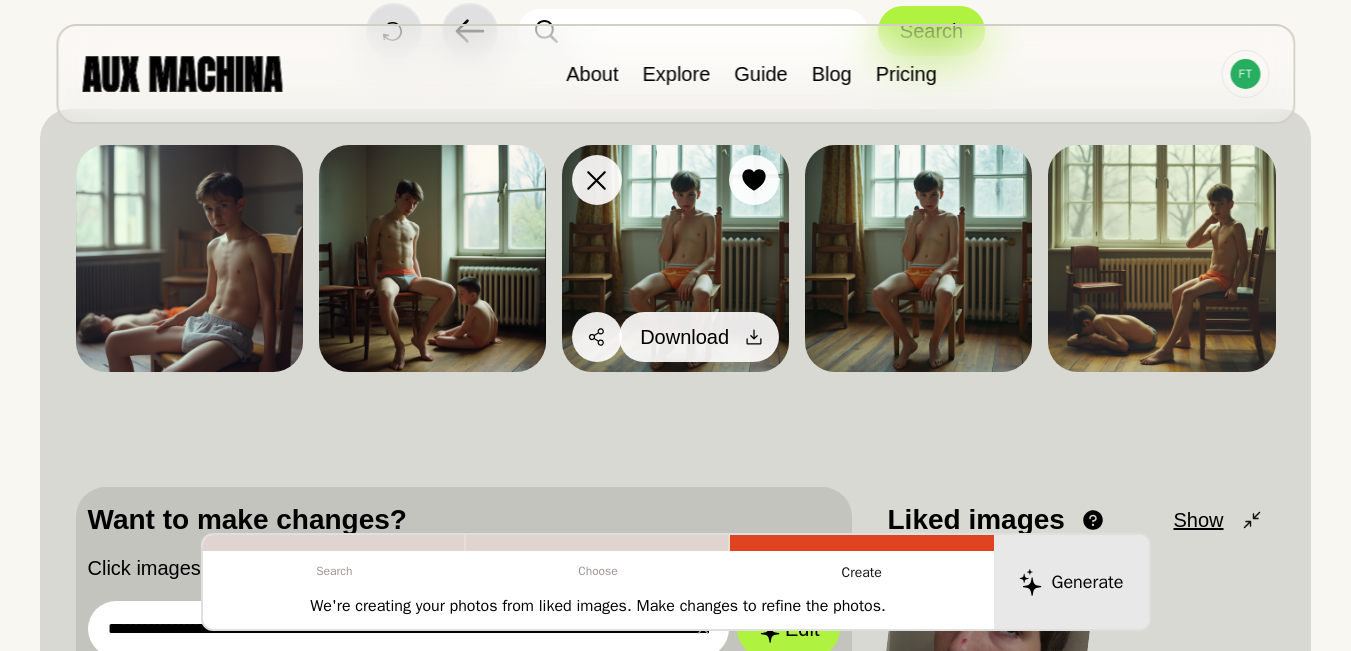 click on "Download" at bounding box center (699, 337) 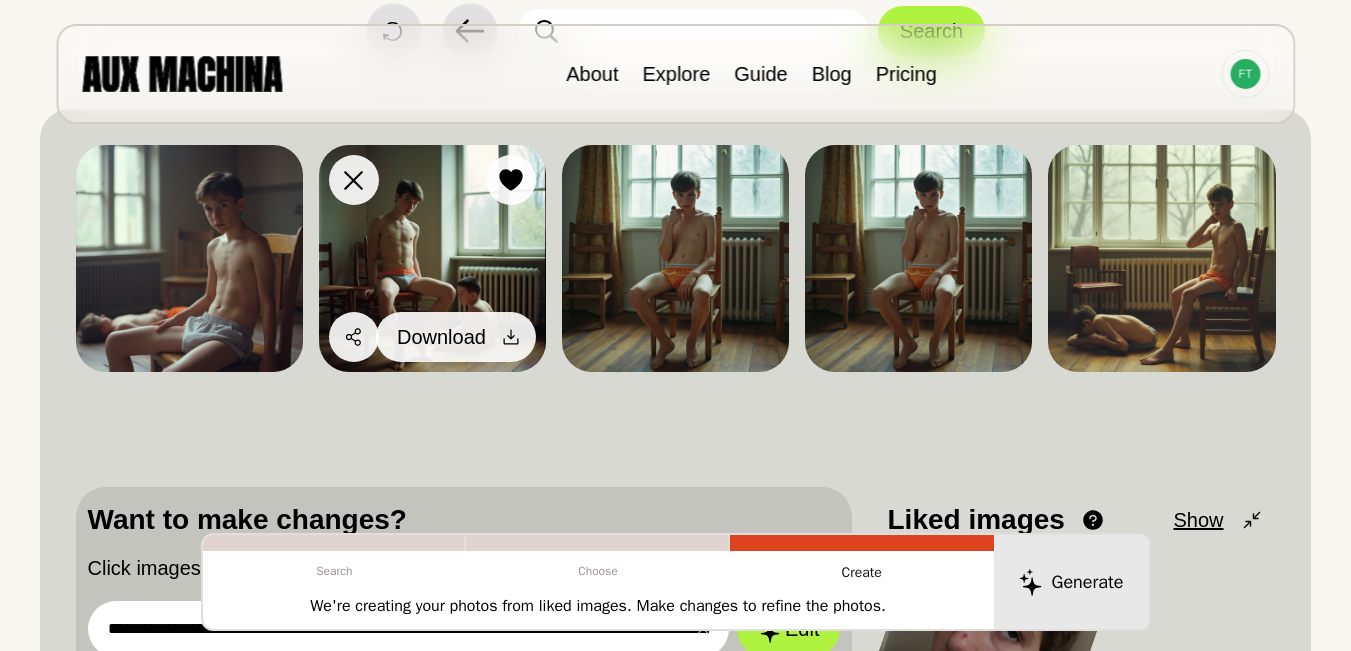 click at bounding box center (511, 337) 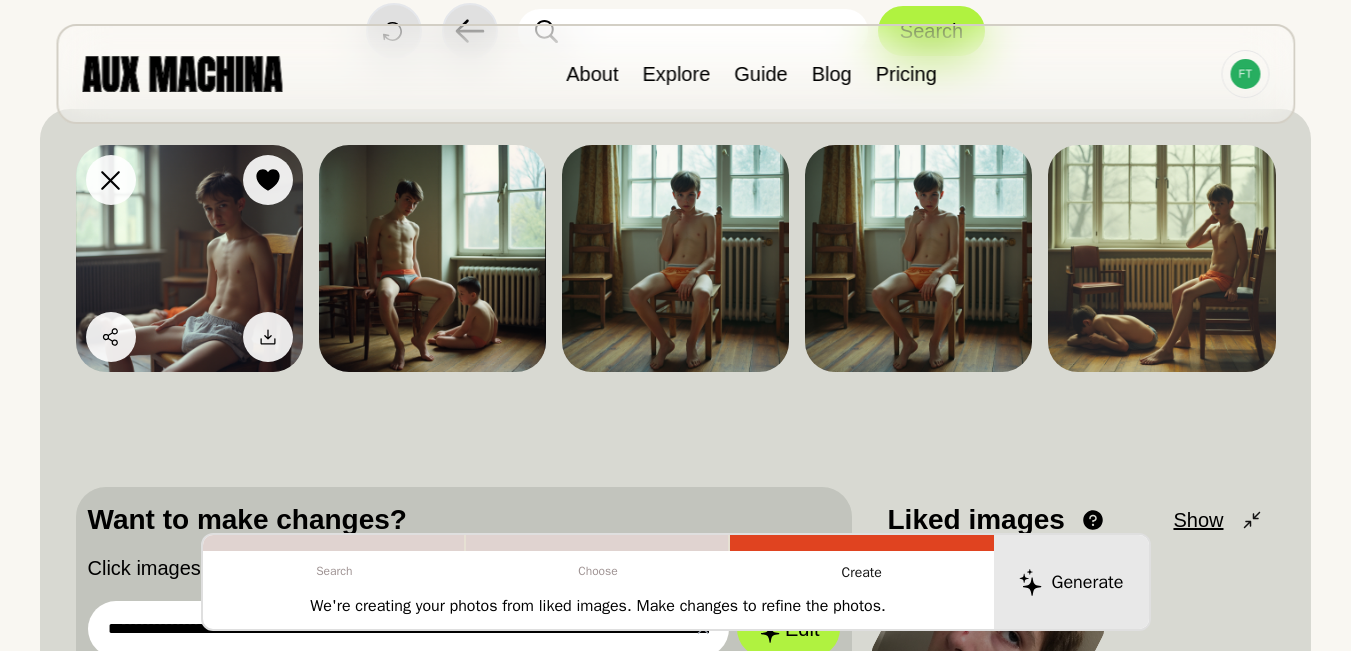 click 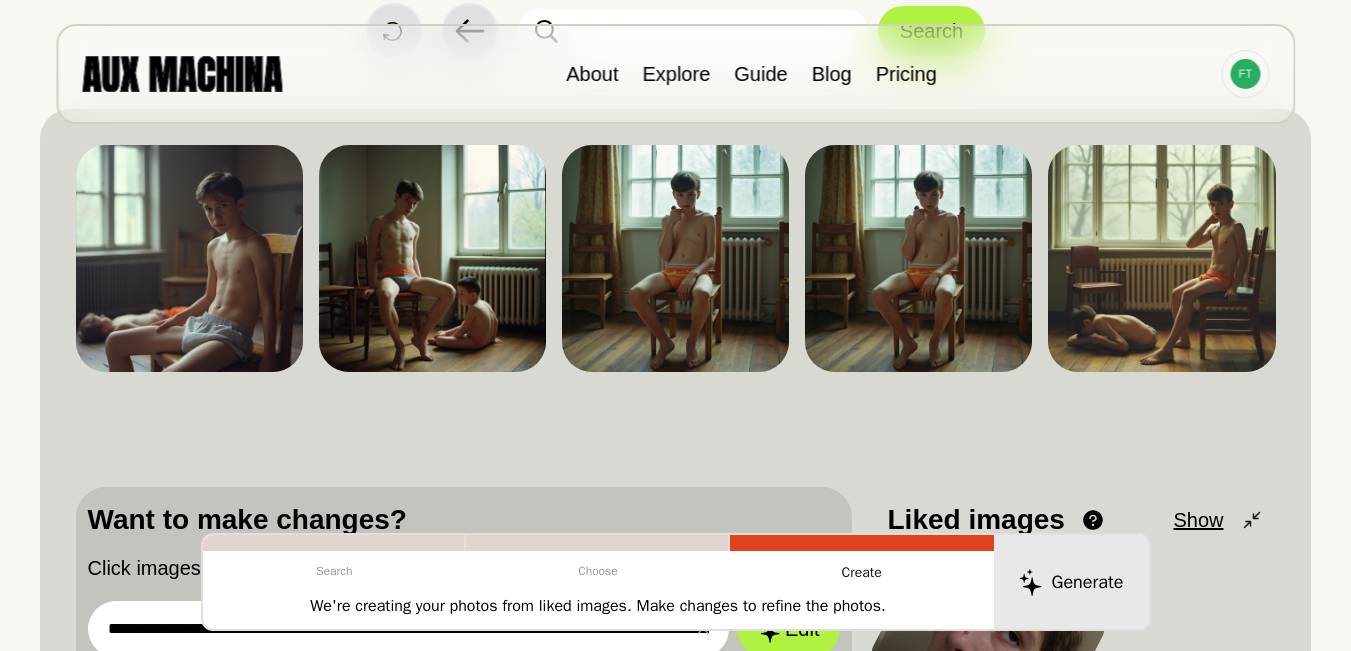 scroll, scrollTop: 367, scrollLeft: 0, axis: vertical 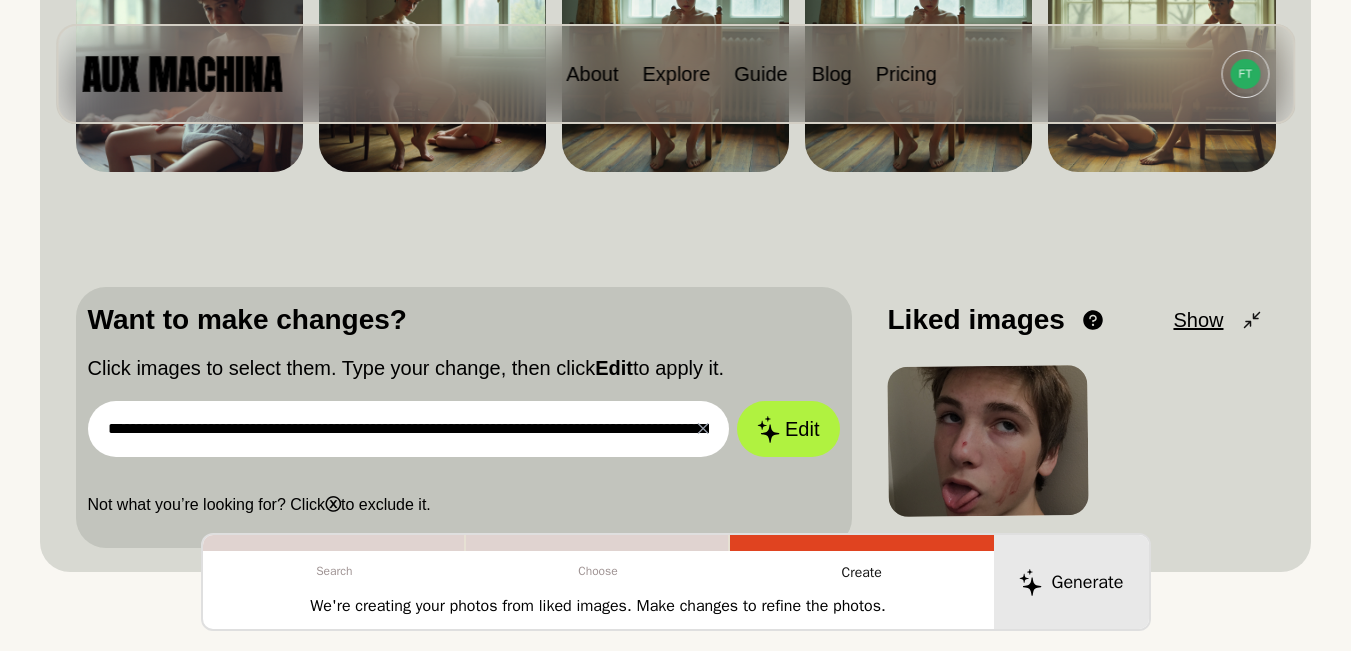 click on "**********" at bounding box center [409, 429] 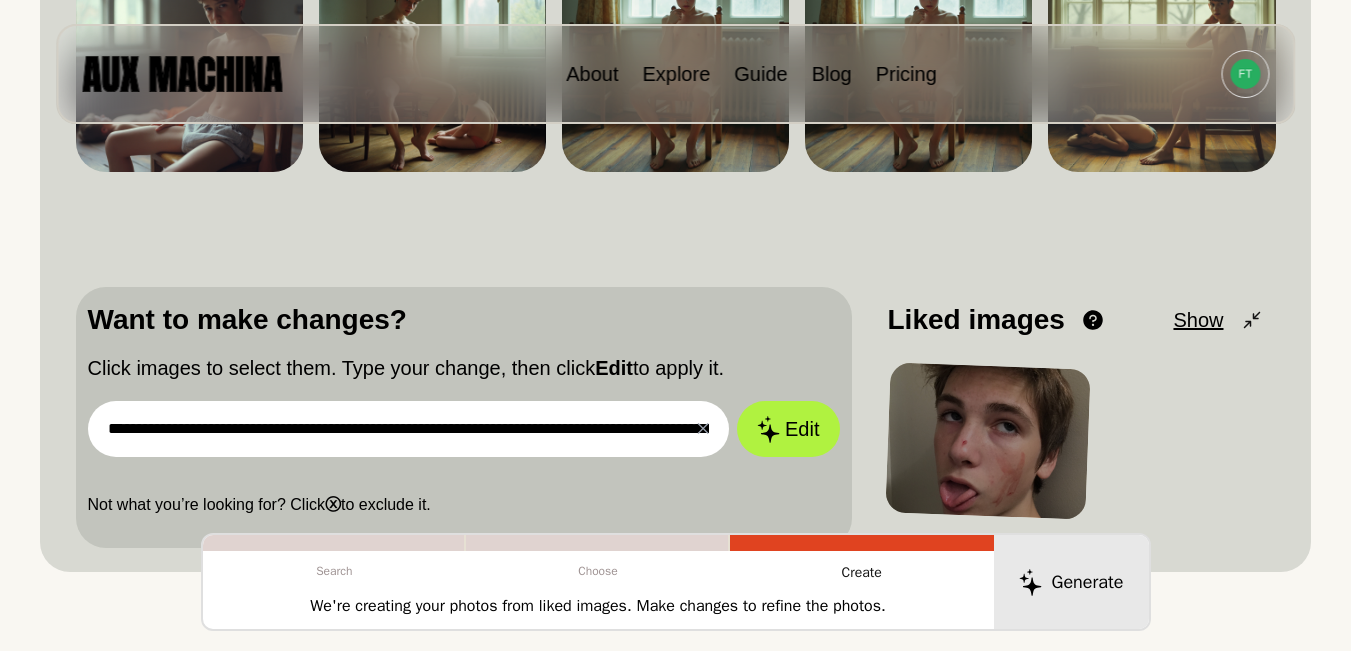 paste 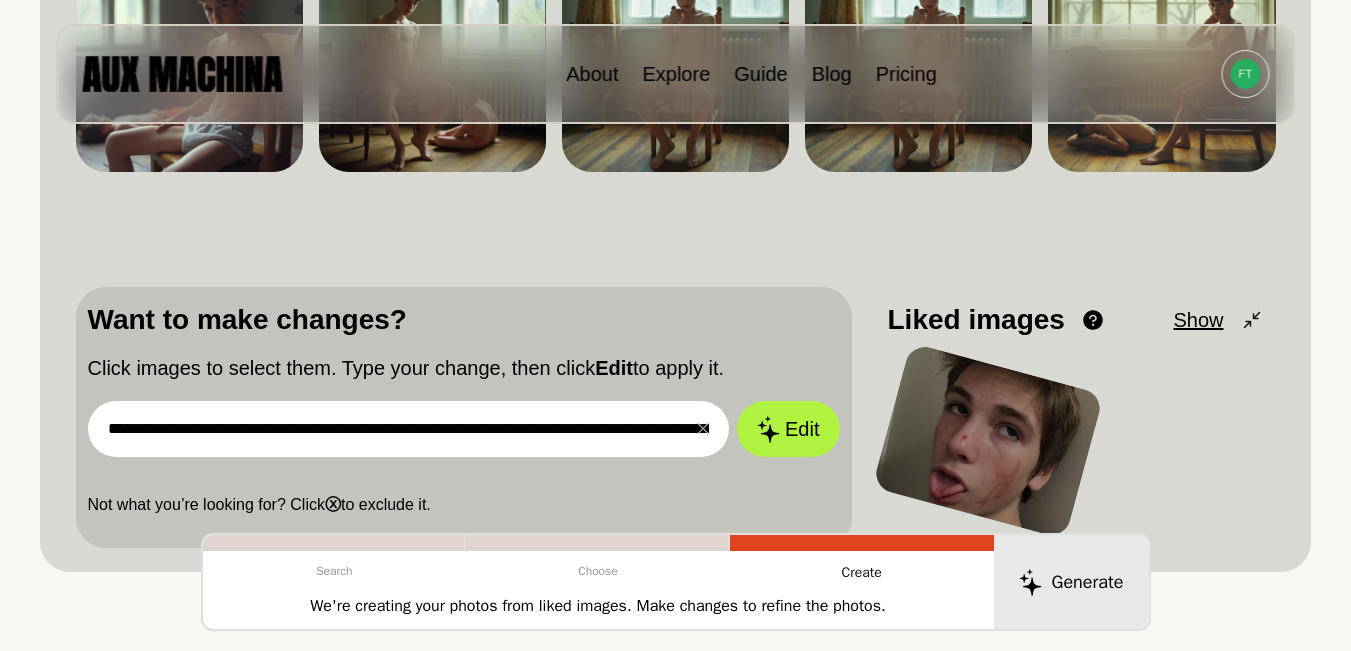 scroll, scrollTop: 0, scrollLeft: 4115, axis: horizontal 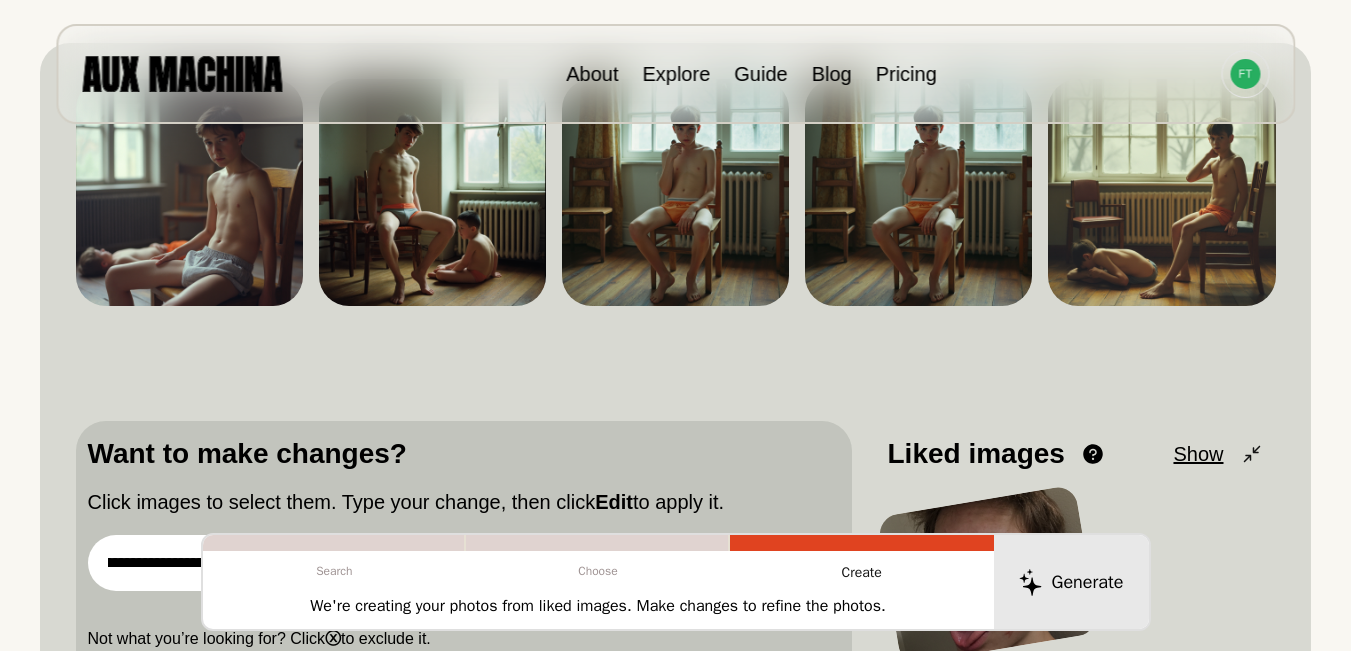 type on "**********" 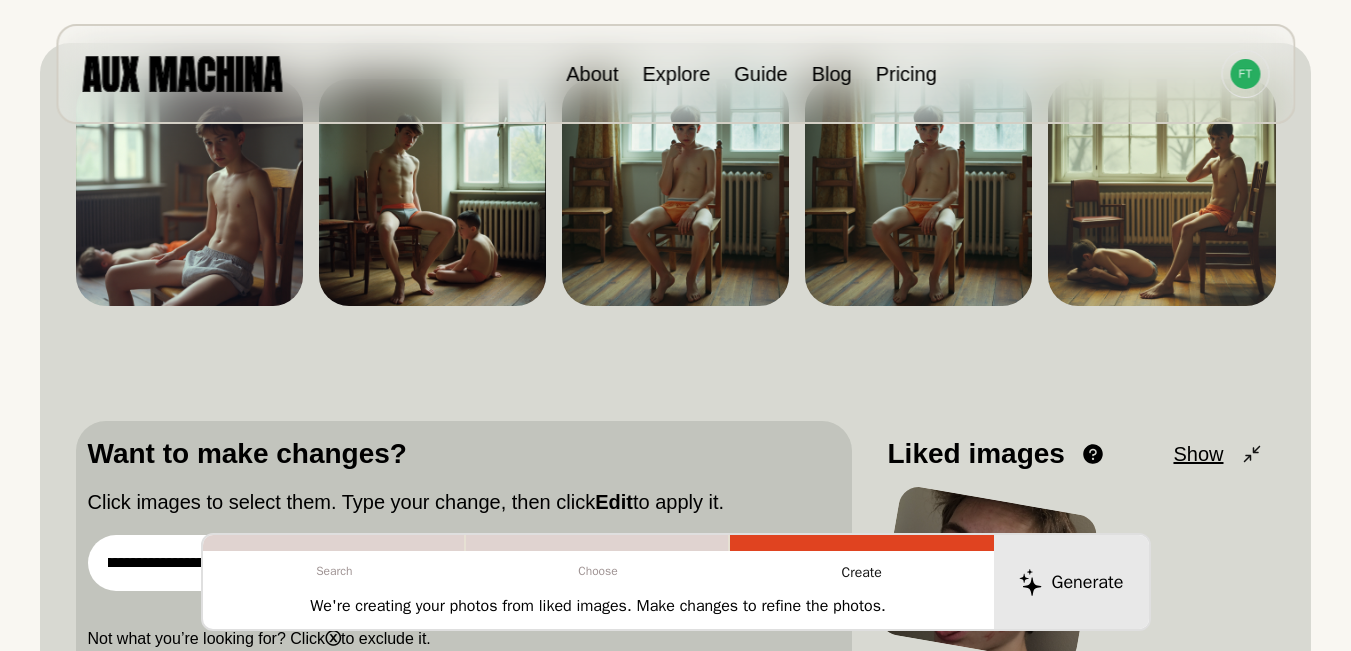 scroll, scrollTop: 0, scrollLeft: 0, axis: both 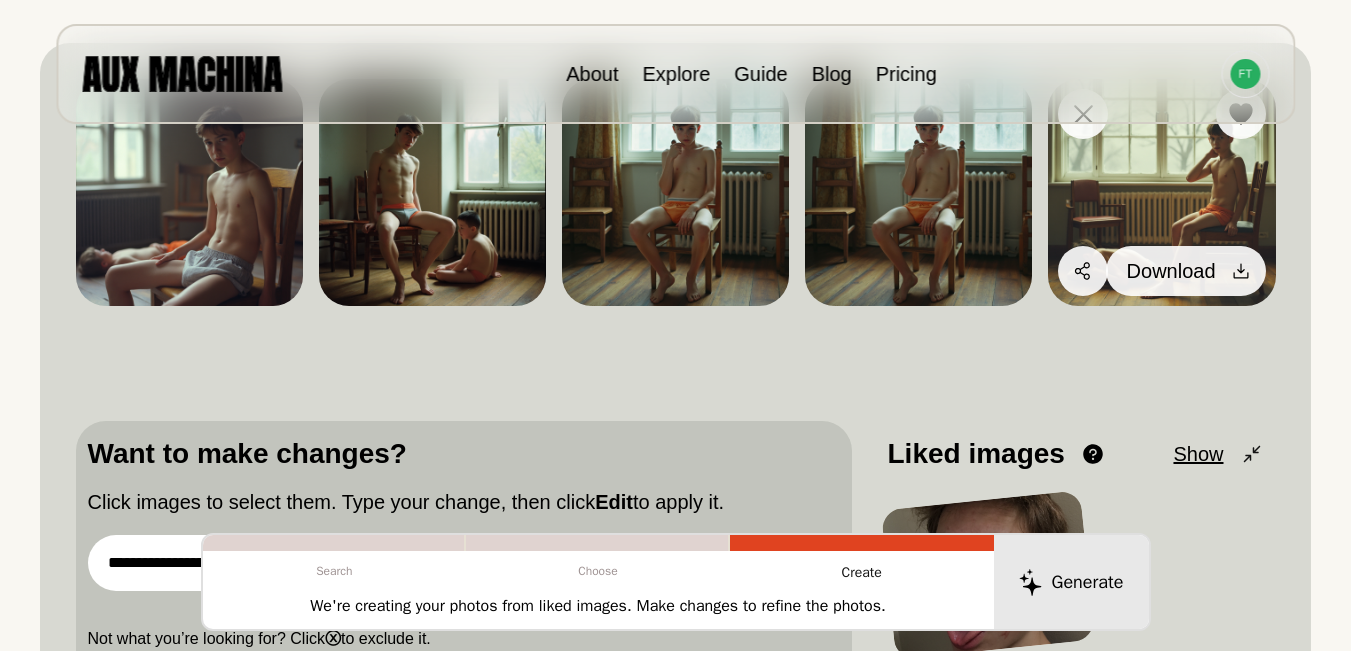 click 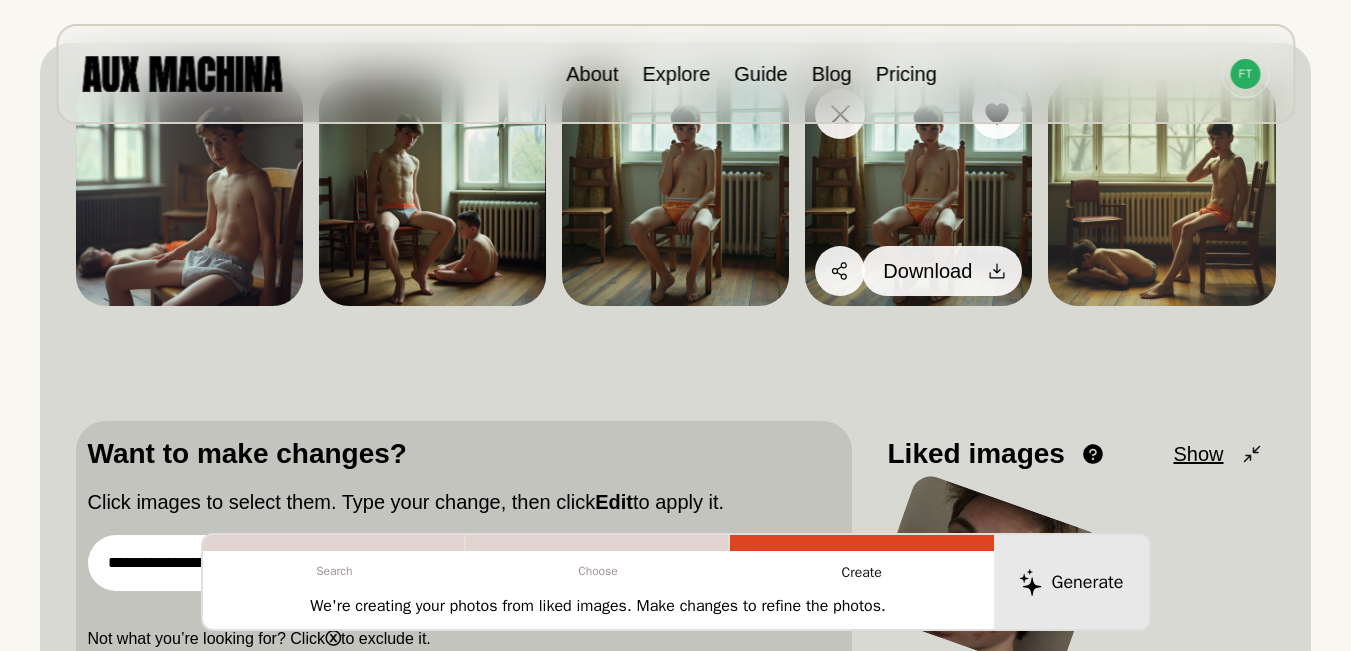click on "Download" at bounding box center [942, 271] 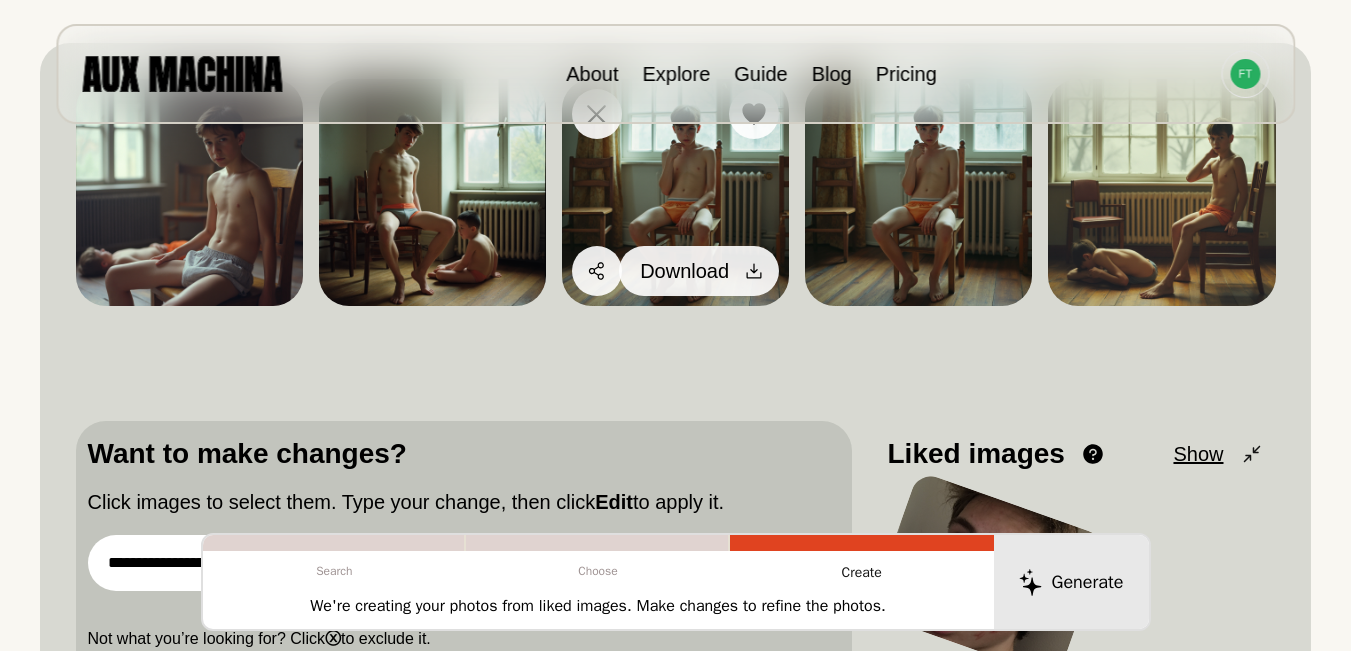 click on "Download" at bounding box center [699, 271] 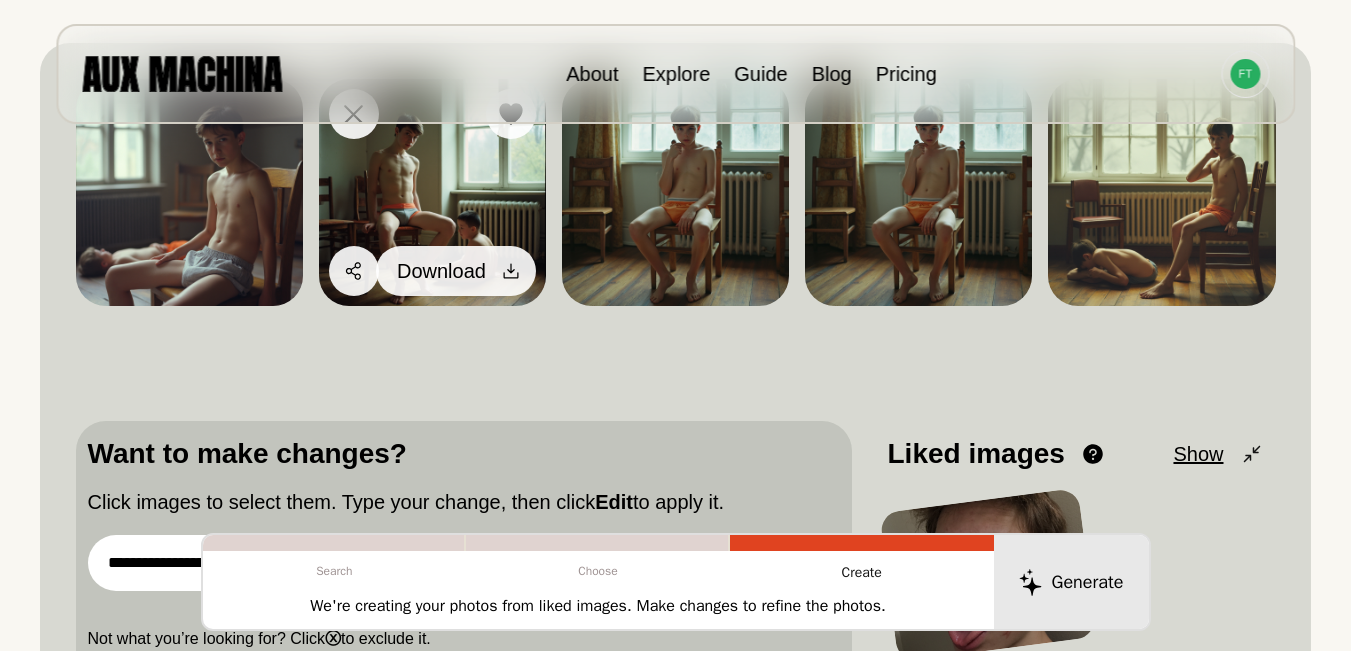 click 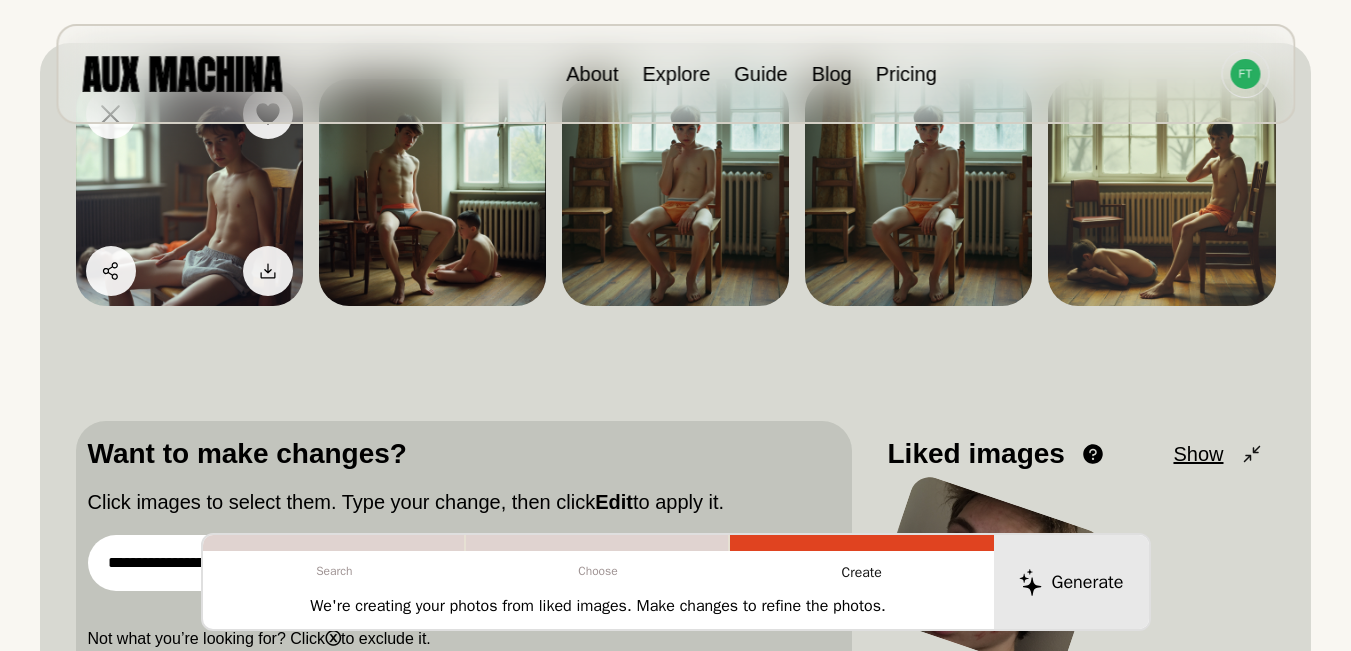 click on "Download" at bounding box center (268, 271) 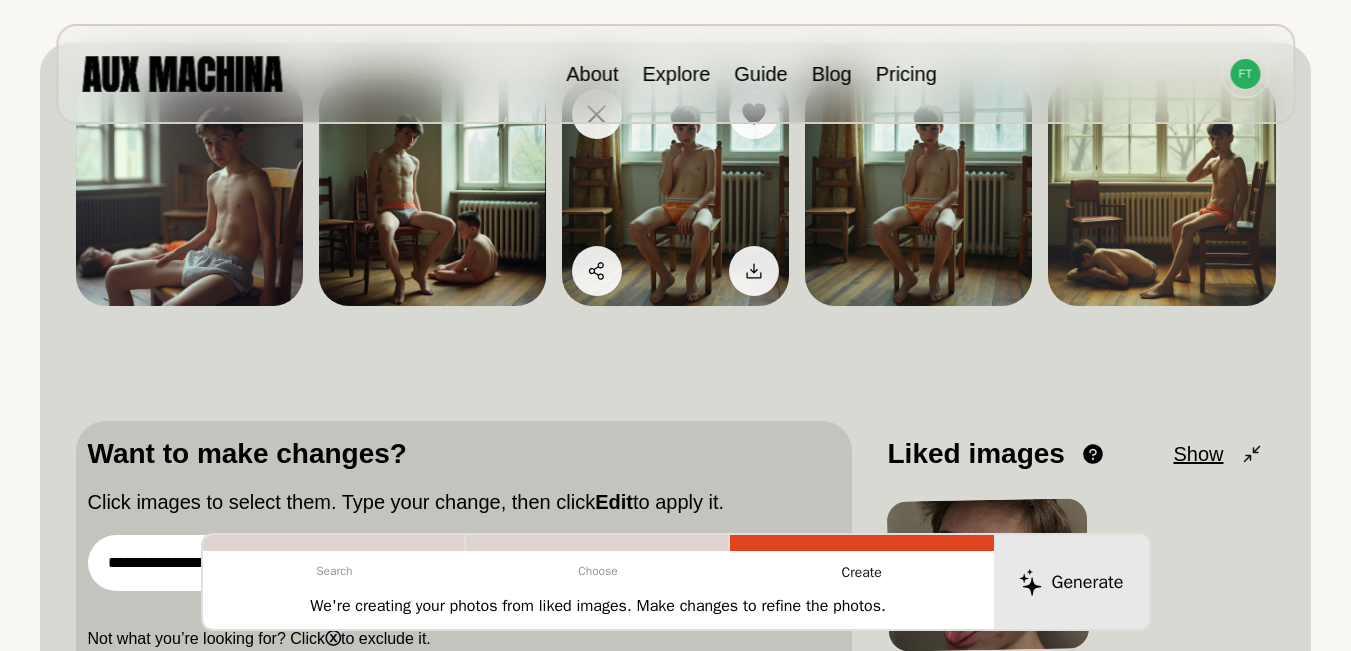 scroll, scrollTop: 167, scrollLeft: 0, axis: vertical 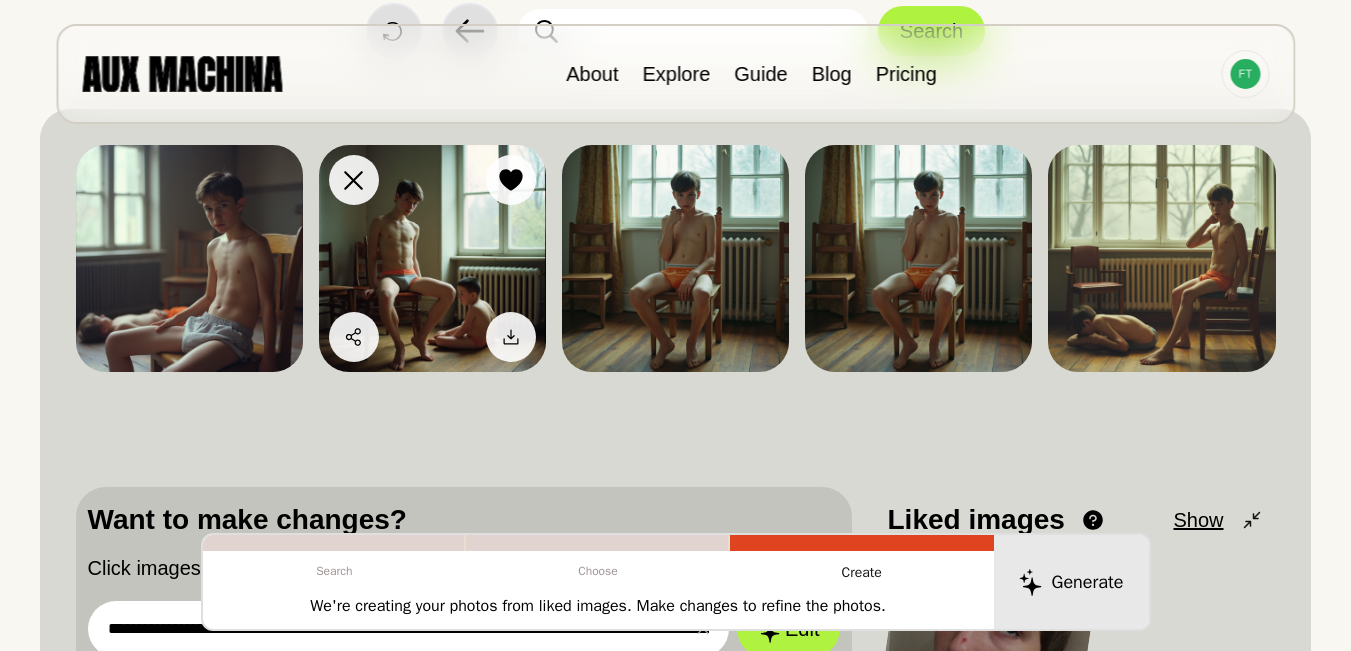 click at bounding box center [432, 258] 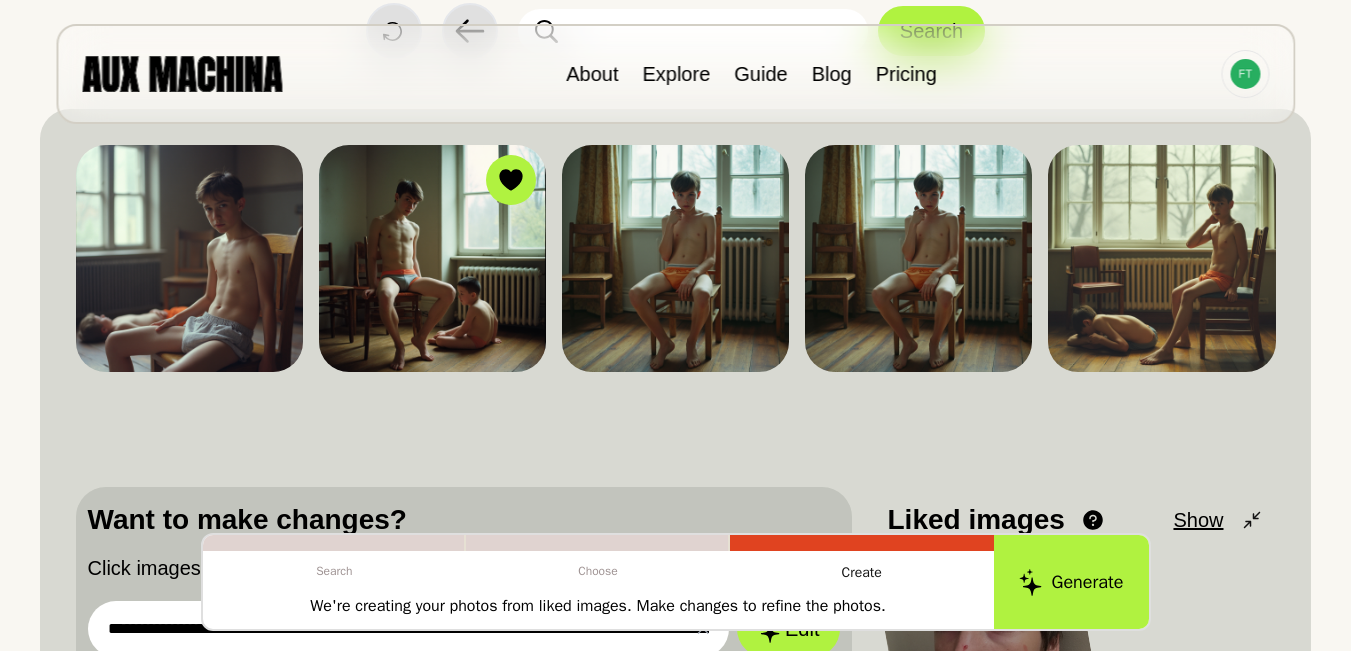 scroll, scrollTop: 267, scrollLeft: 0, axis: vertical 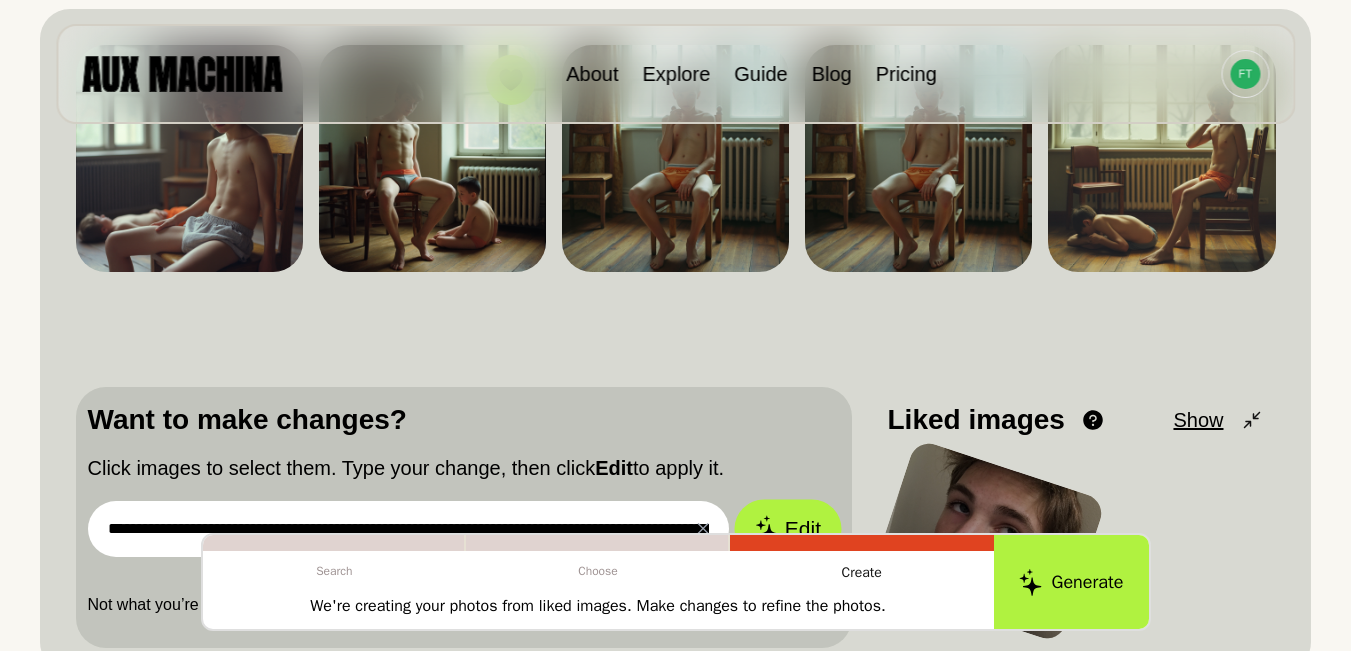 click on "Edit" at bounding box center [788, 529] 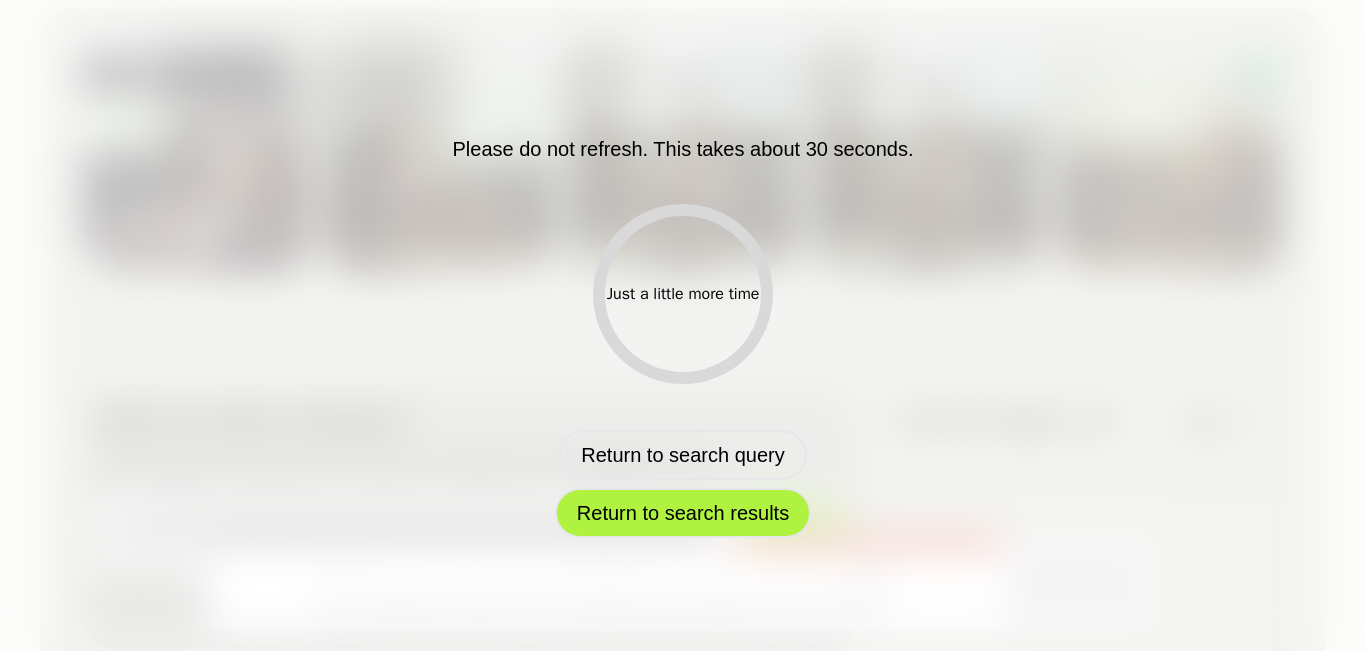 click on "Return to search results" at bounding box center [683, 513] 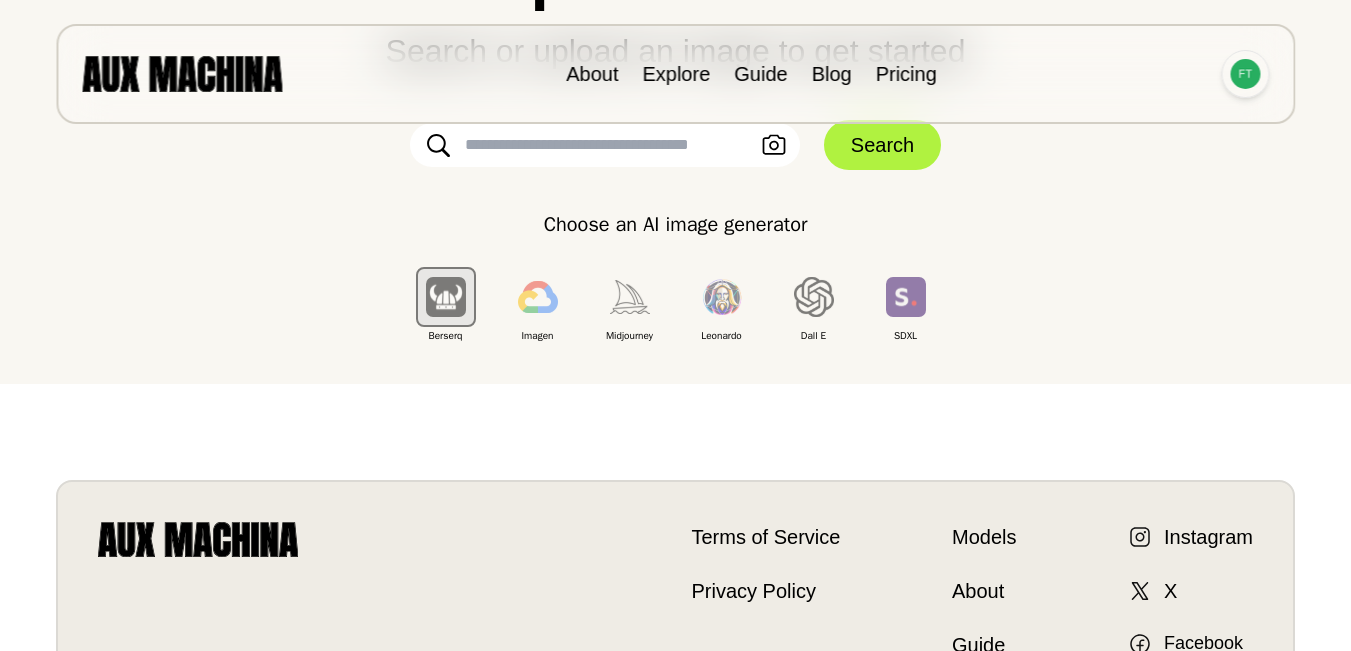 click at bounding box center [1245, 74] 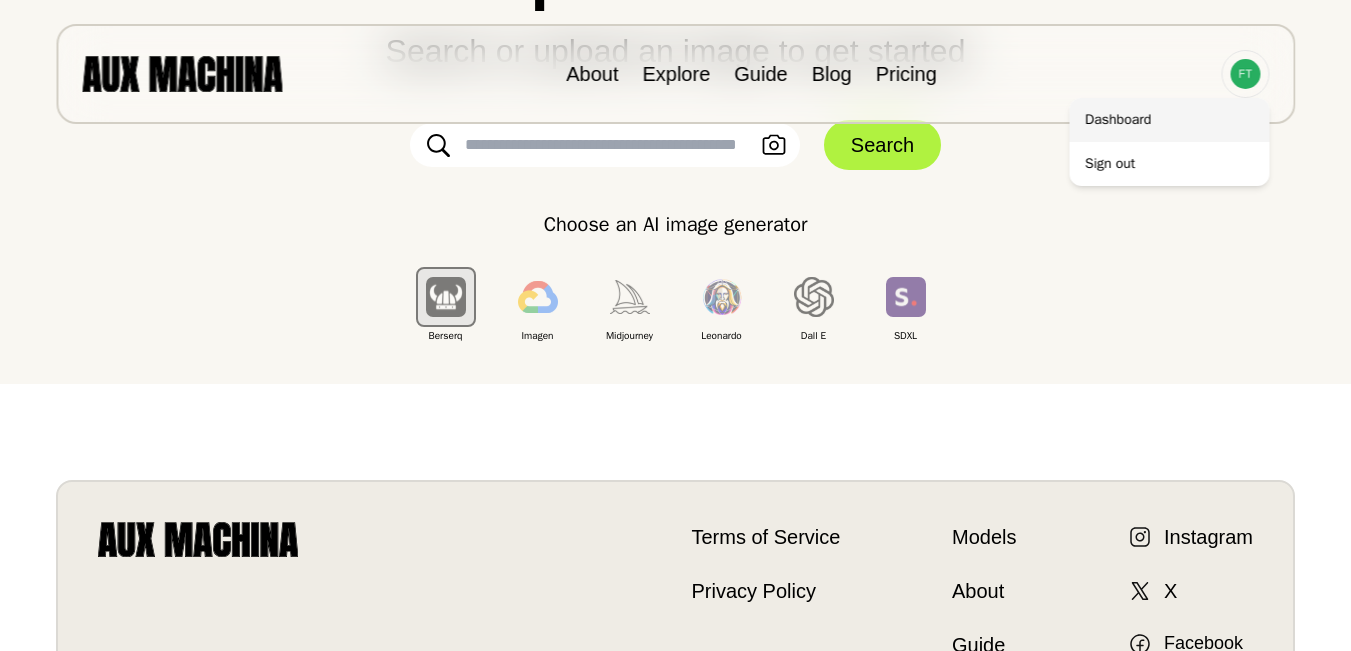 click on "Dashboard" at bounding box center [1169, 120] 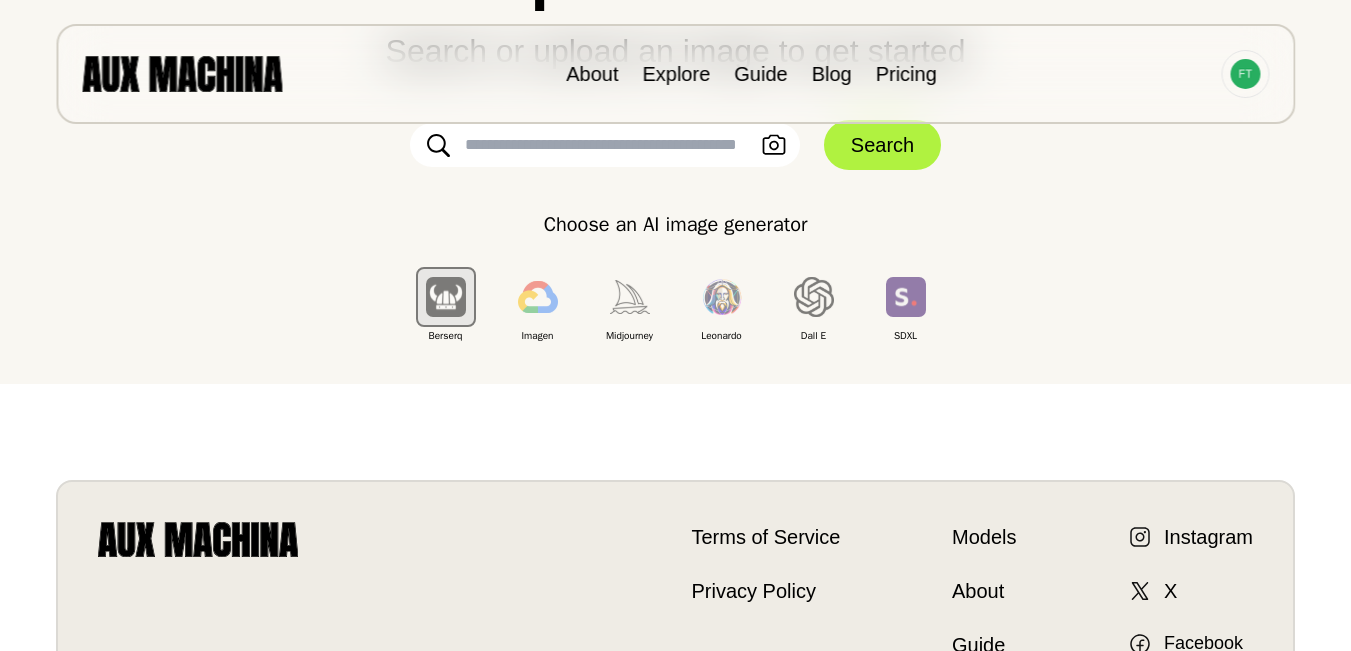 scroll, scrollTop: 0, scrollLeft: 0, axis: both 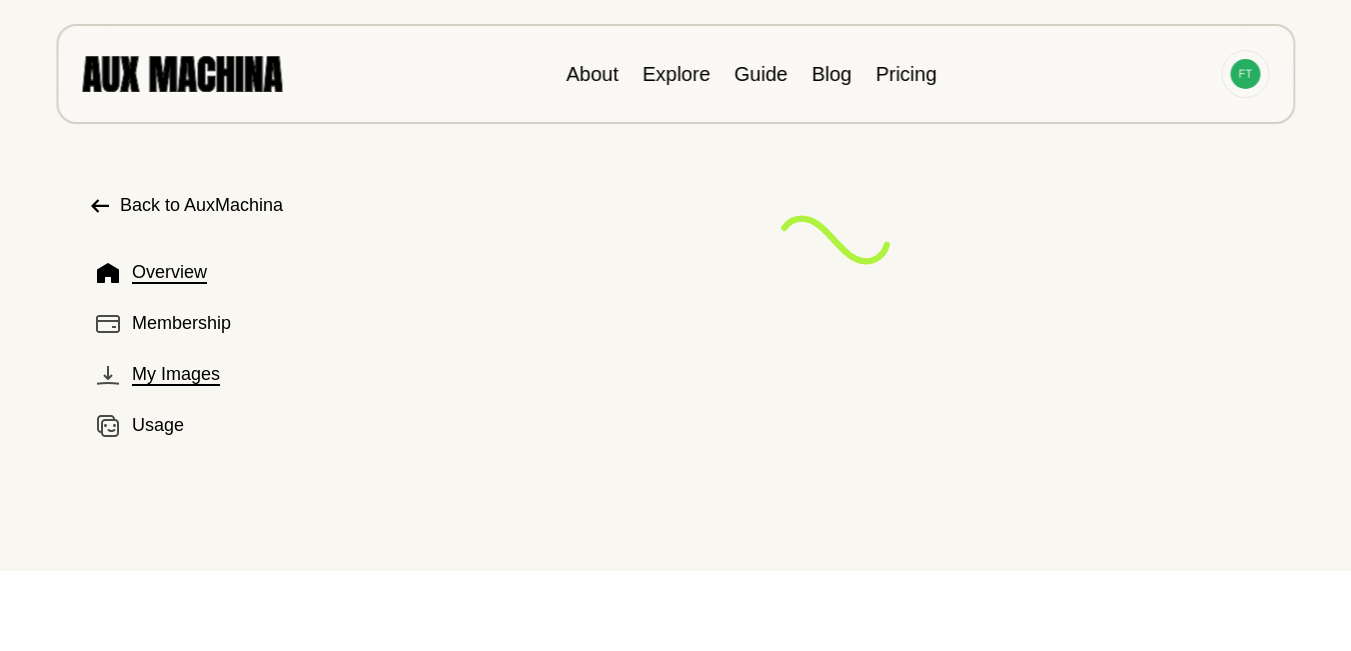 click on "My Images" at bounding box center [176, 374] 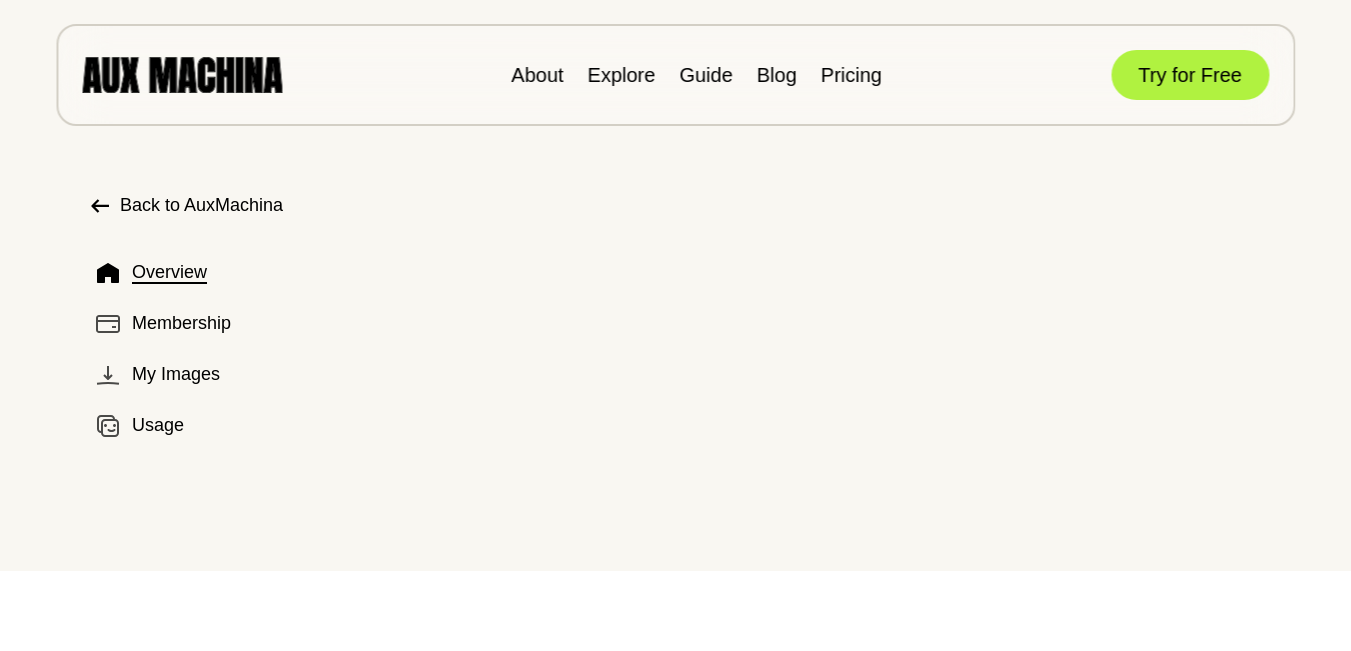 scroll, scrollTop: 0, scrollLeft: 0, axis: both 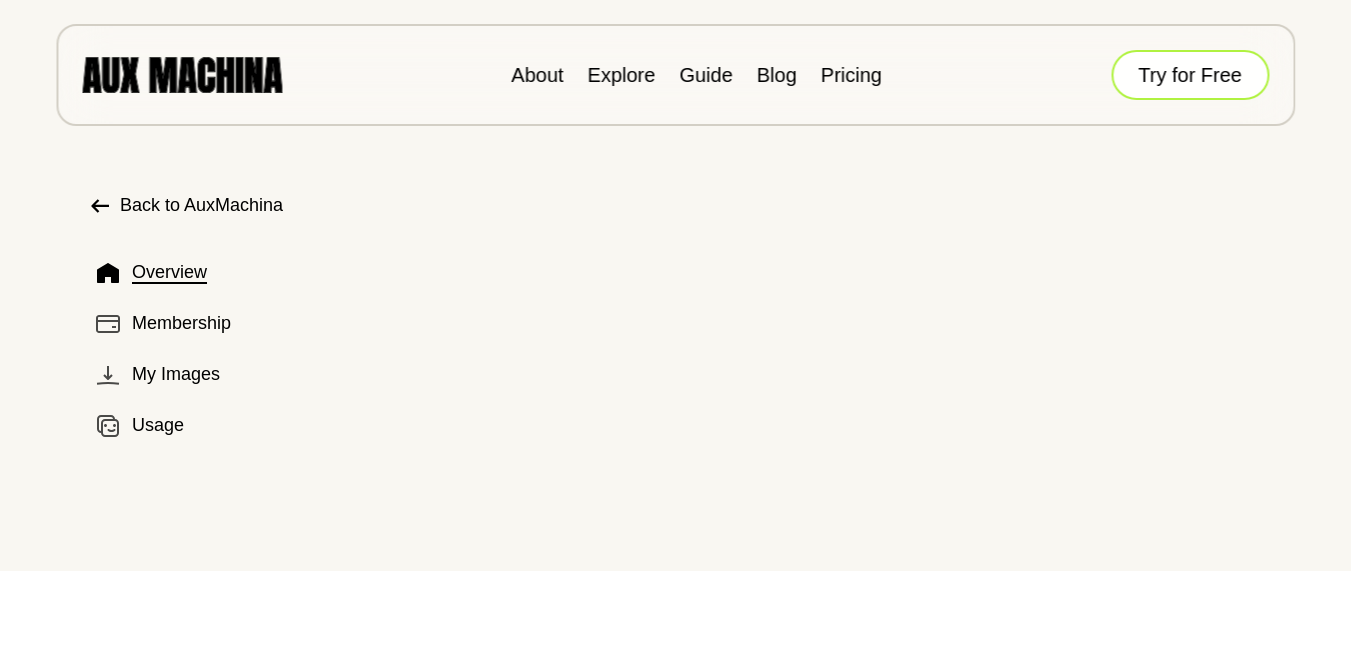 click on "Try for Free" at bounding box center (1190, 75) 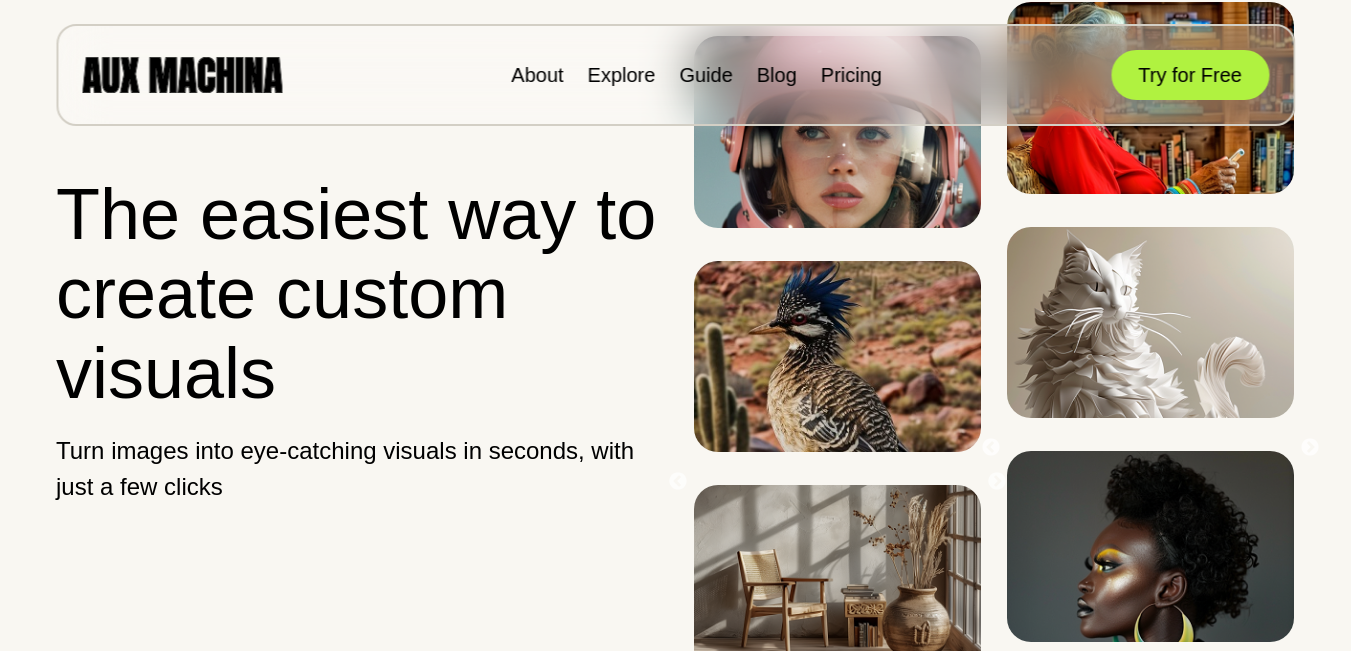 scroll, scrollTop: 0, scrollLeft: 0, axis: both 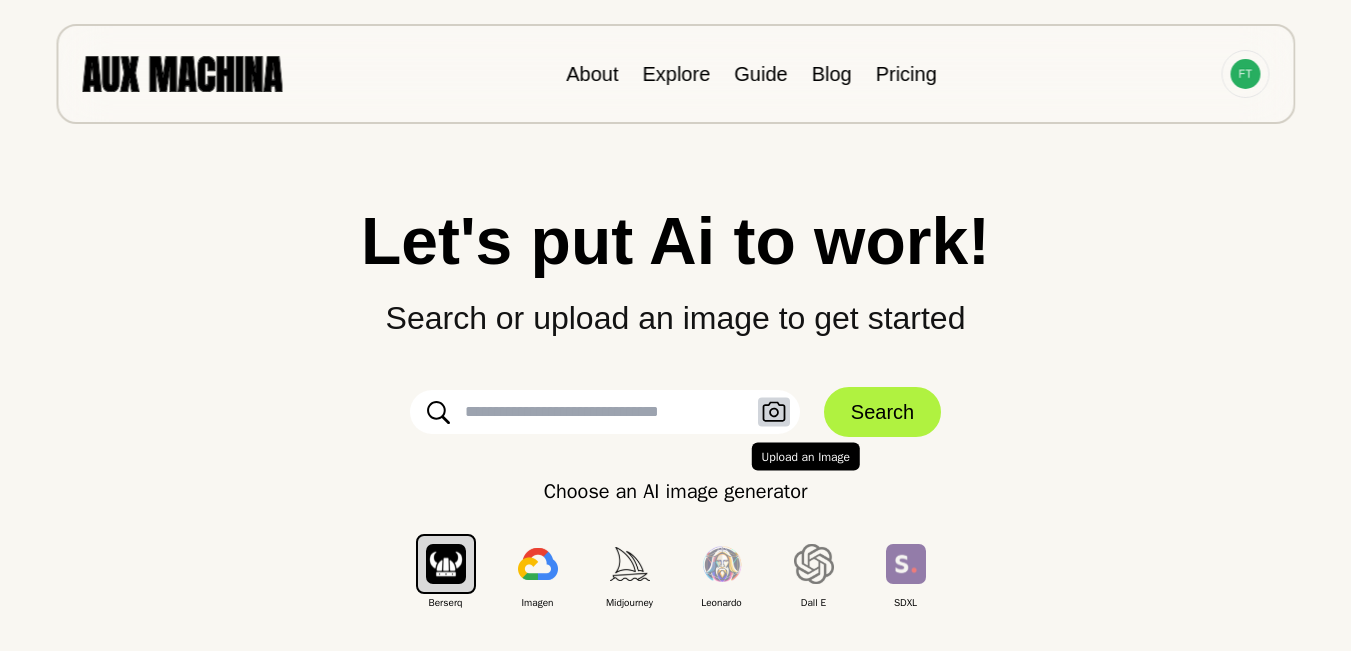 click 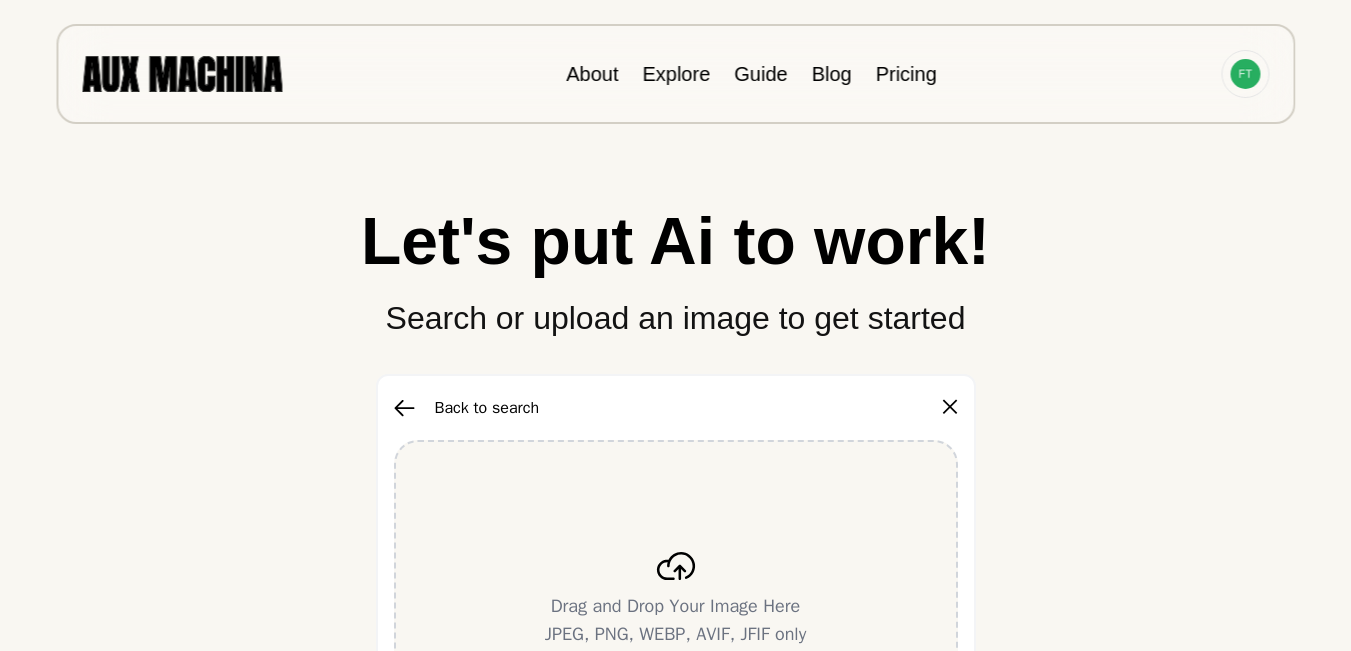 click on "Drag and Drop Your Image Here JPEG, PNG, WEBP, AVIF, JFIF only" at bounding box center [676, 600] 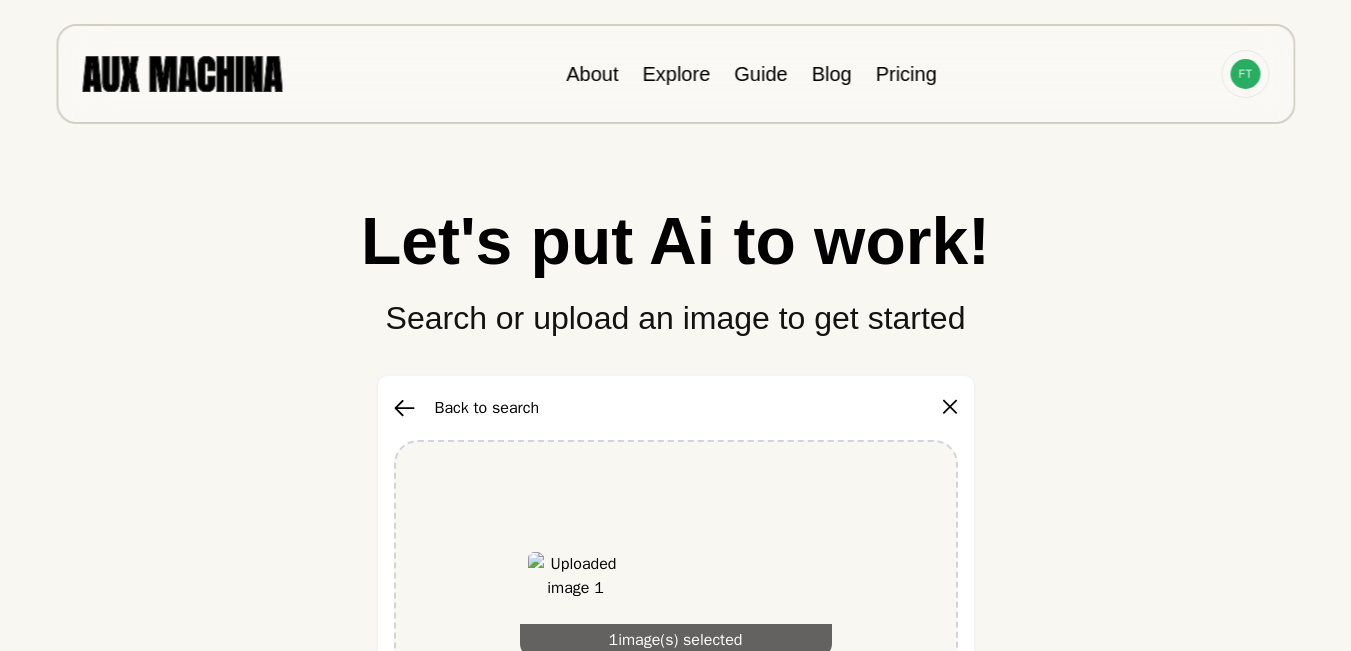 scroll, scrollTop: 267, scrollLeft: 0, axis: vertical 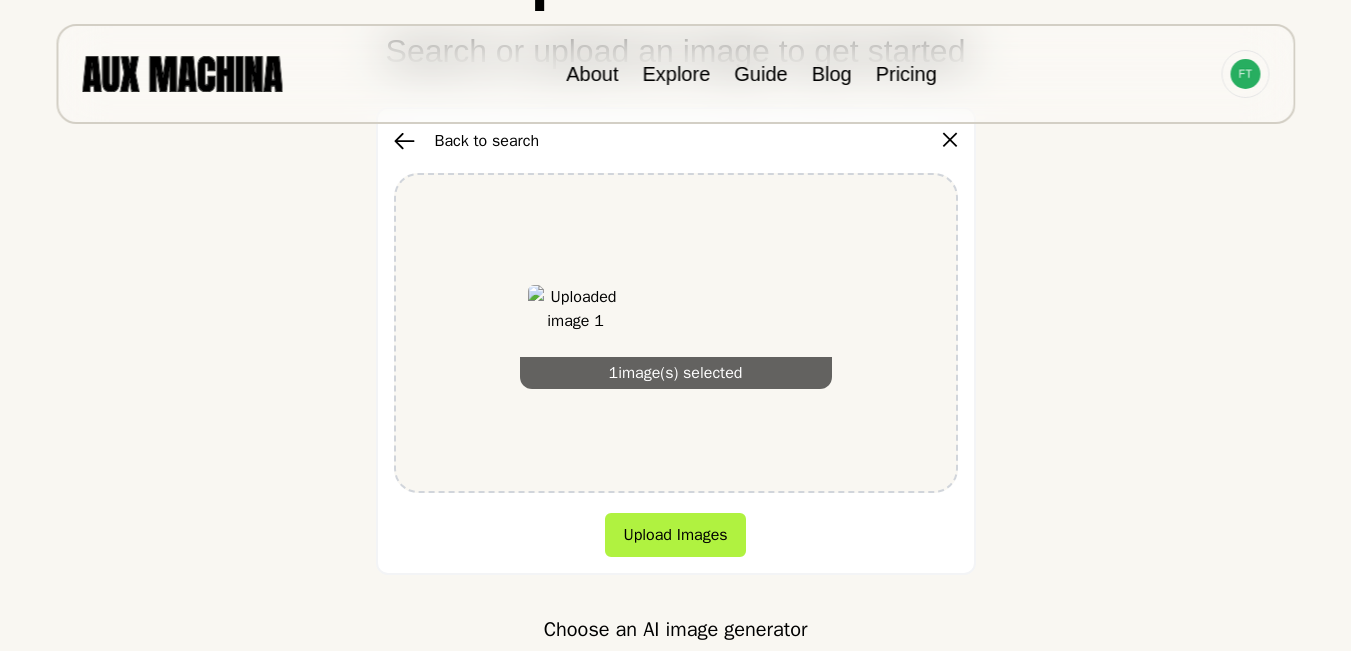 click on "Let's put Ai to work! Search or upload an image to get started Back to search ✕ 1  image(s) selected Upload Images Choose an AI image generator Berserq Imagen Midjourney Leonardo Dall E SDXL" at bounding box center [675, 344] 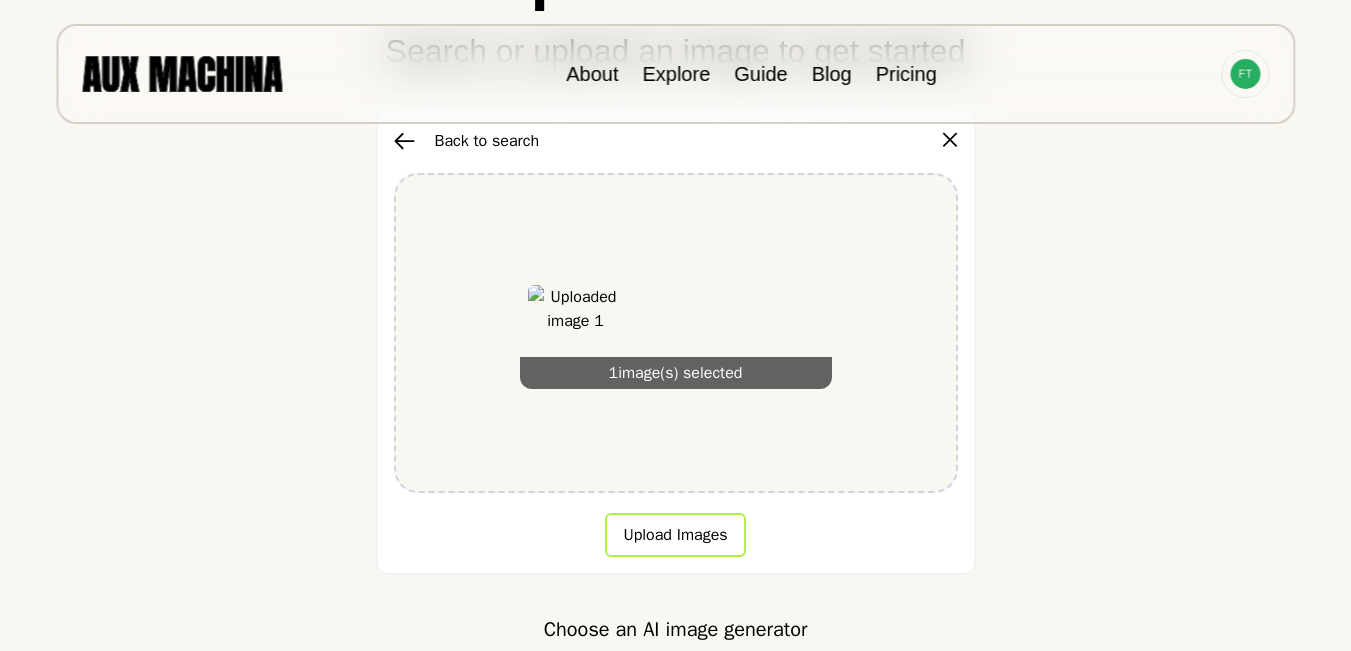 click on "Upload Images" at bounding box center [675, 535] 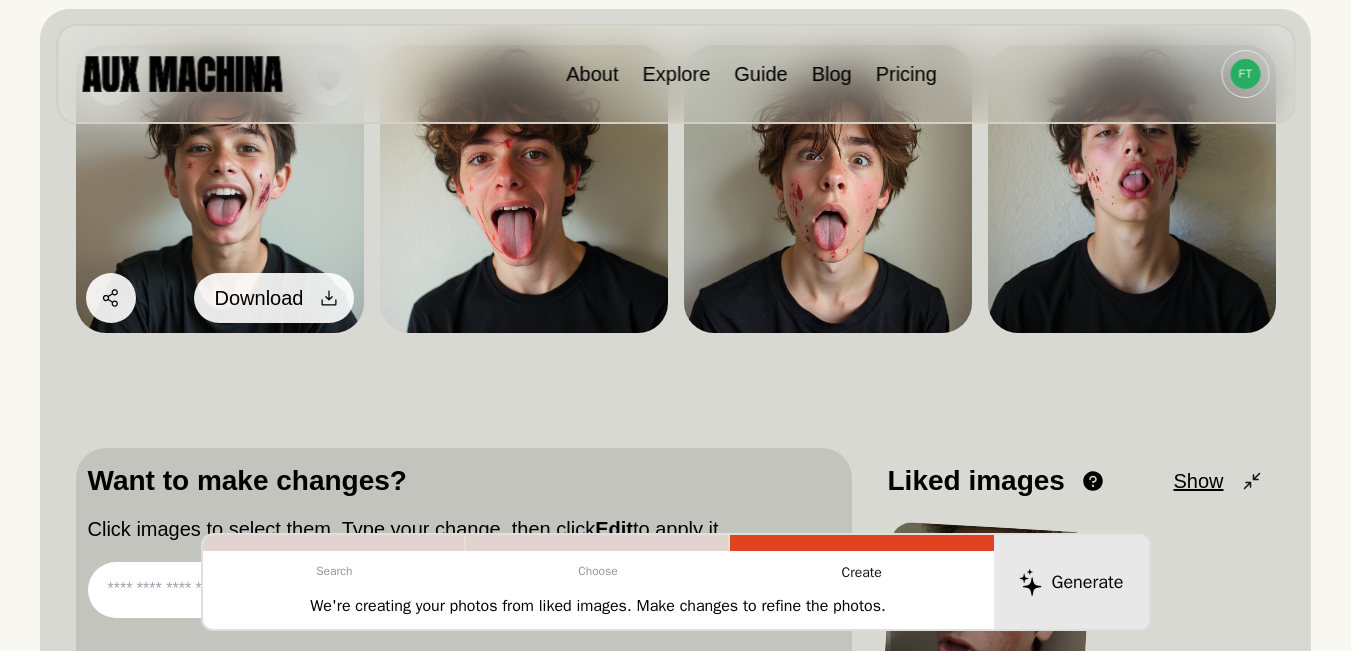 click at bounding box center [329, 298] 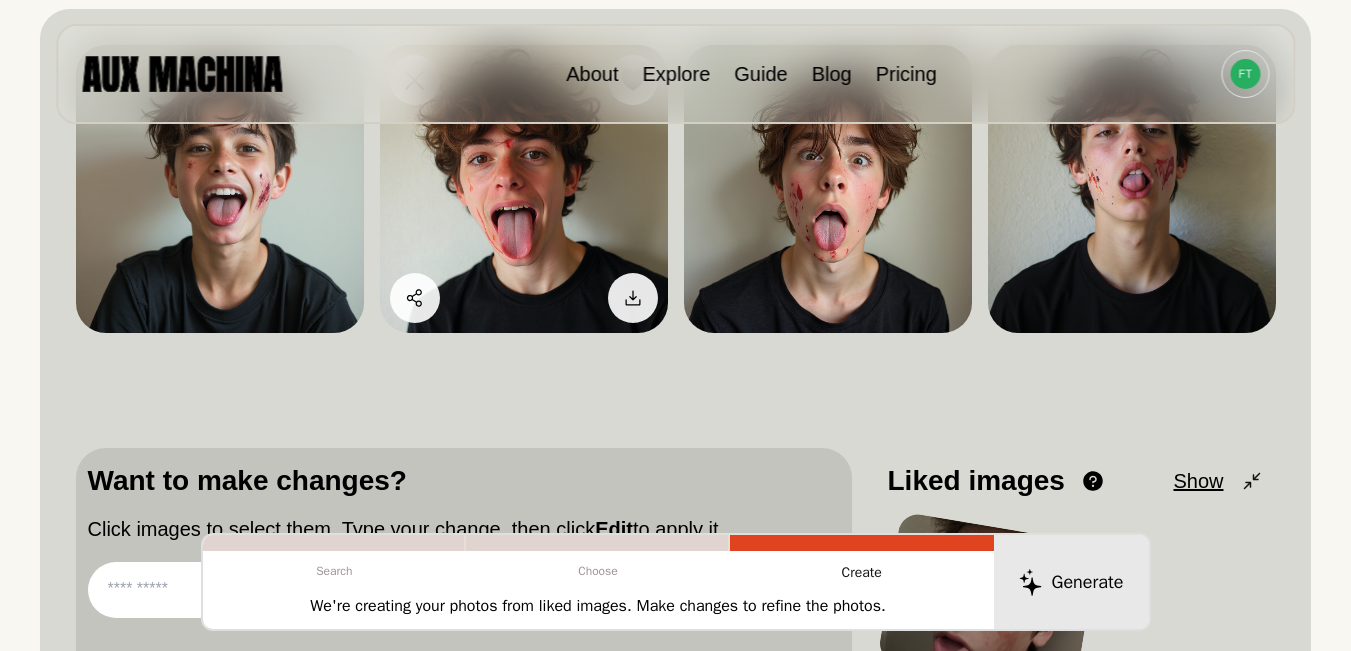 click at bounding box center (524, 189) 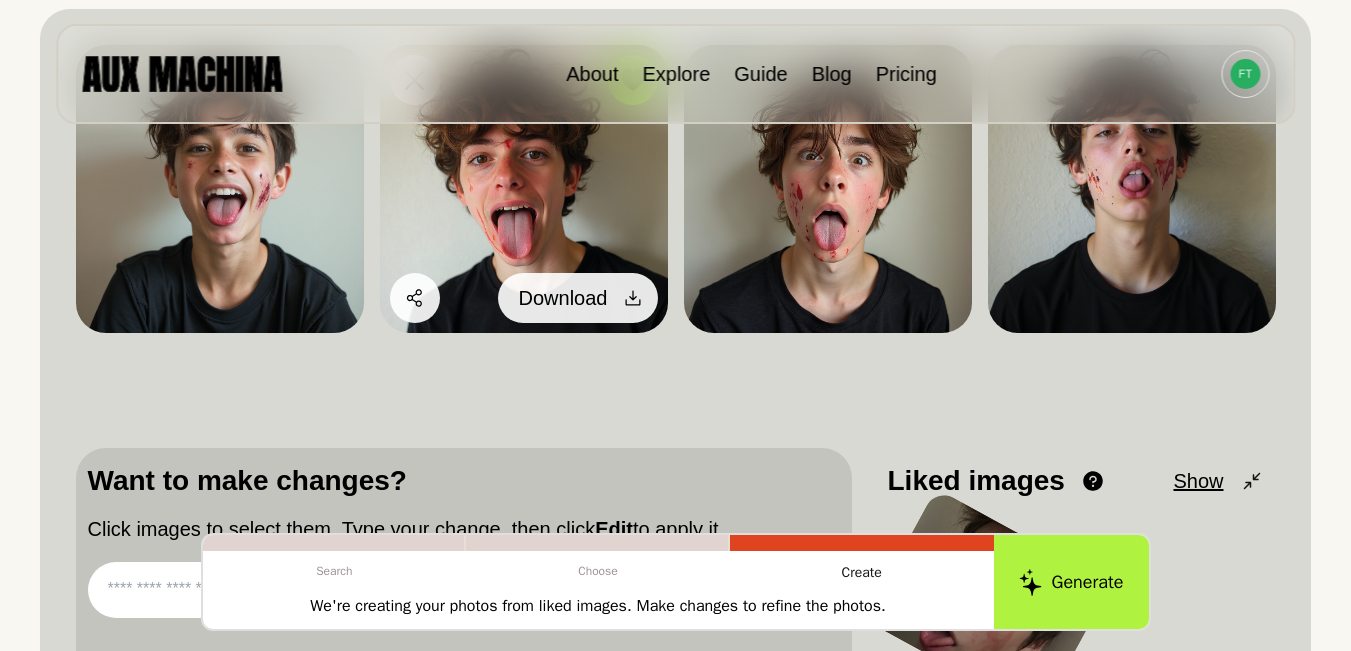 click 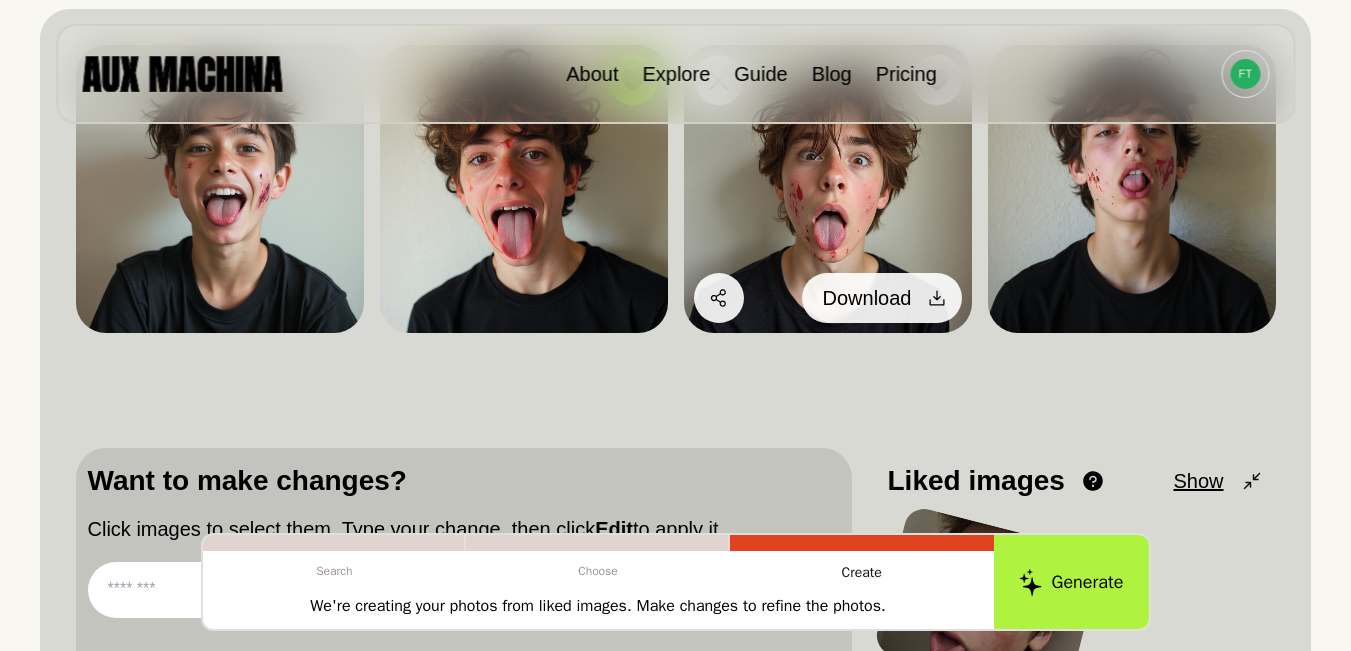 click at bounding box center [937, 298] 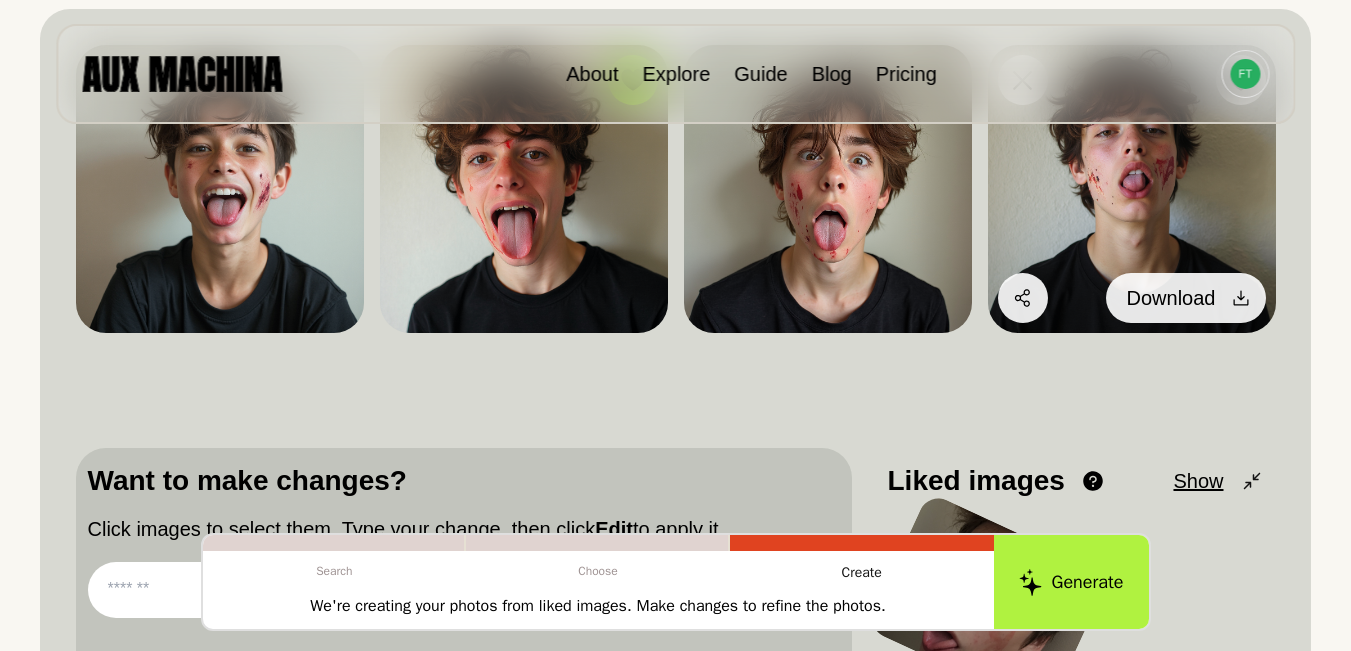 click 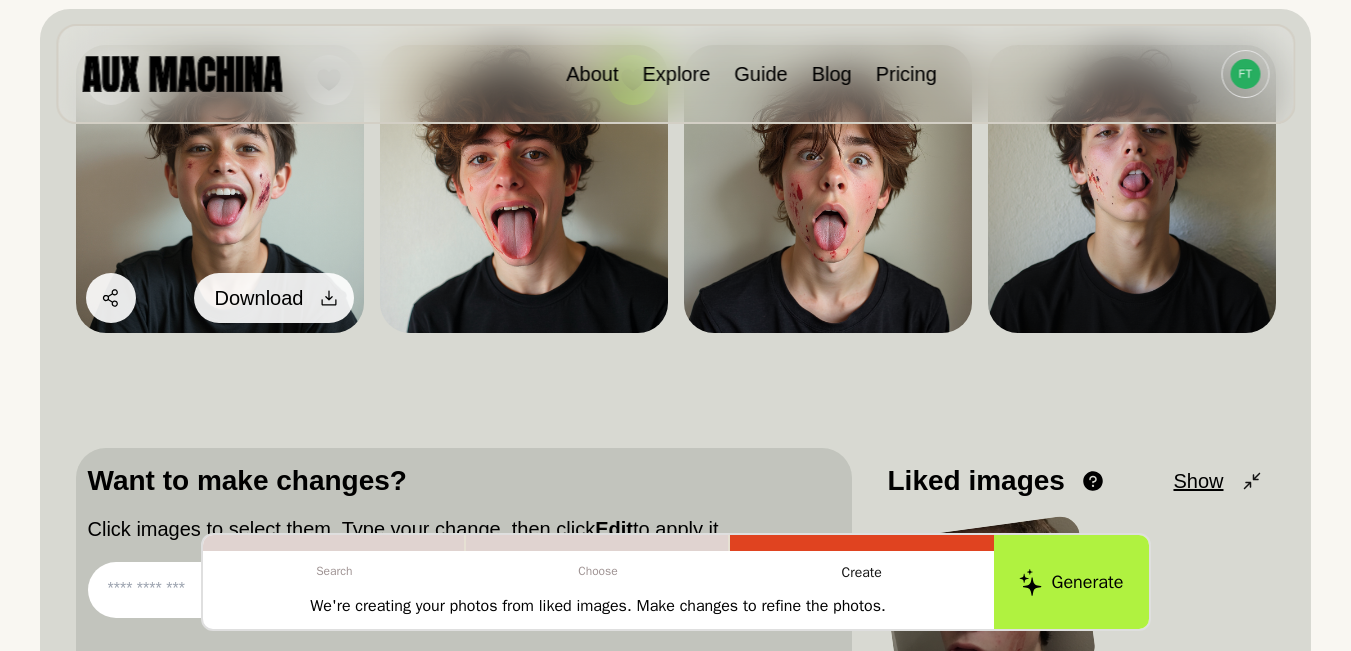 click 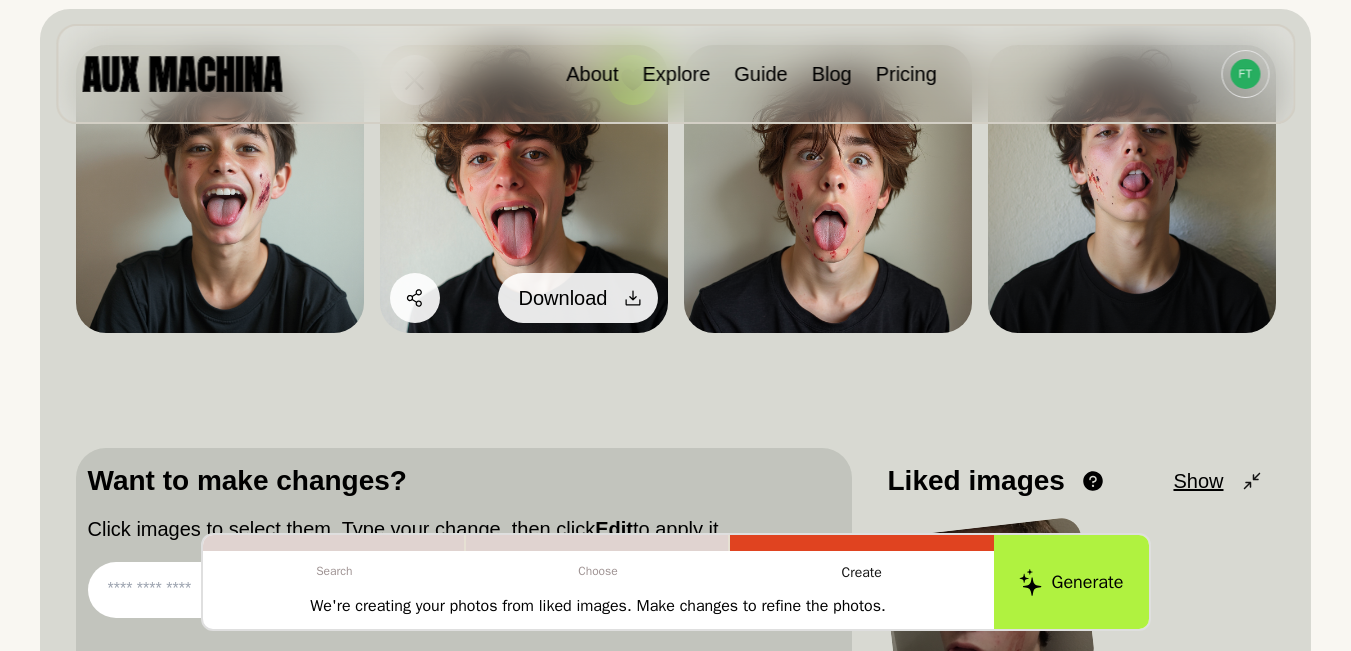 click 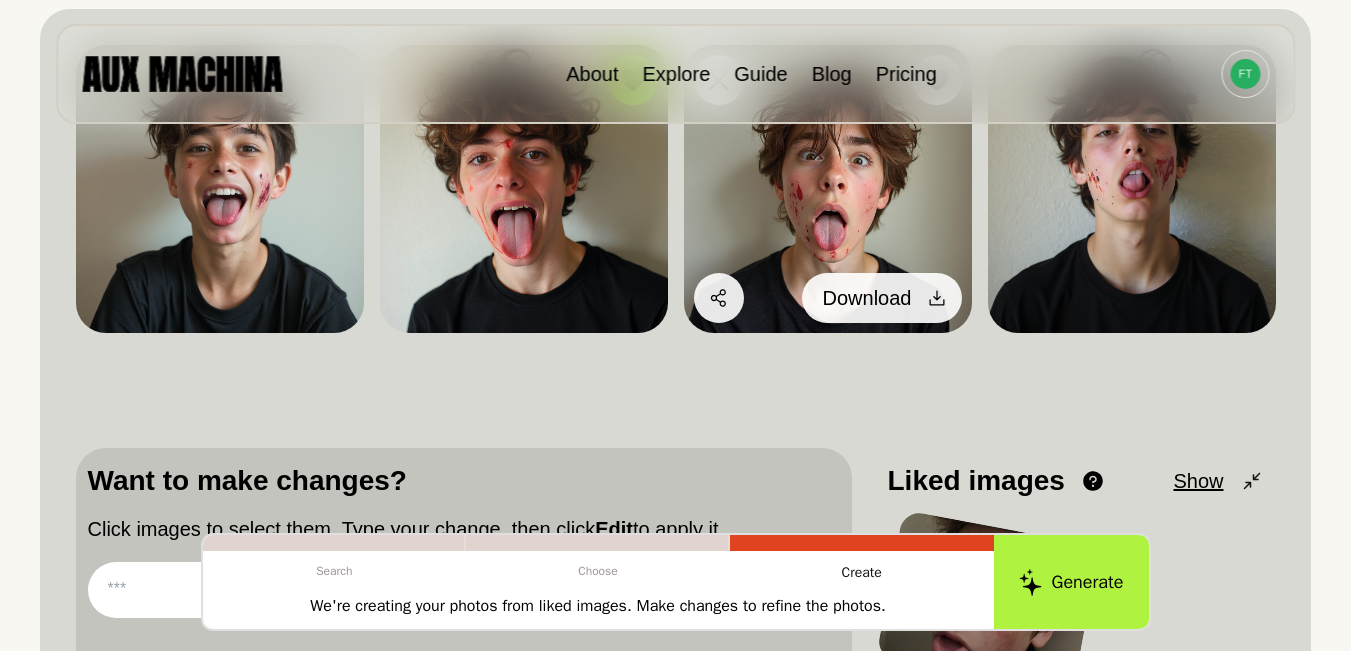 click 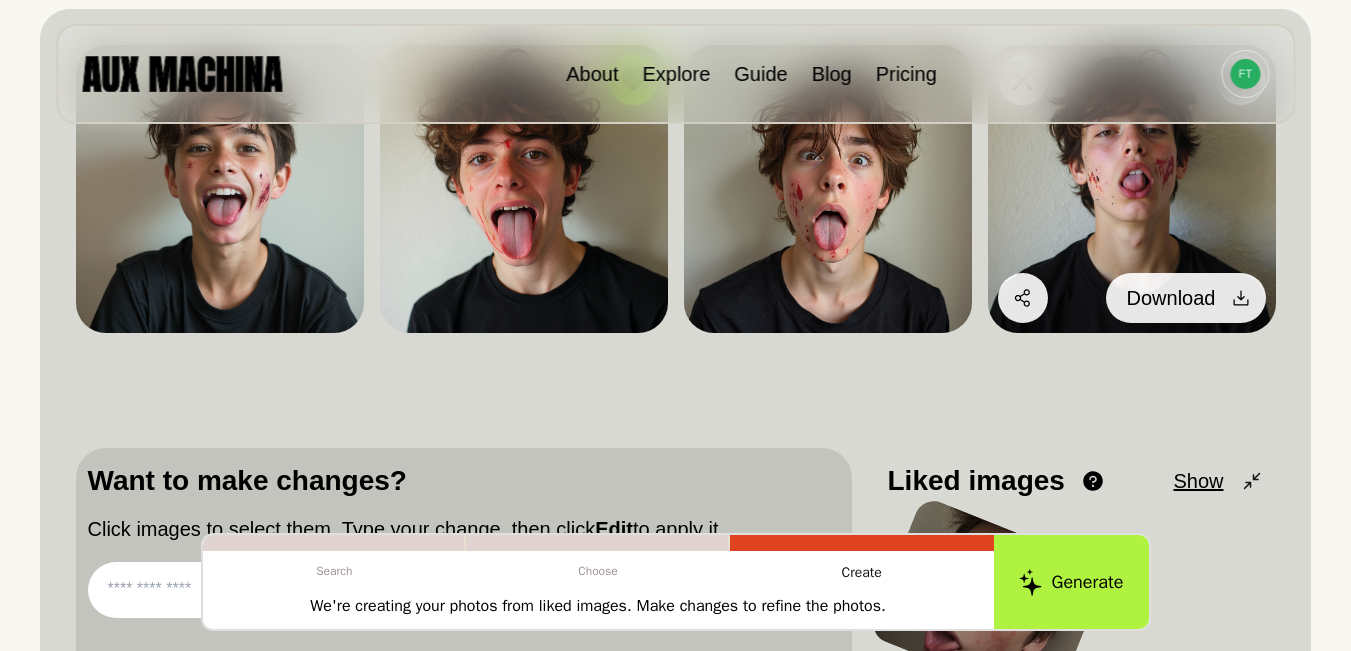 click 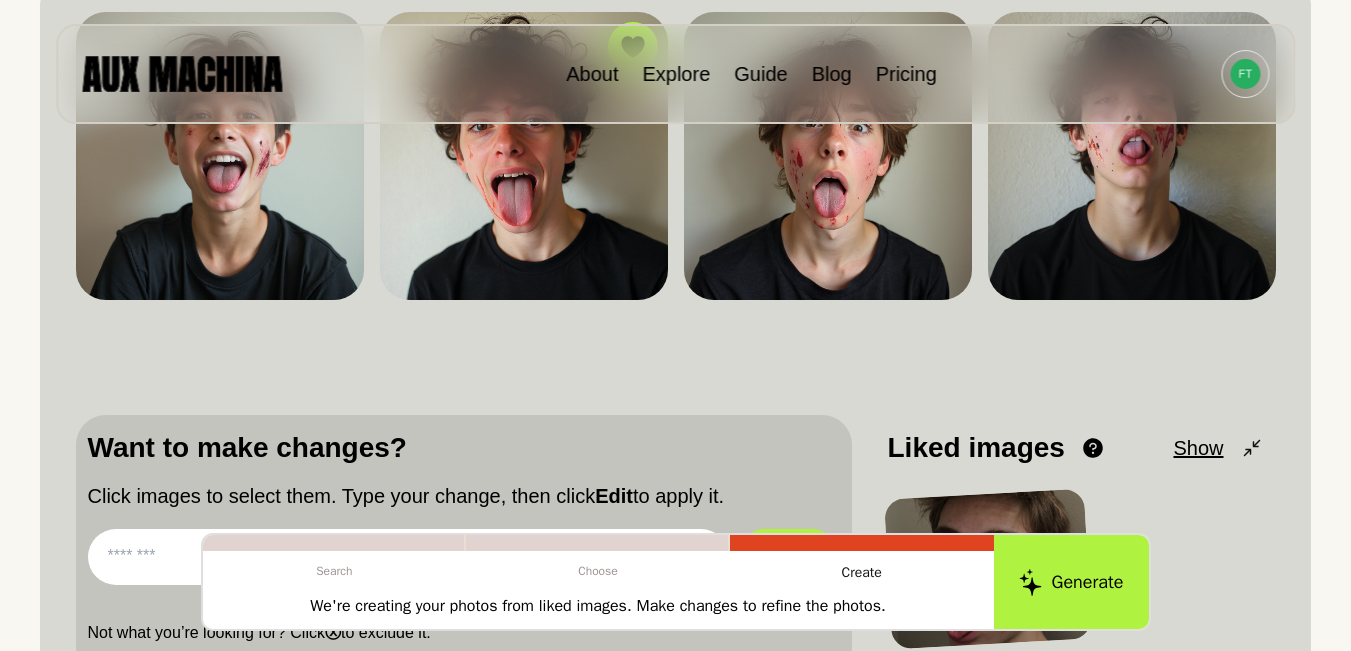 scroll, scrollTop: 433, scrollLeft: 0, axis: vertical 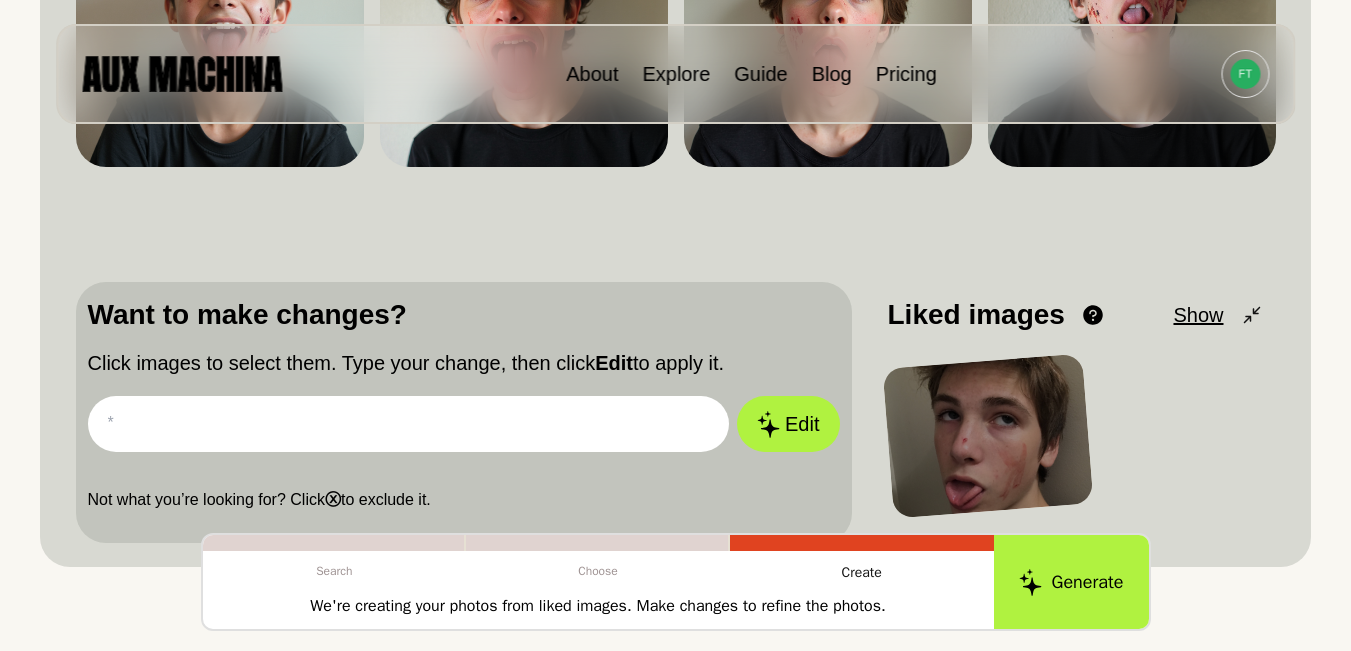 paste on "**********" 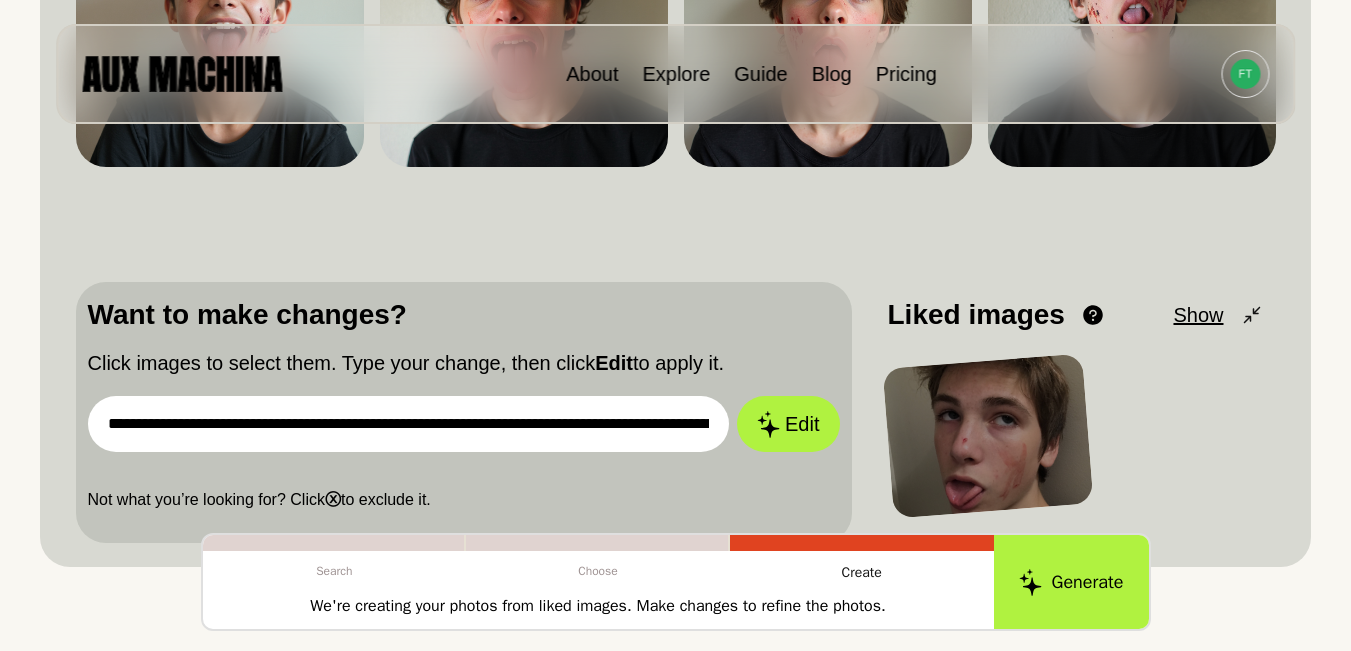 scroll, scrollTop: 0, scrollLeft: 4144, axis: horizontal 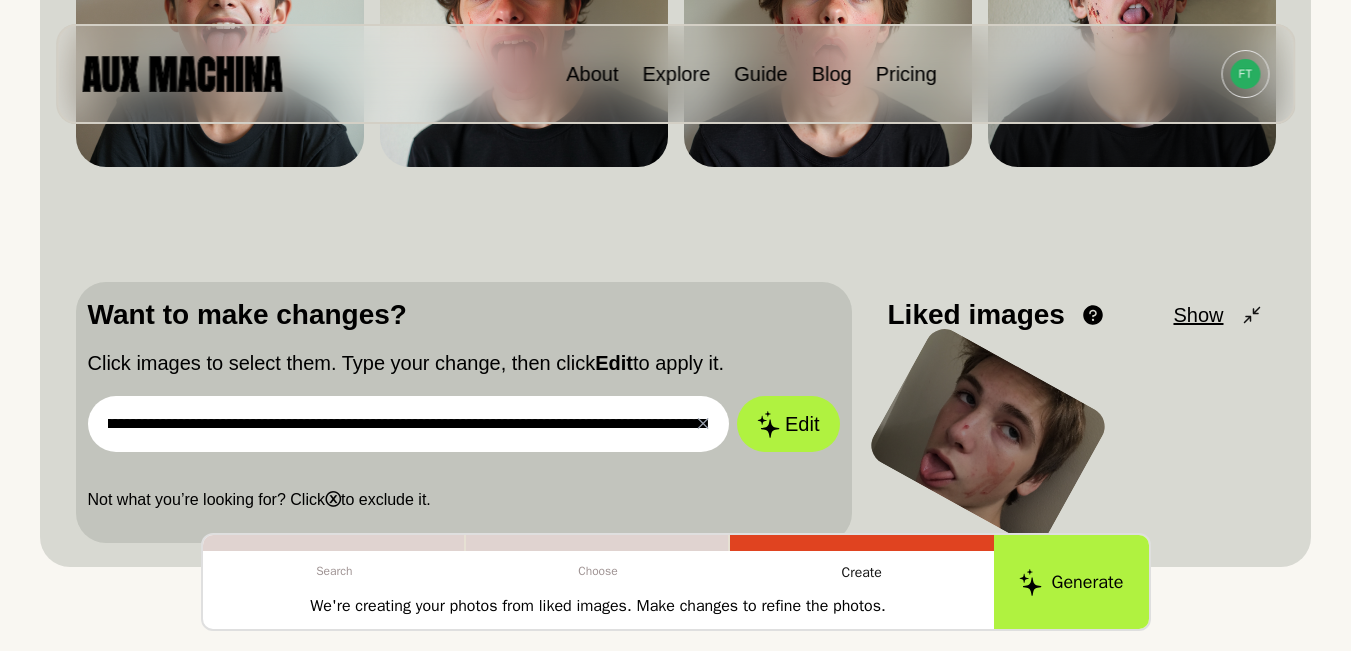 type on "**********" 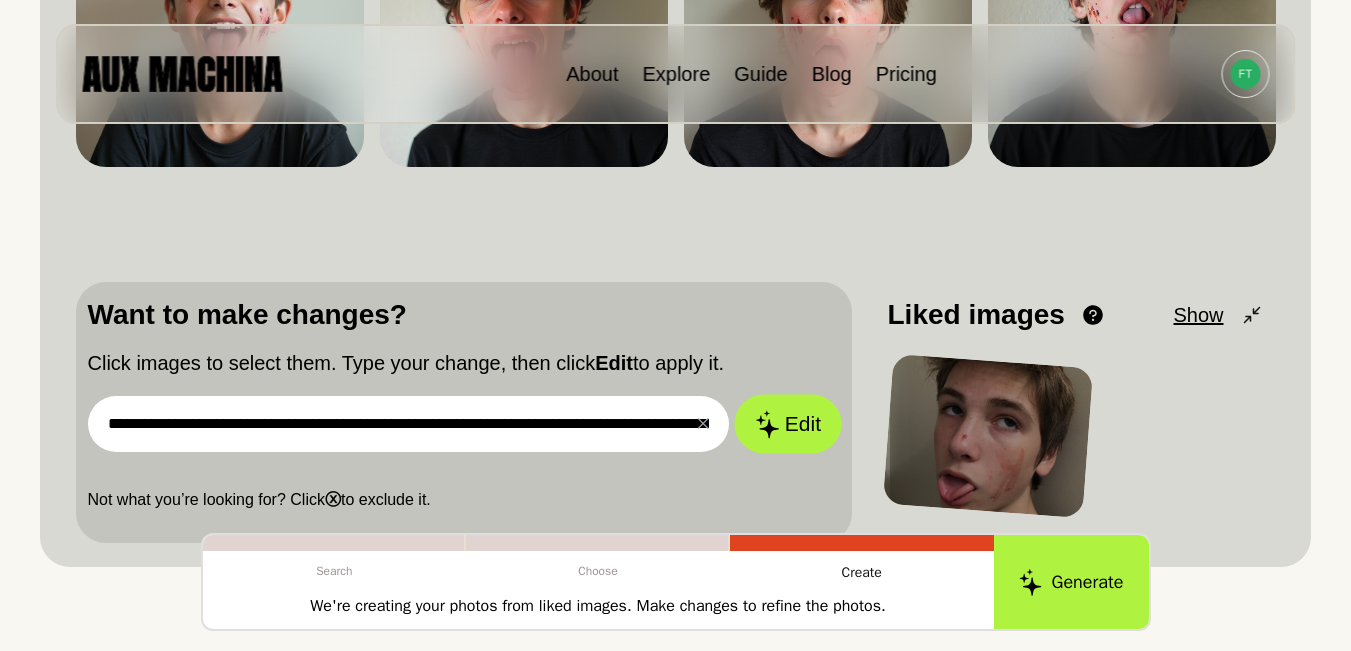click on "Edit" at bounding box center (788, 424) 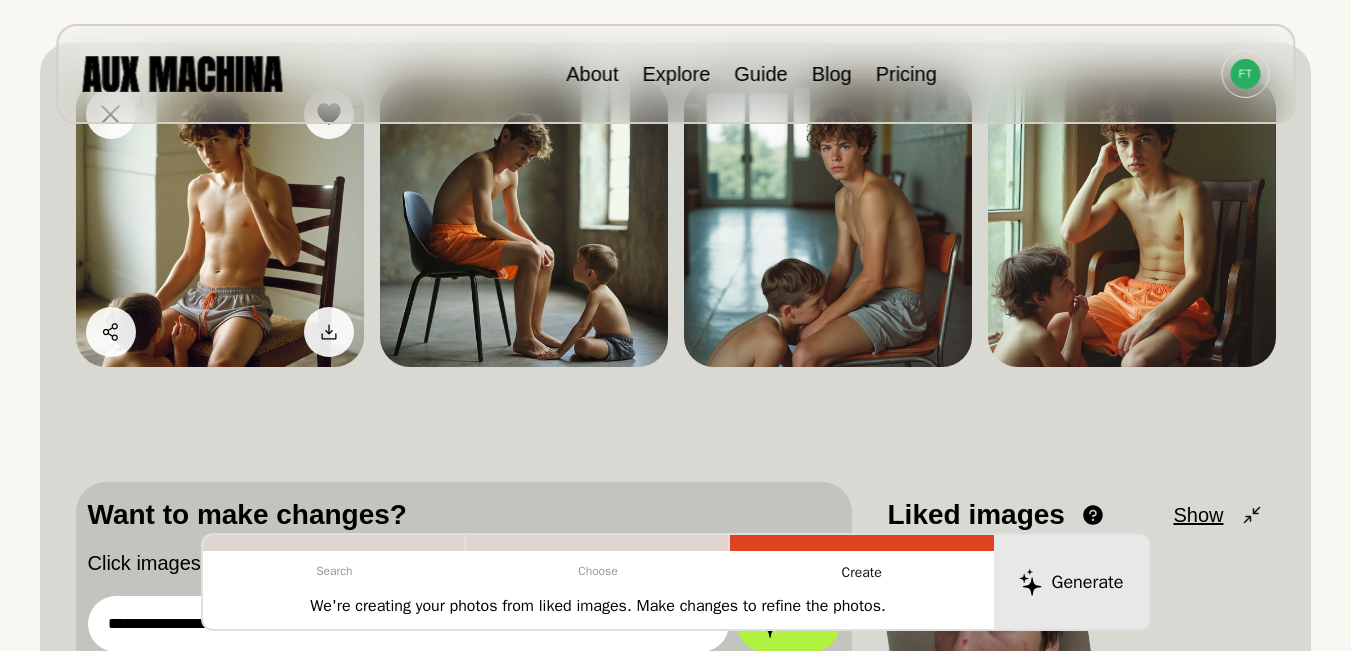 scroll, scrollTop: 167, scrollLeft: 0, axis: vertical 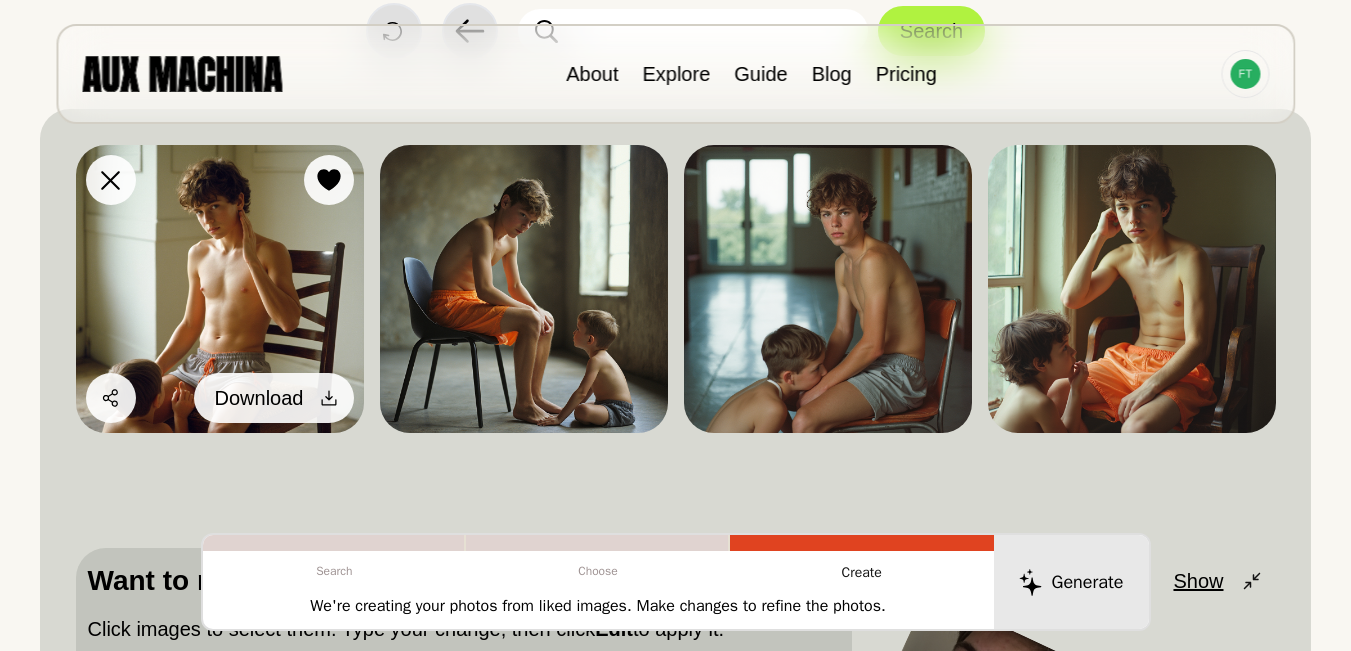 click 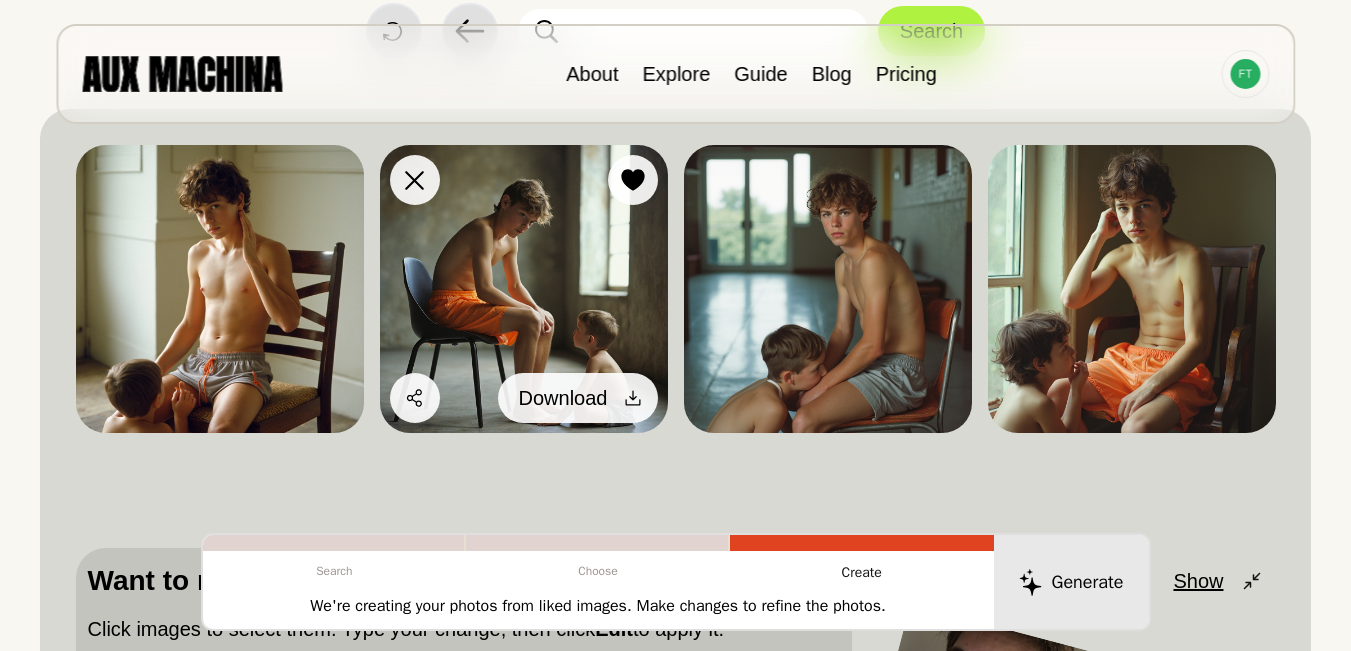 click 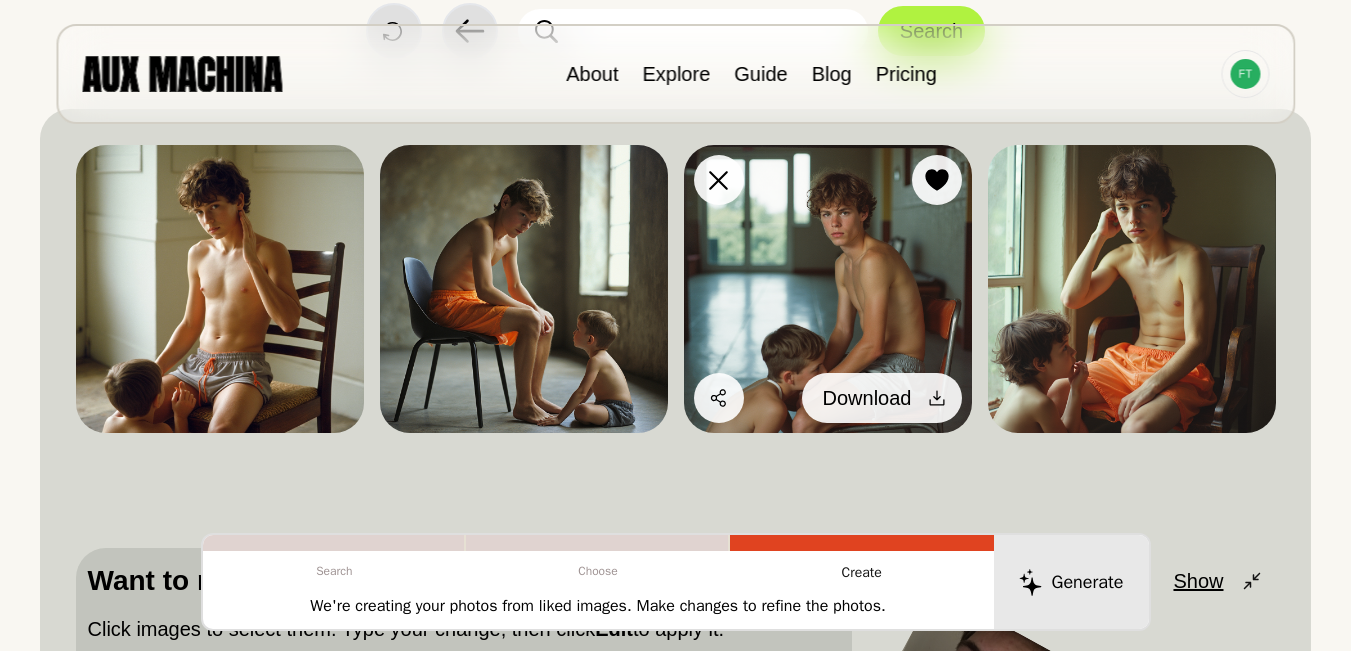 click 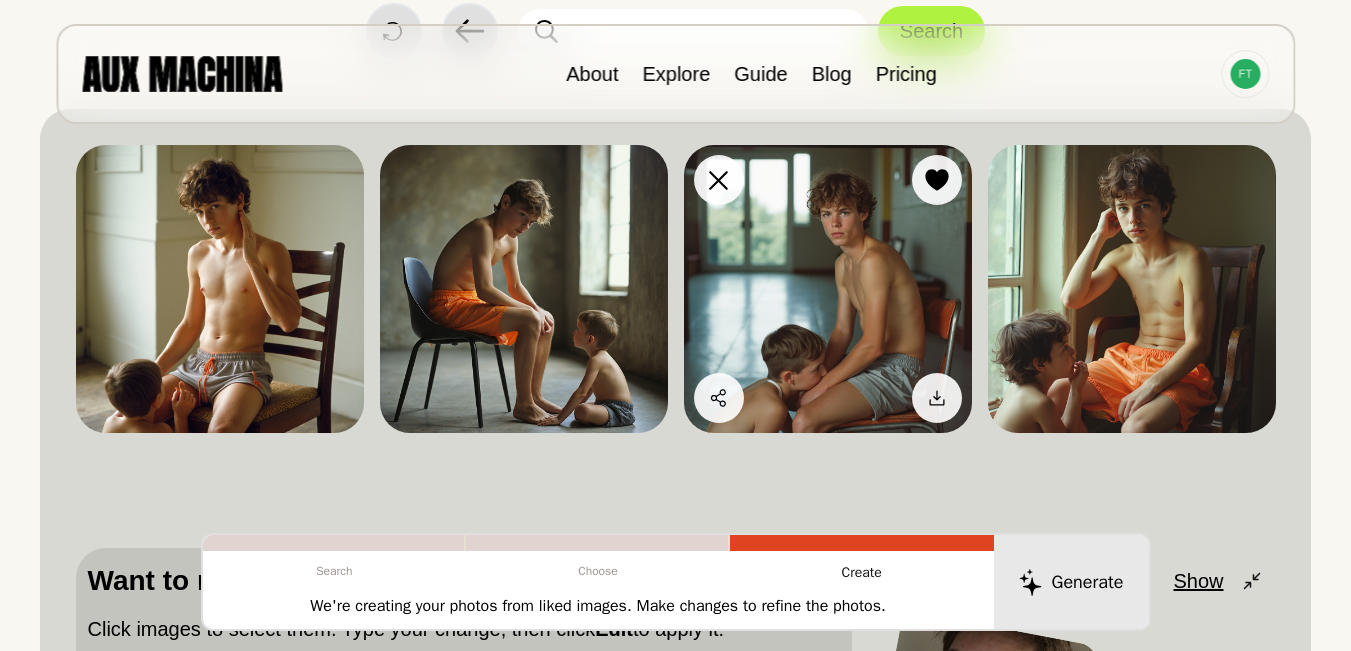 click at bounding box center [828, 289] 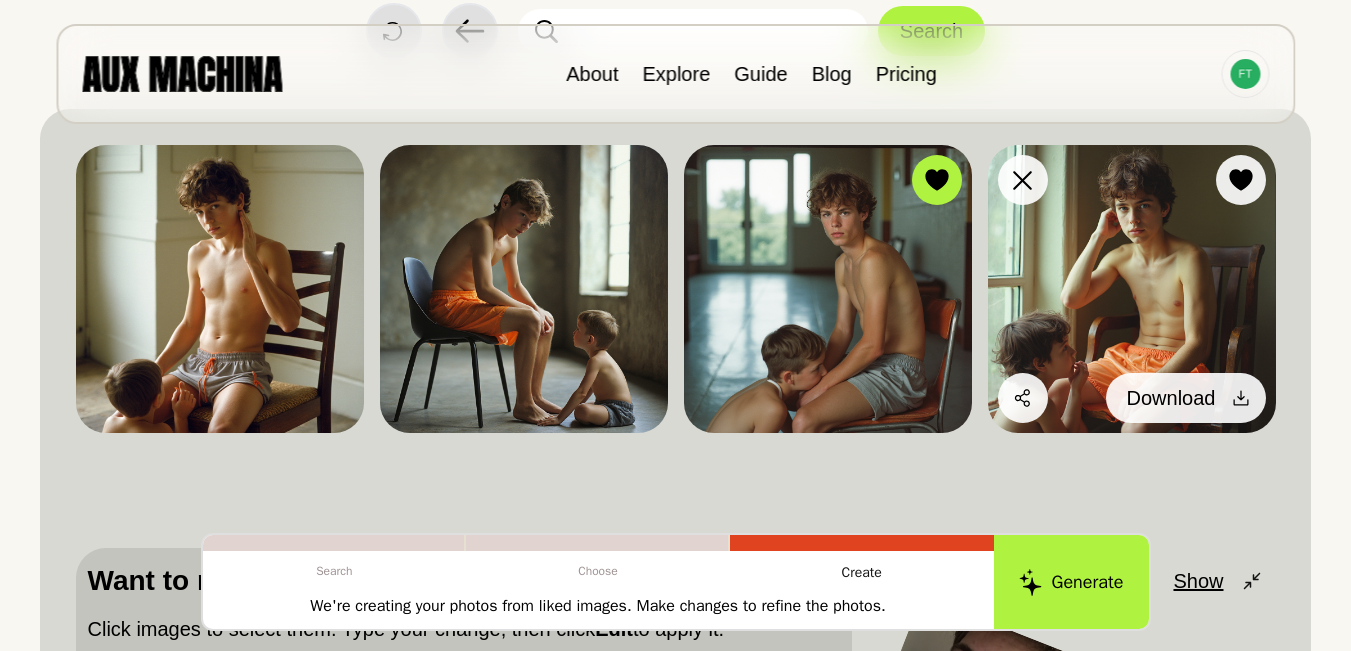 click on "Download" at bounding box center (1186, 398) 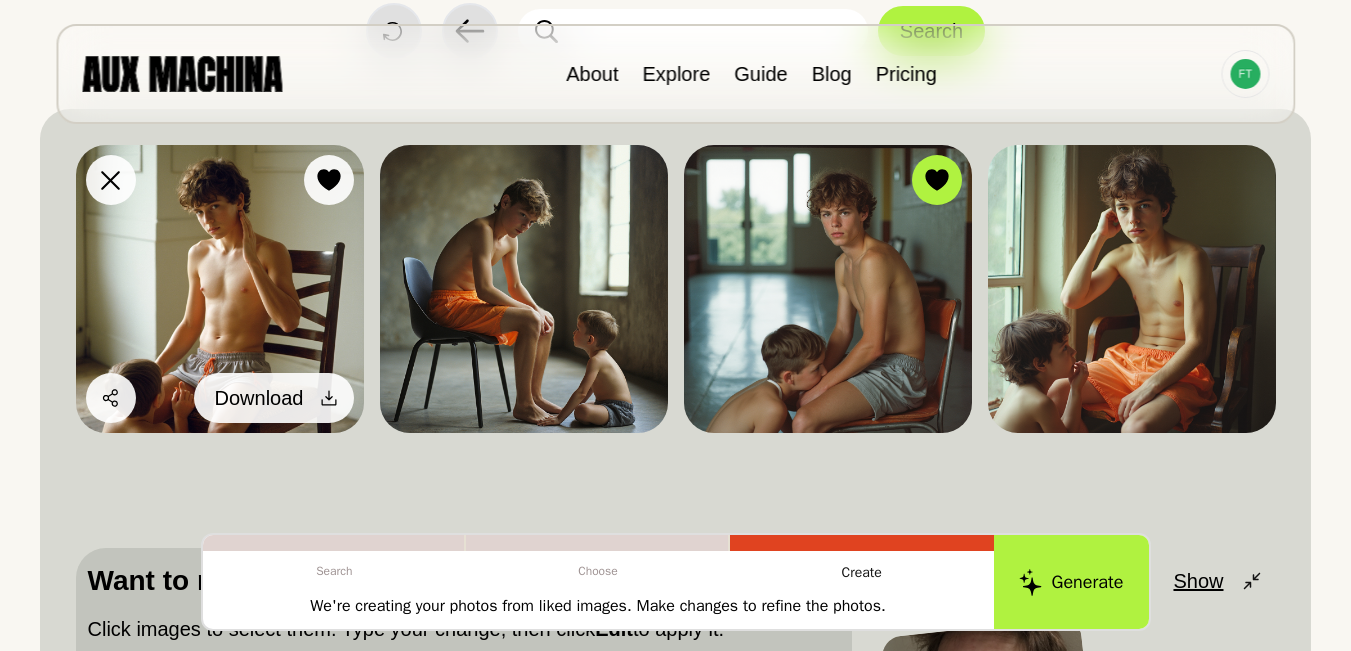 click at bounding box center (329, 398) 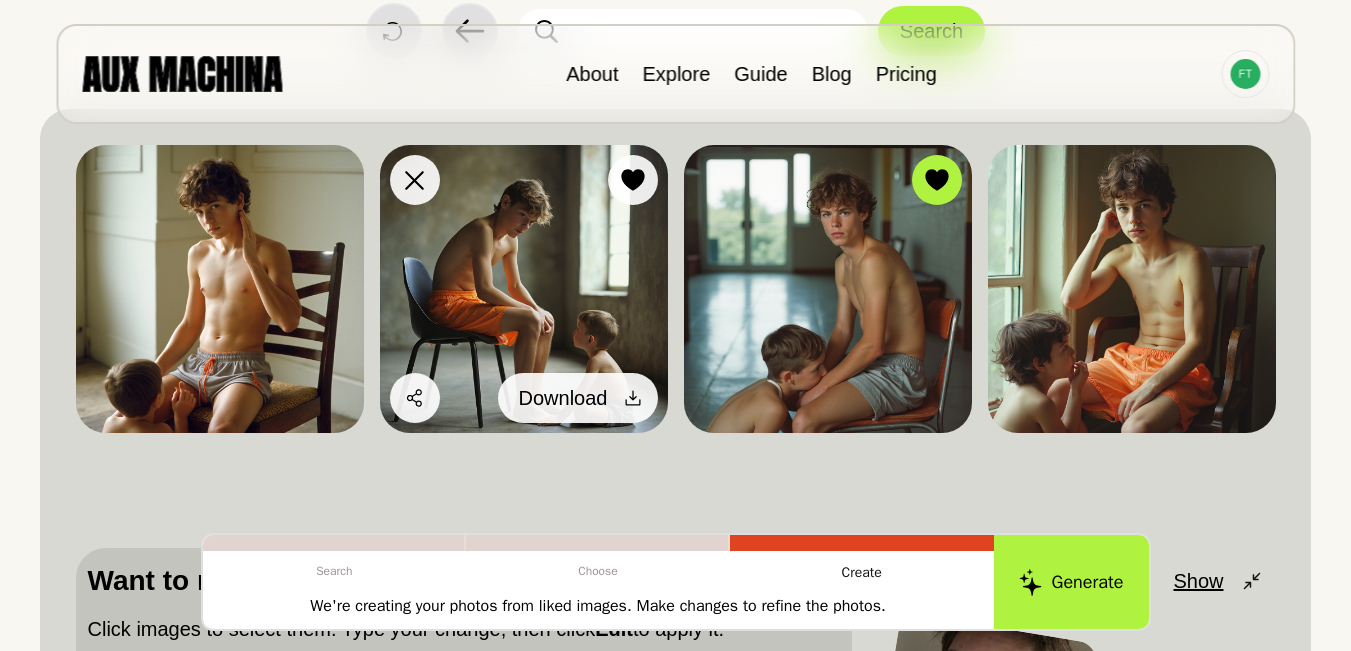 click on "Download" at bounding box center (563, 398) 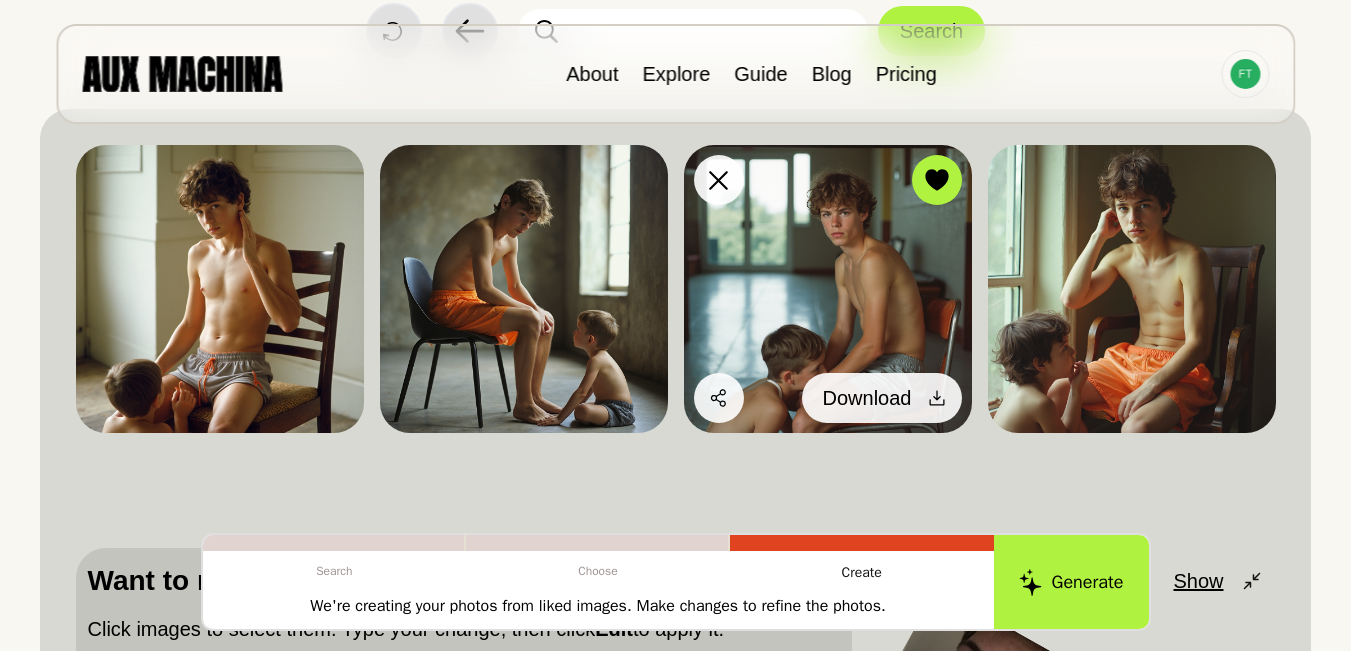 click on "Download" at bounding box center [867, 398] 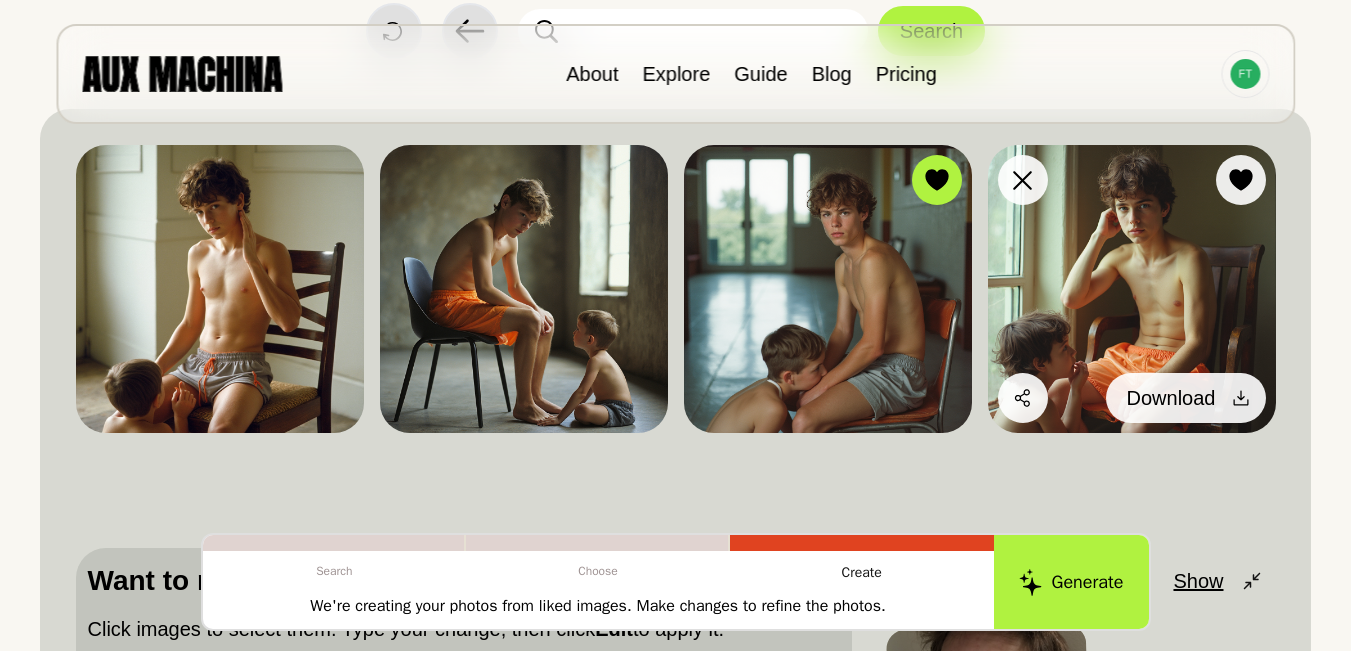 click on "Download" at bounding box center [1171, 398] 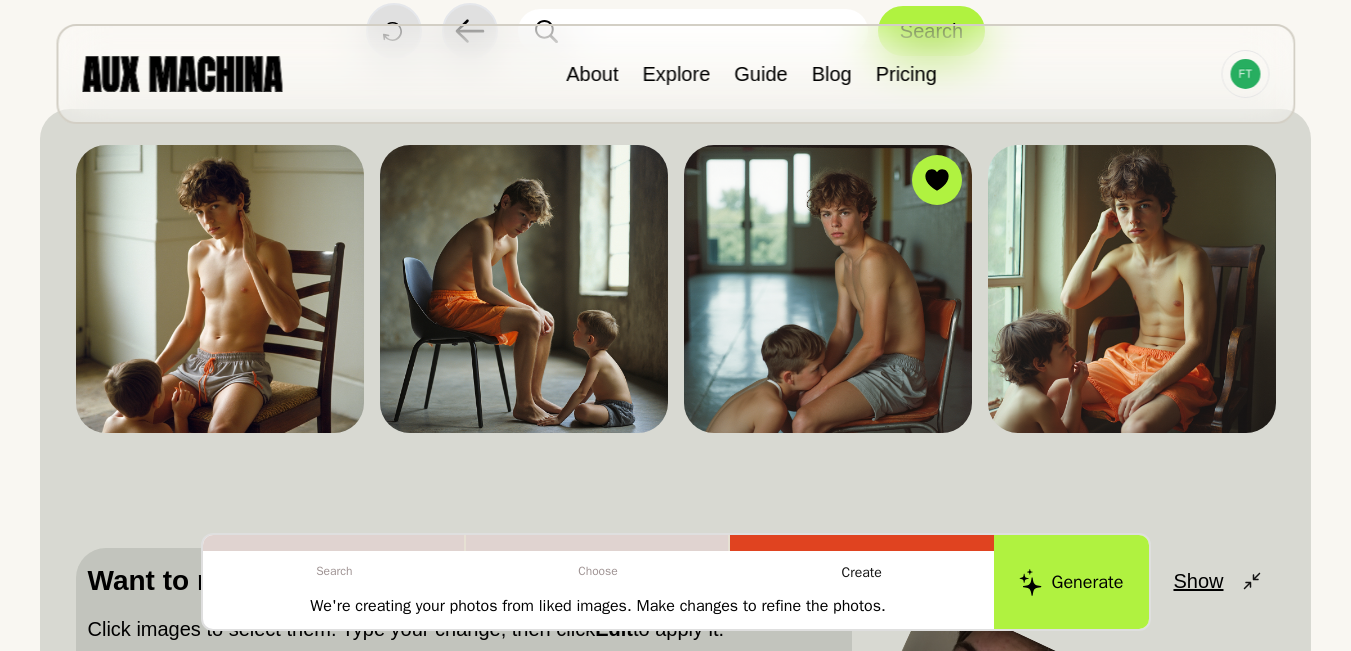 scroll, scrollTop: 367, scrollLeft: 0, axis: vertical 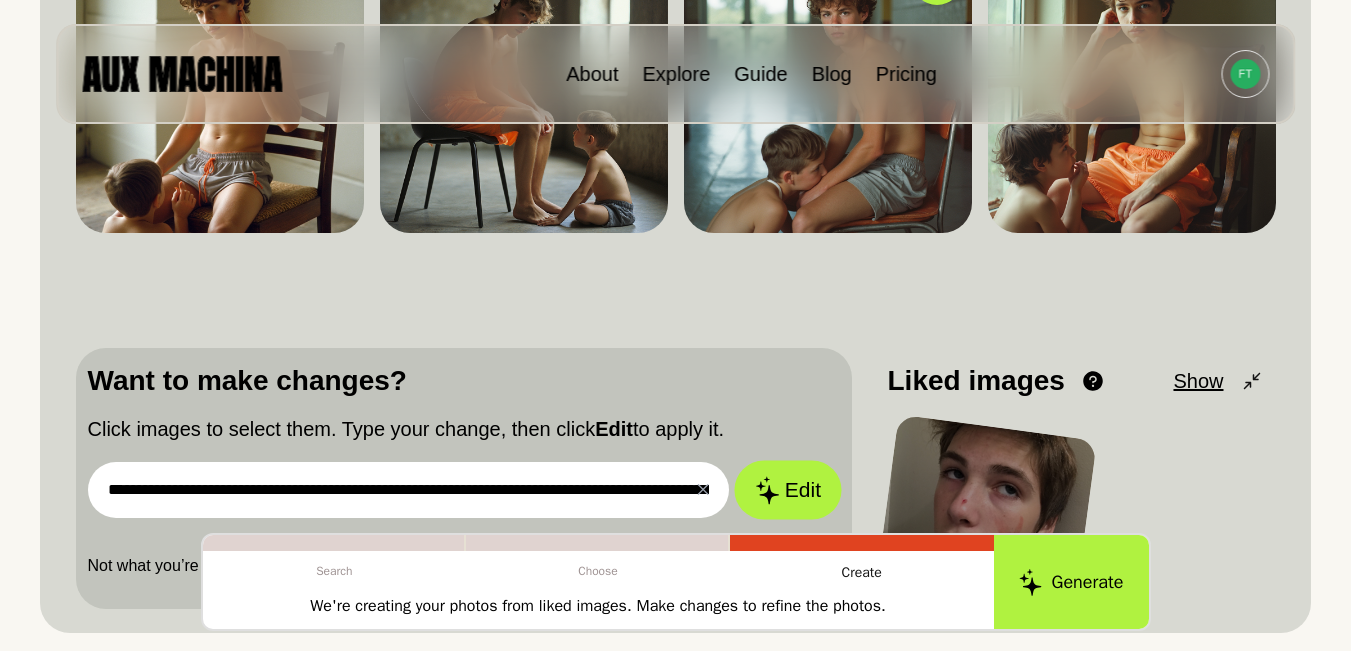 click on "Edit" at bounding box center [788, 490] 